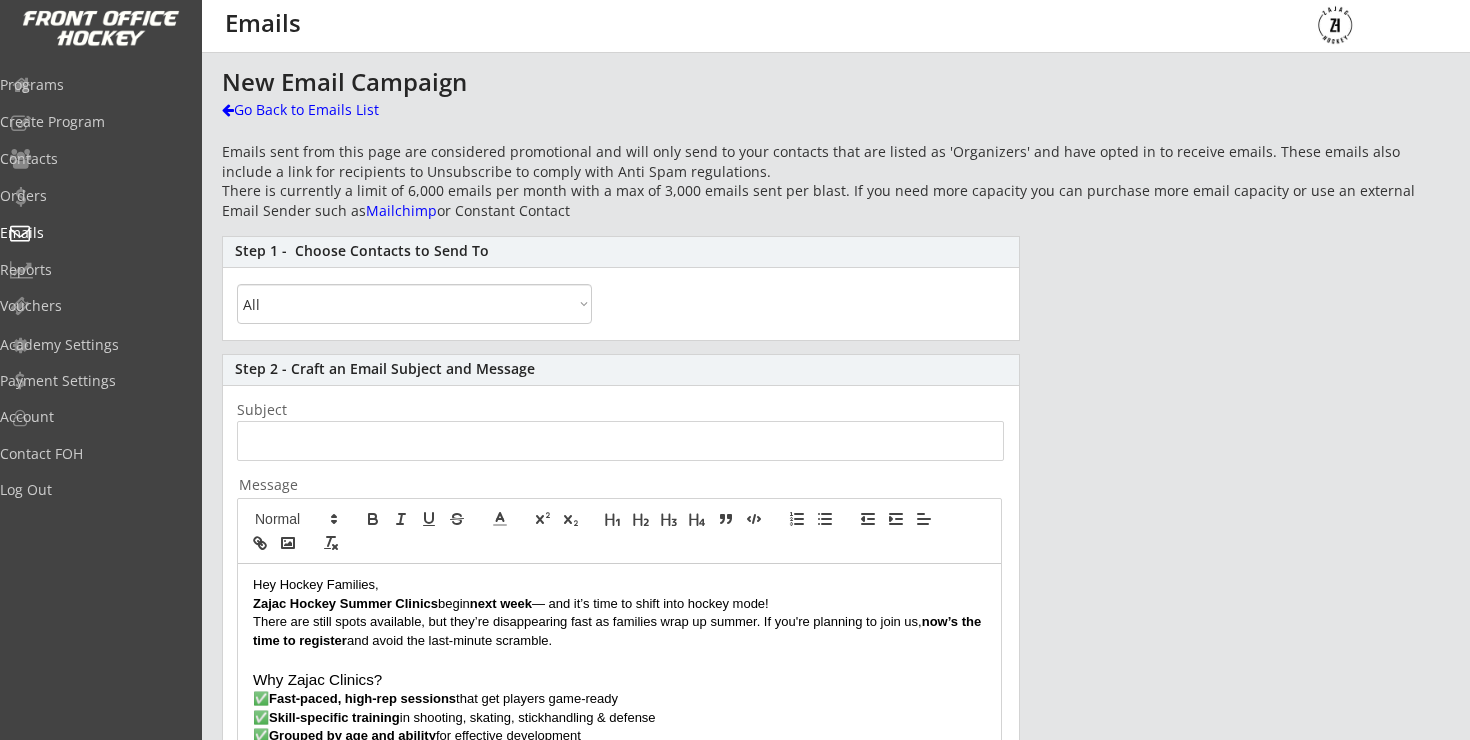 select on ""All"" 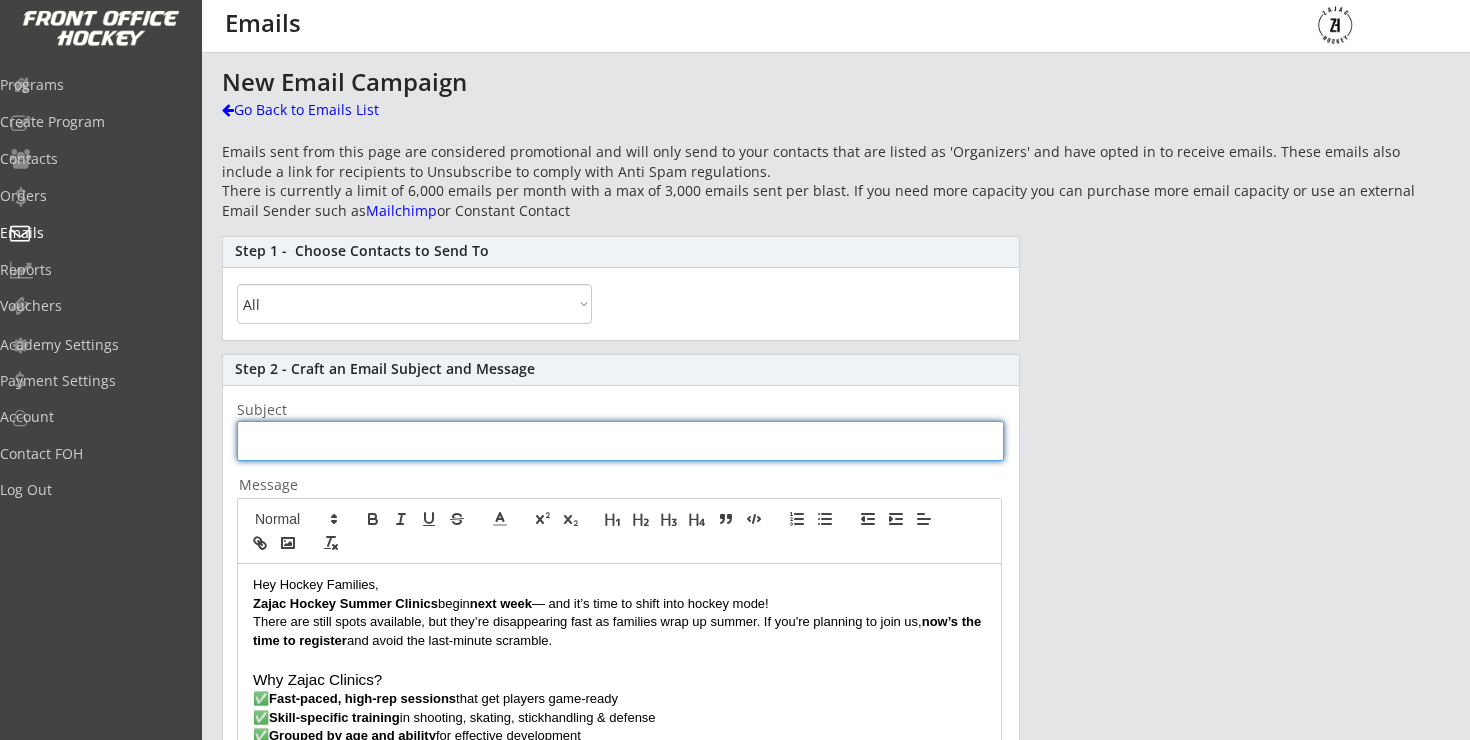 paste on "⏰ Kicks Off Next Week – Limited Spots Left at Zajac Hockey Clinics!" 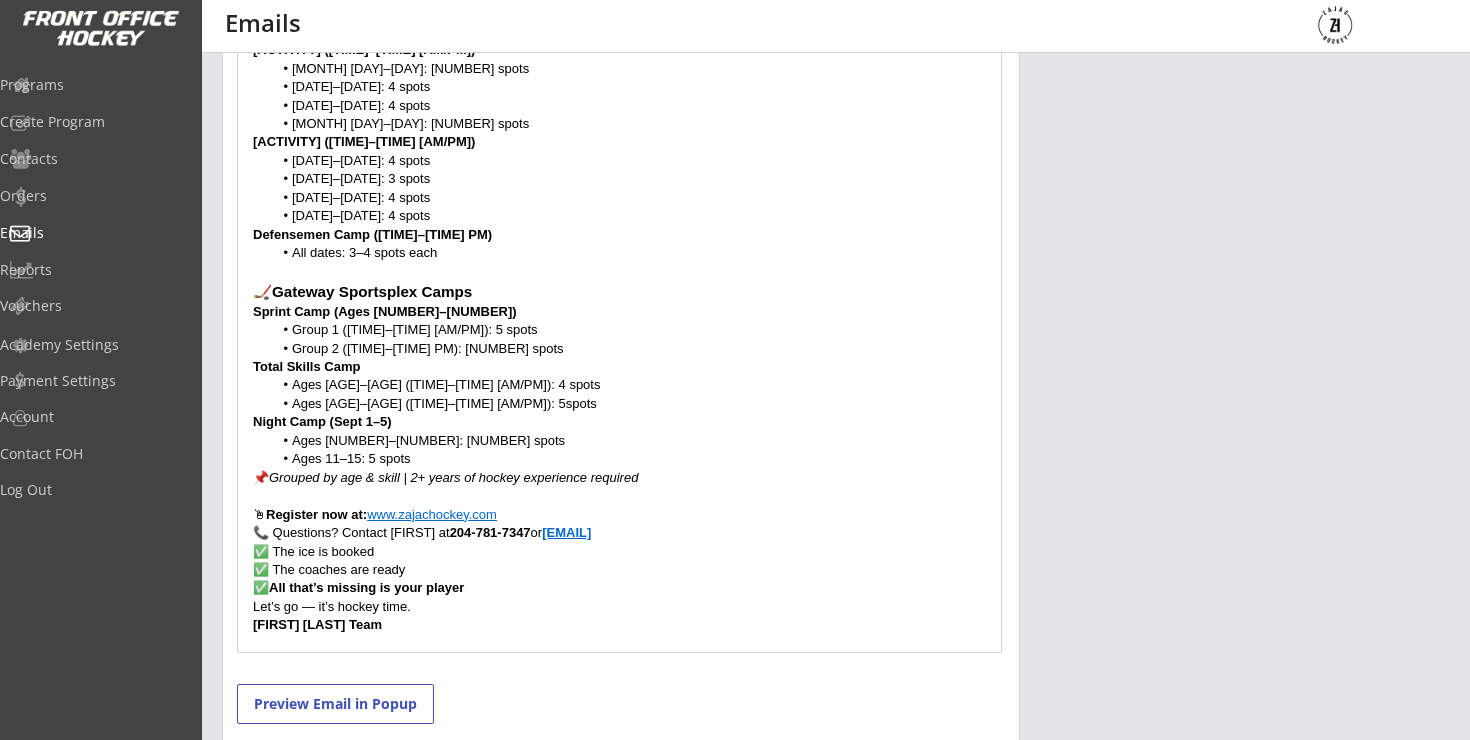 scroll, scrollTop: 932, scrollLeft: 0, axis: vertical 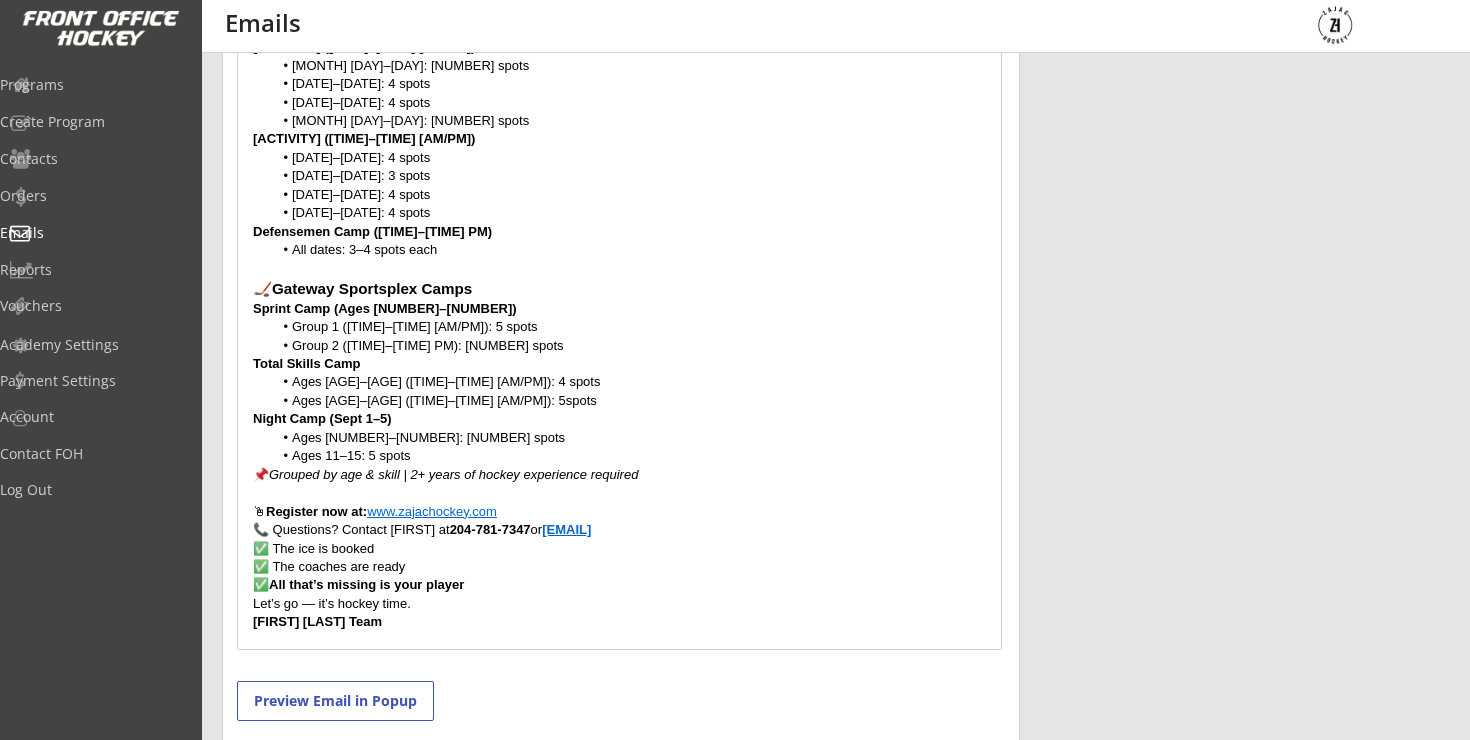 type on "⏰ Kicks Off Next Week – Limited Spots Left at Zajac Hockey Clinics!" 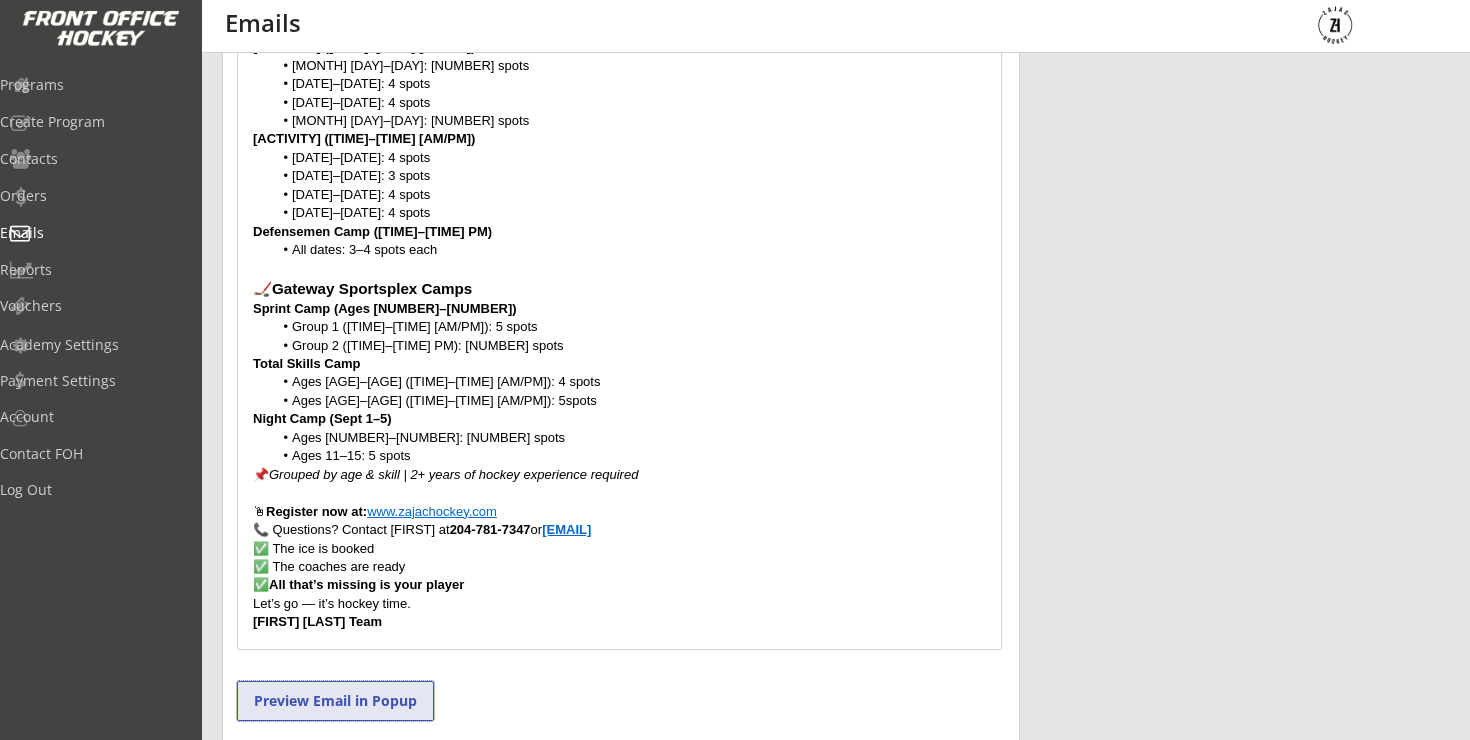 click on "Preview Email in Popup" at bounding box center (335, 701) 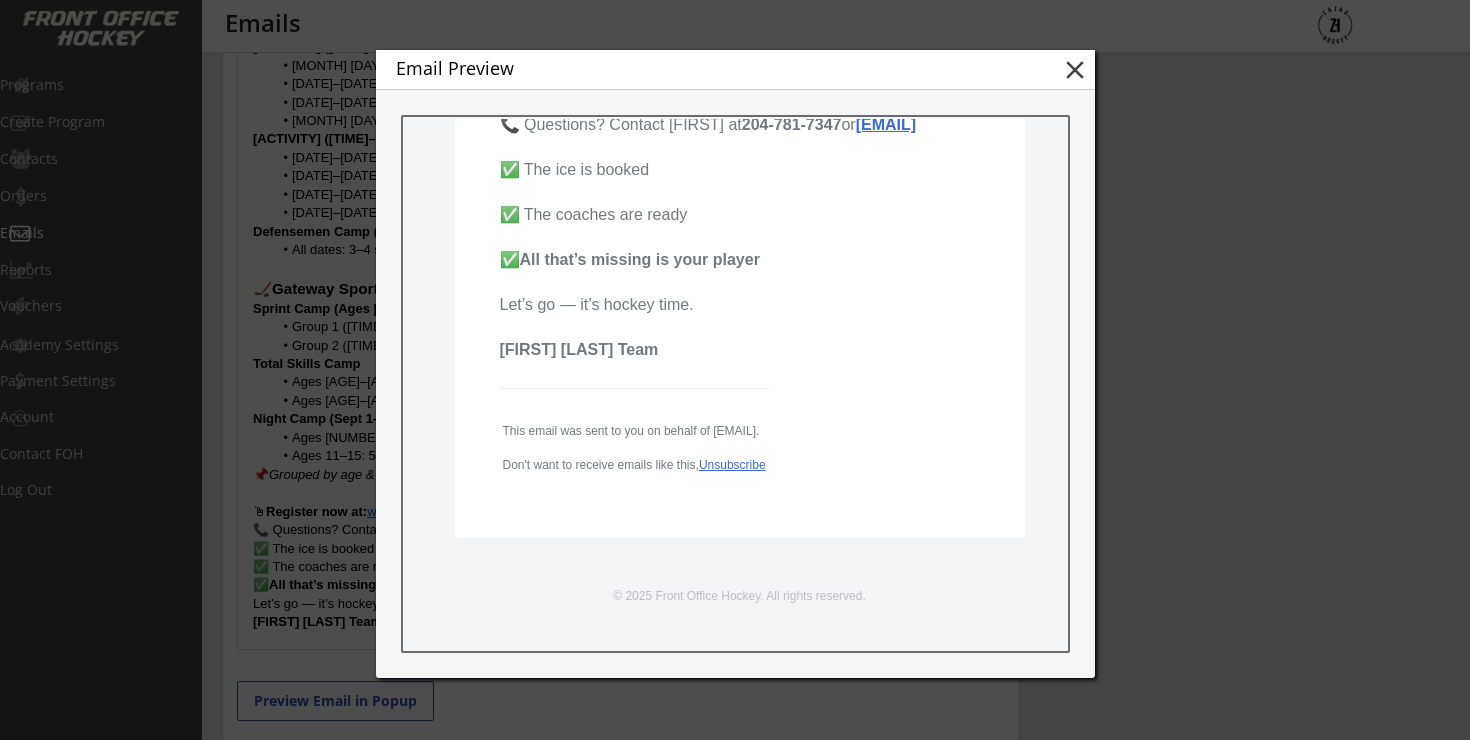scroll, scrollTop: 2128, scrollLeft: 0, axis: vertical 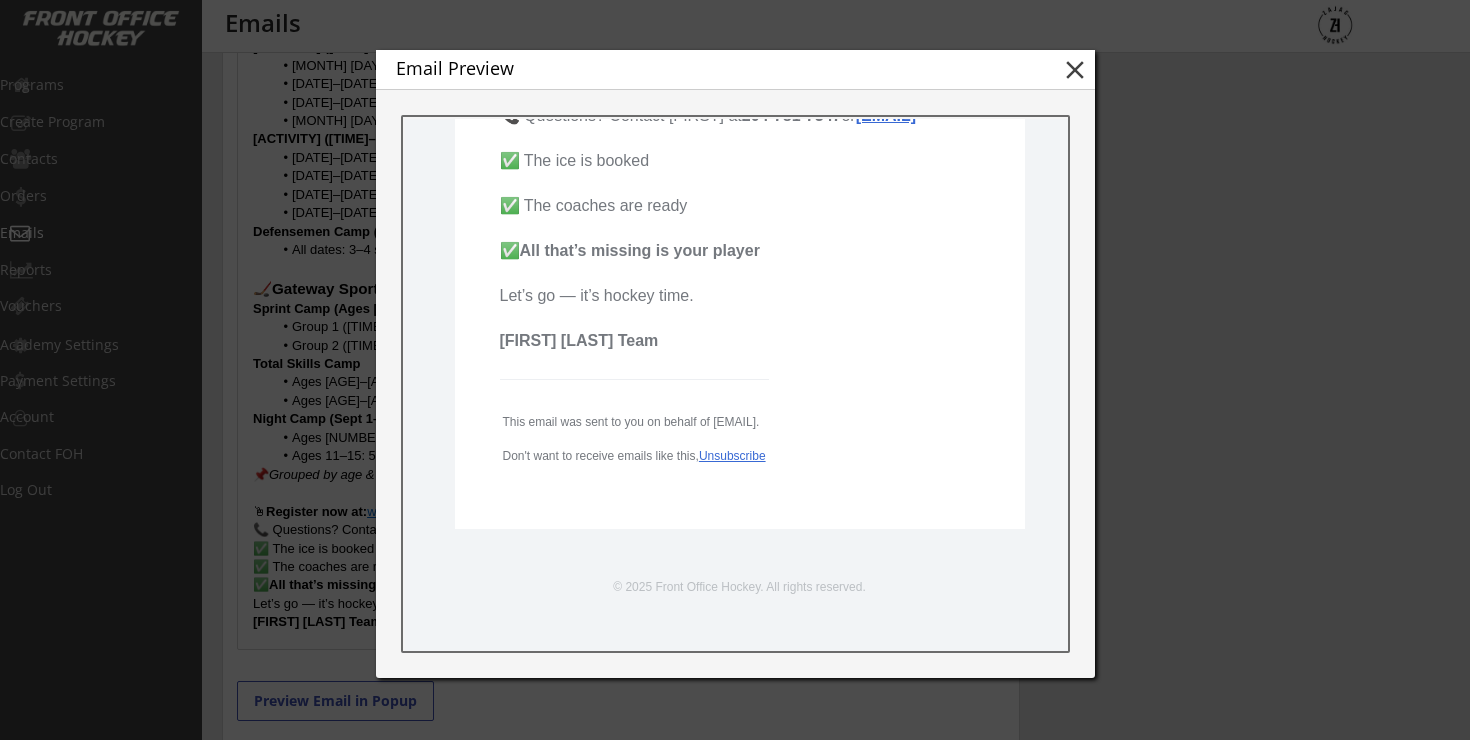 click on "close" at bounding box center [1075, 70] 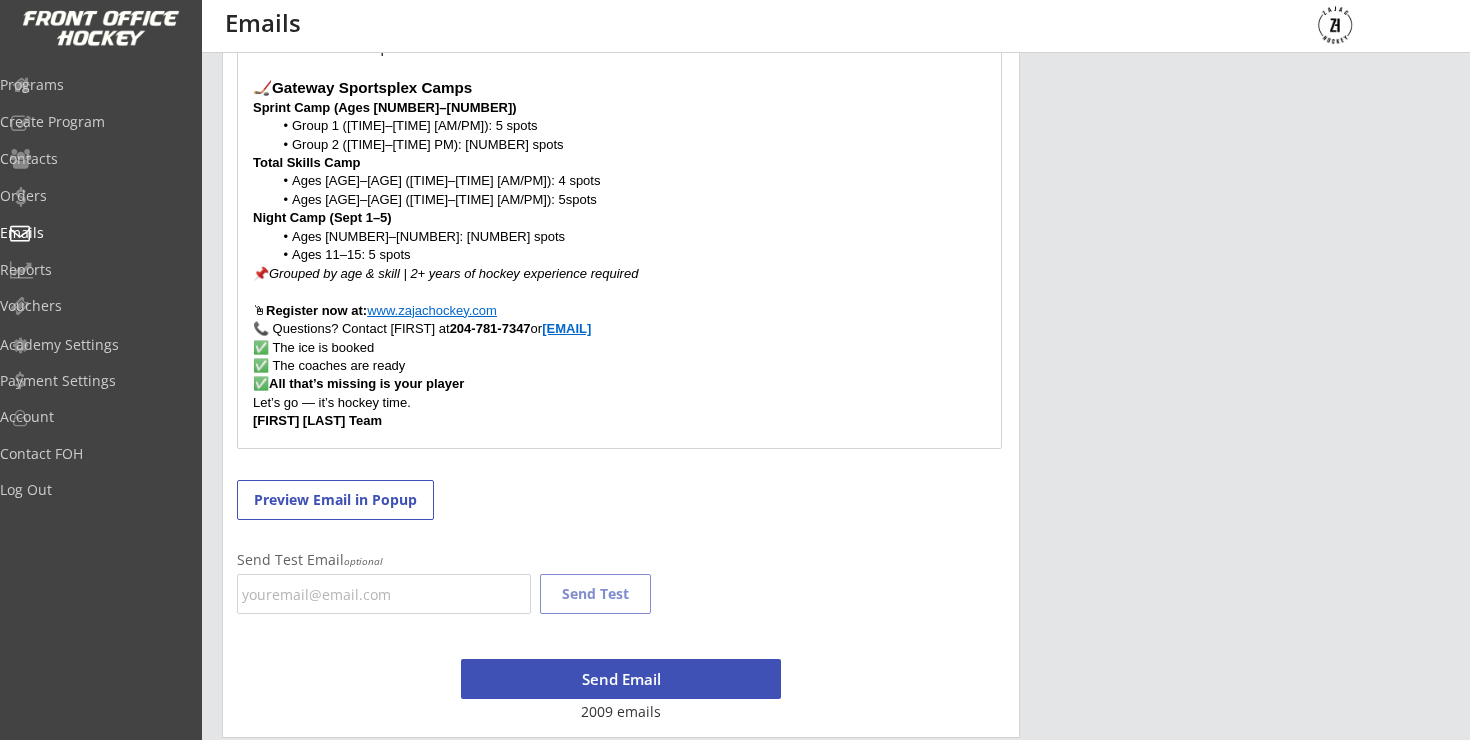 scroll, scrollTop: 1143, scrollLeft: 0, axis: vertical 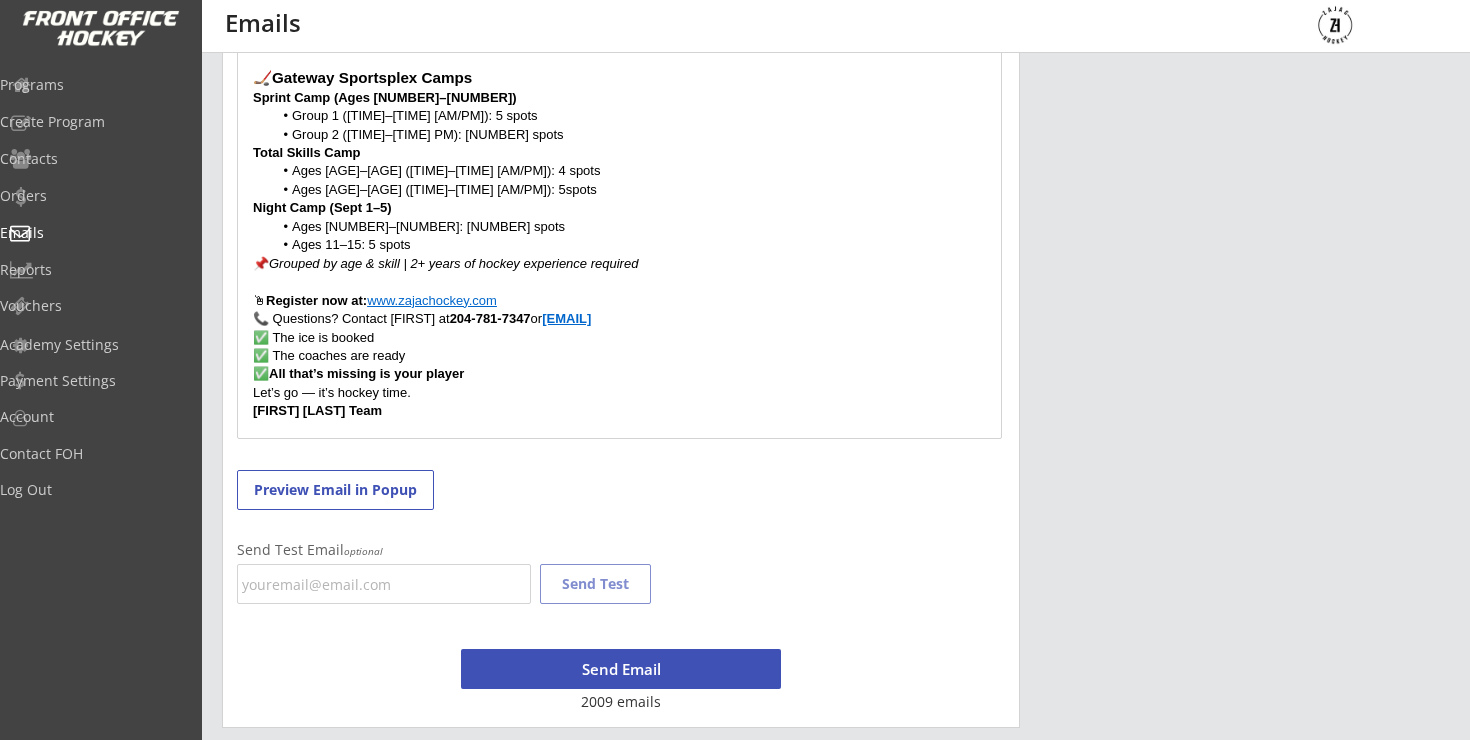 click at bounding box center (384, 584) 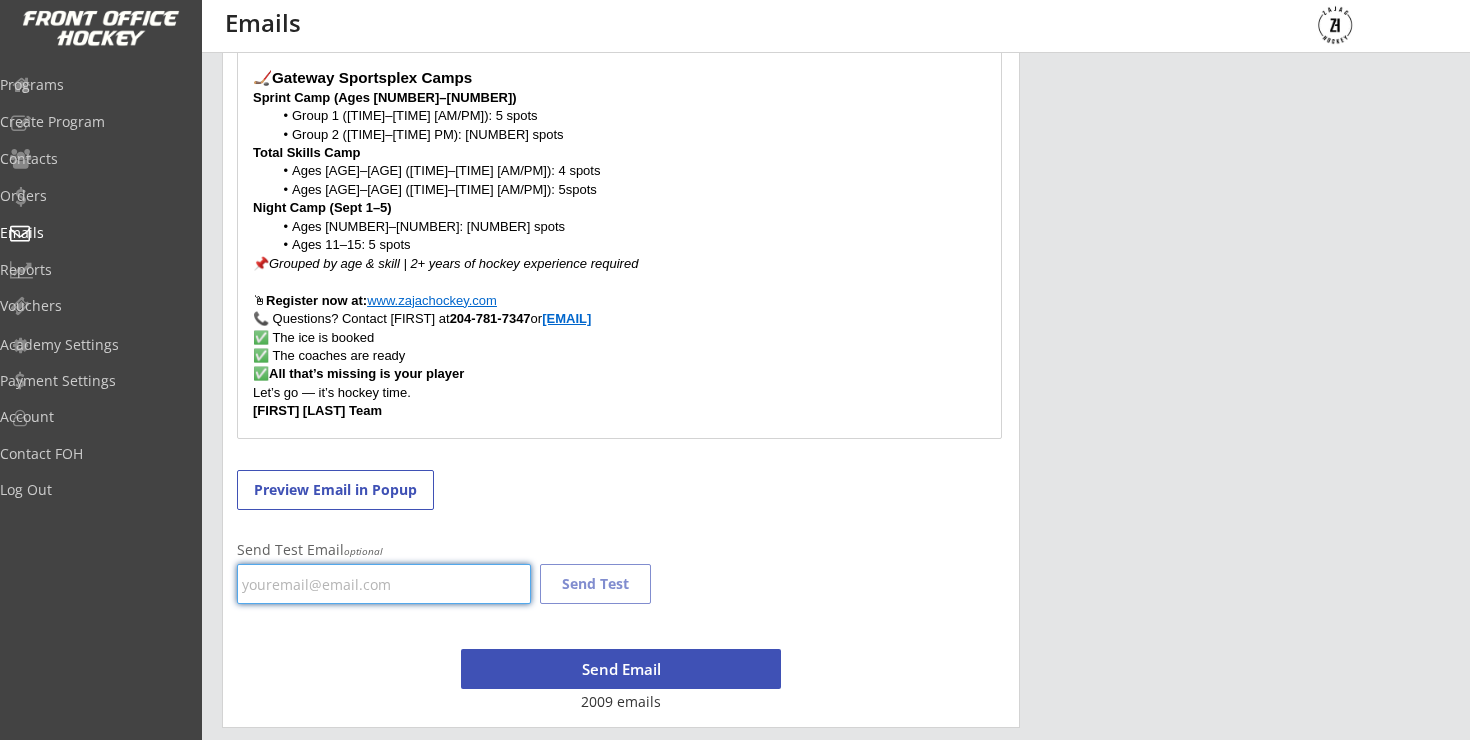 type on "[EMAIL]" 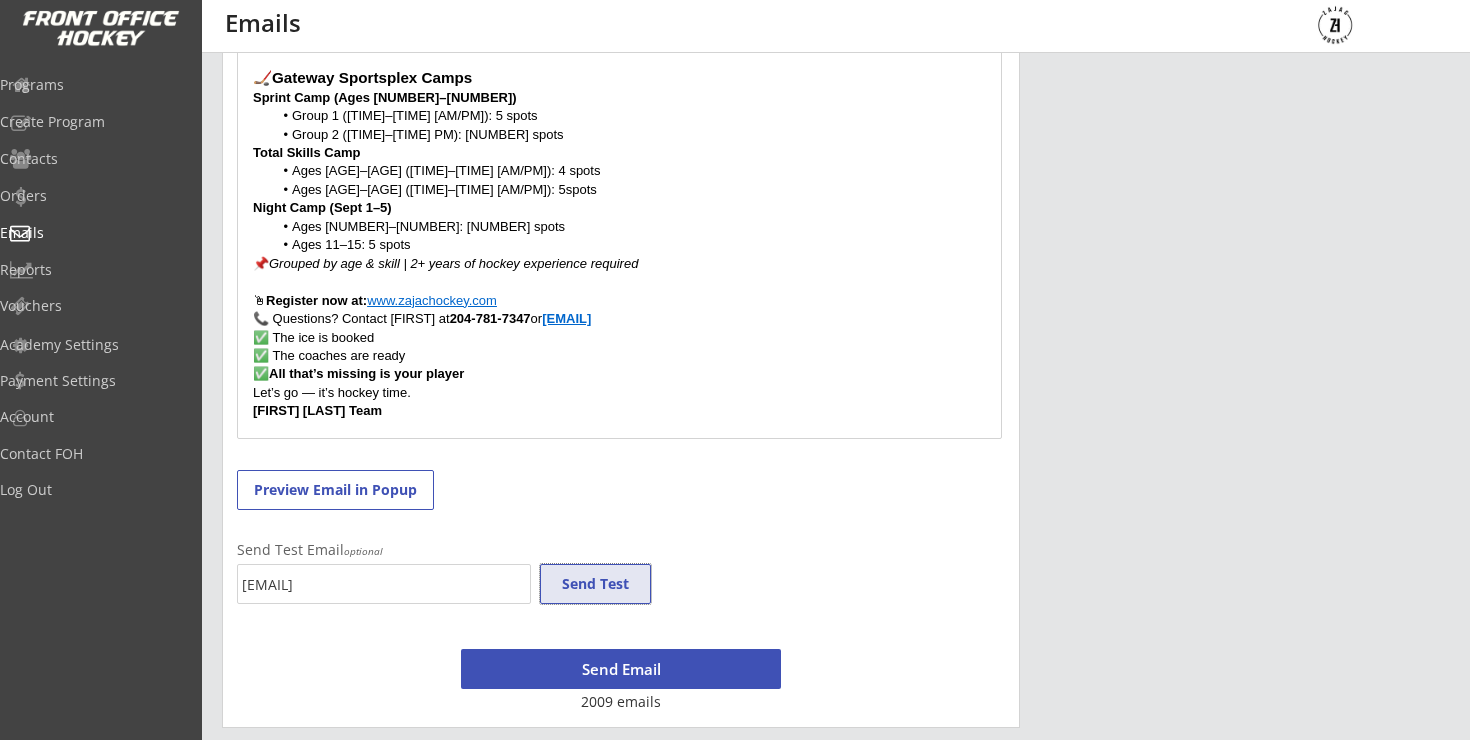 click on "Send Test" at bounding box center (595, 584) 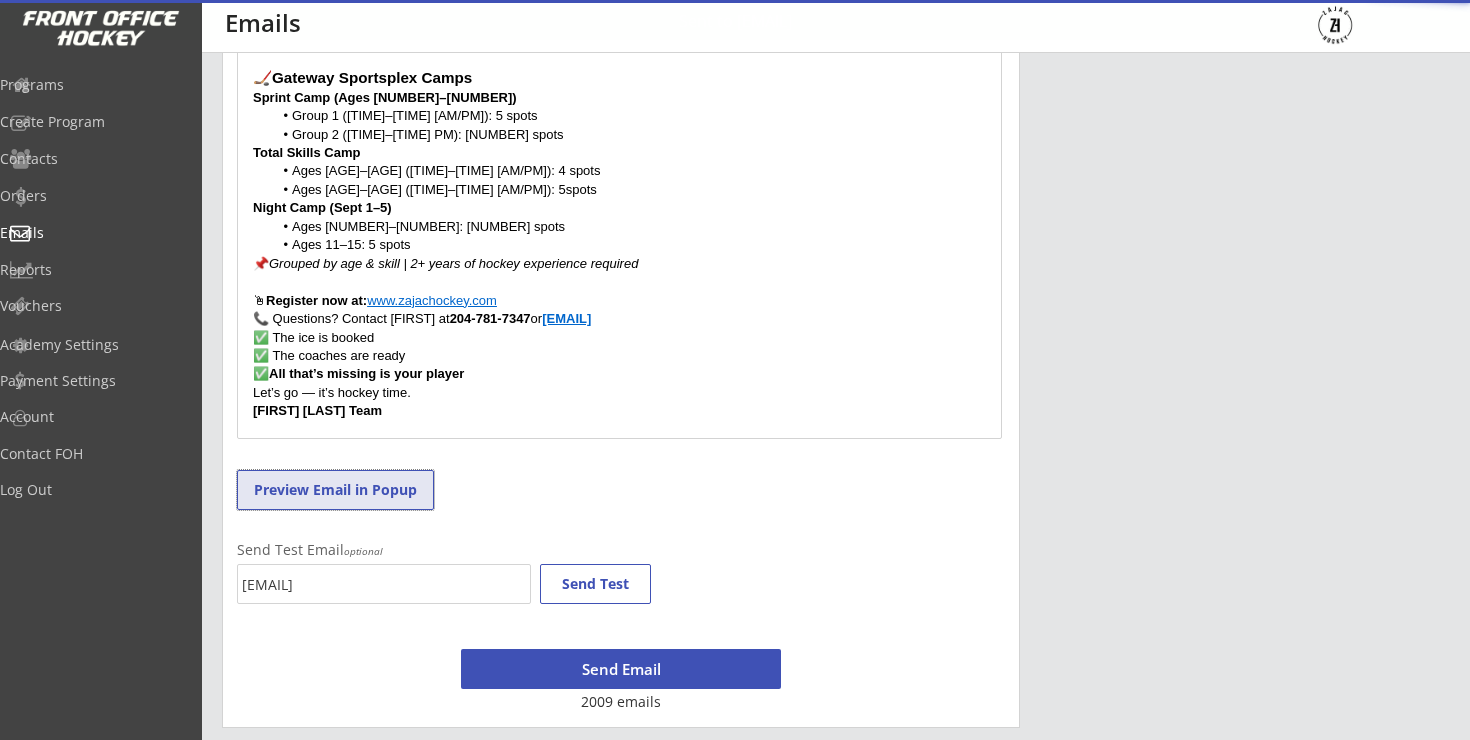 click on "Preview Email in Popup" at bounding box center (335, 490) 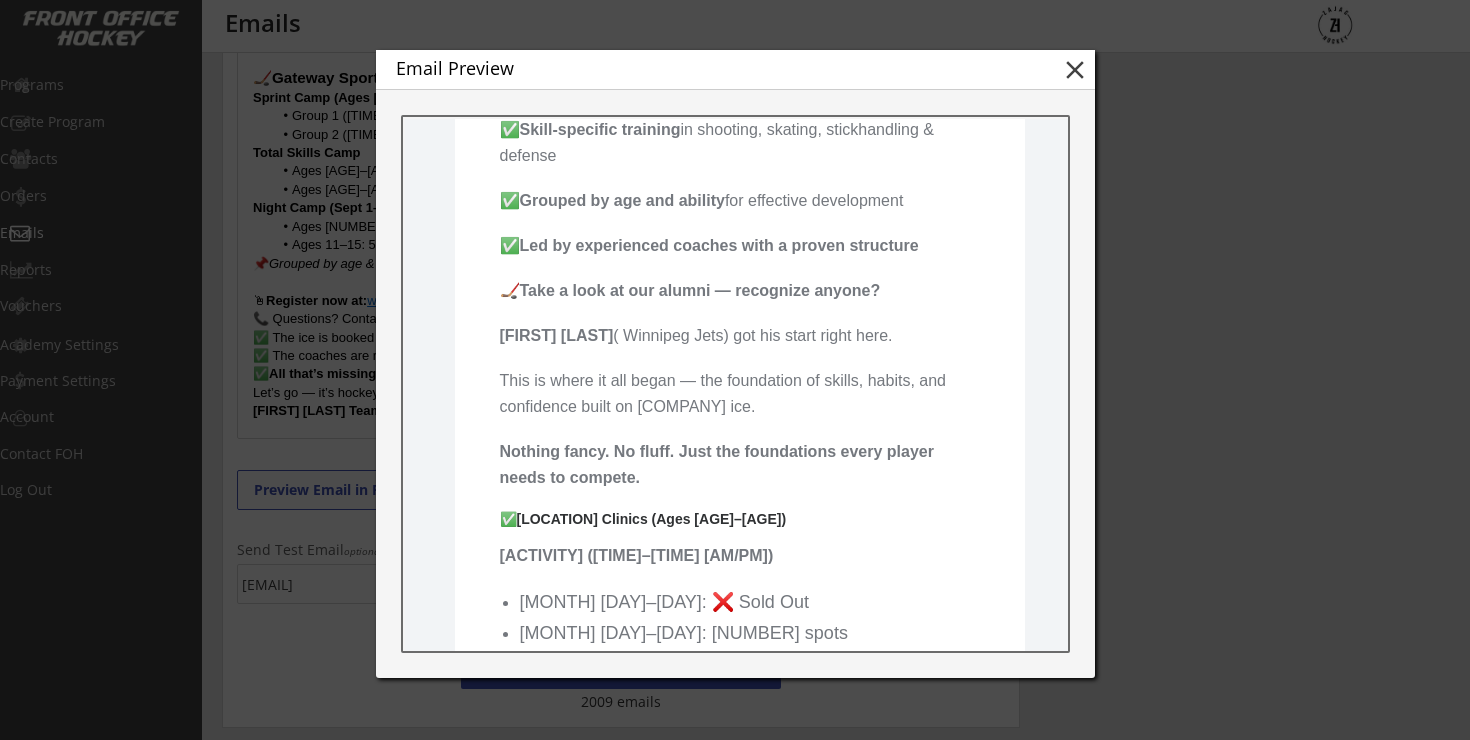 scroll, scrollTop: 558, scrollLeft: 0, axis: vertical 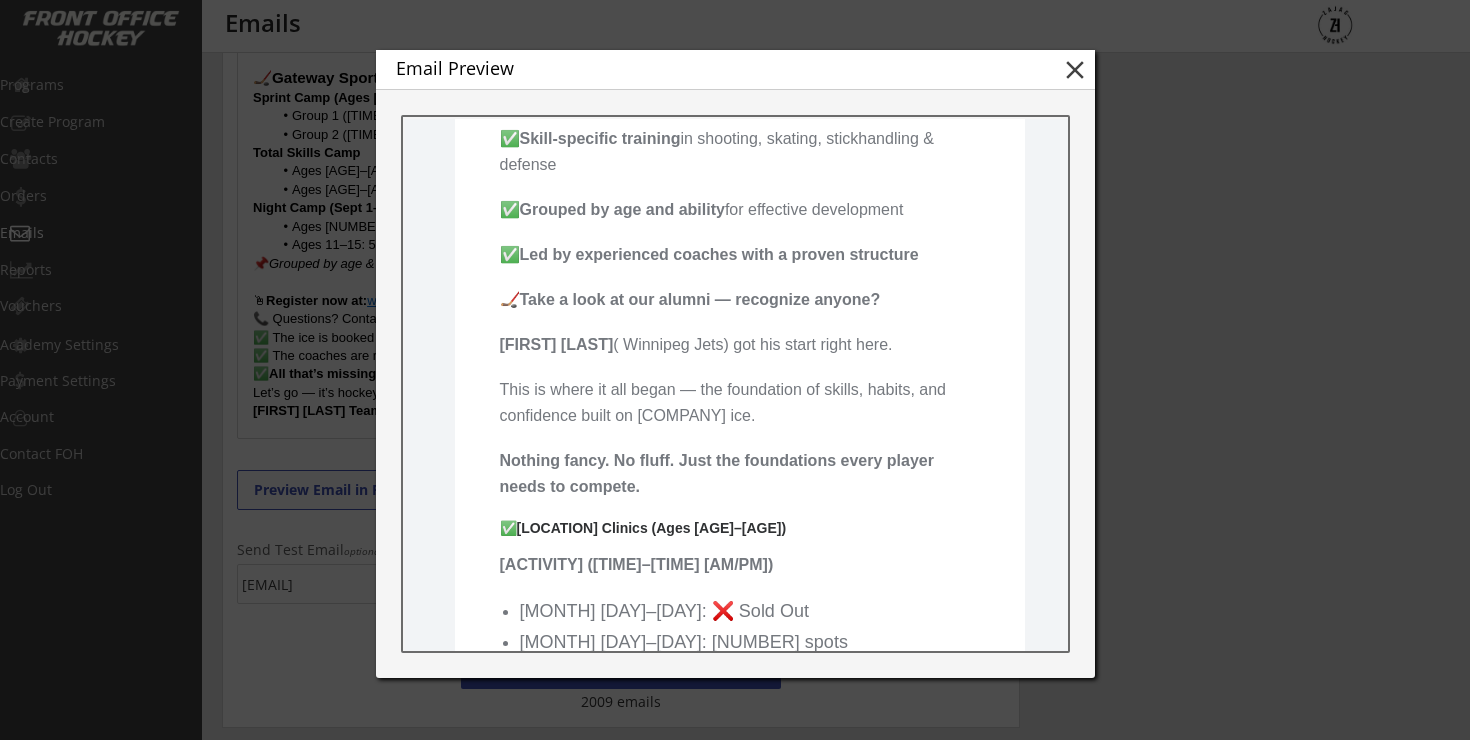 click on "close" at bounding box center [1075, 70] 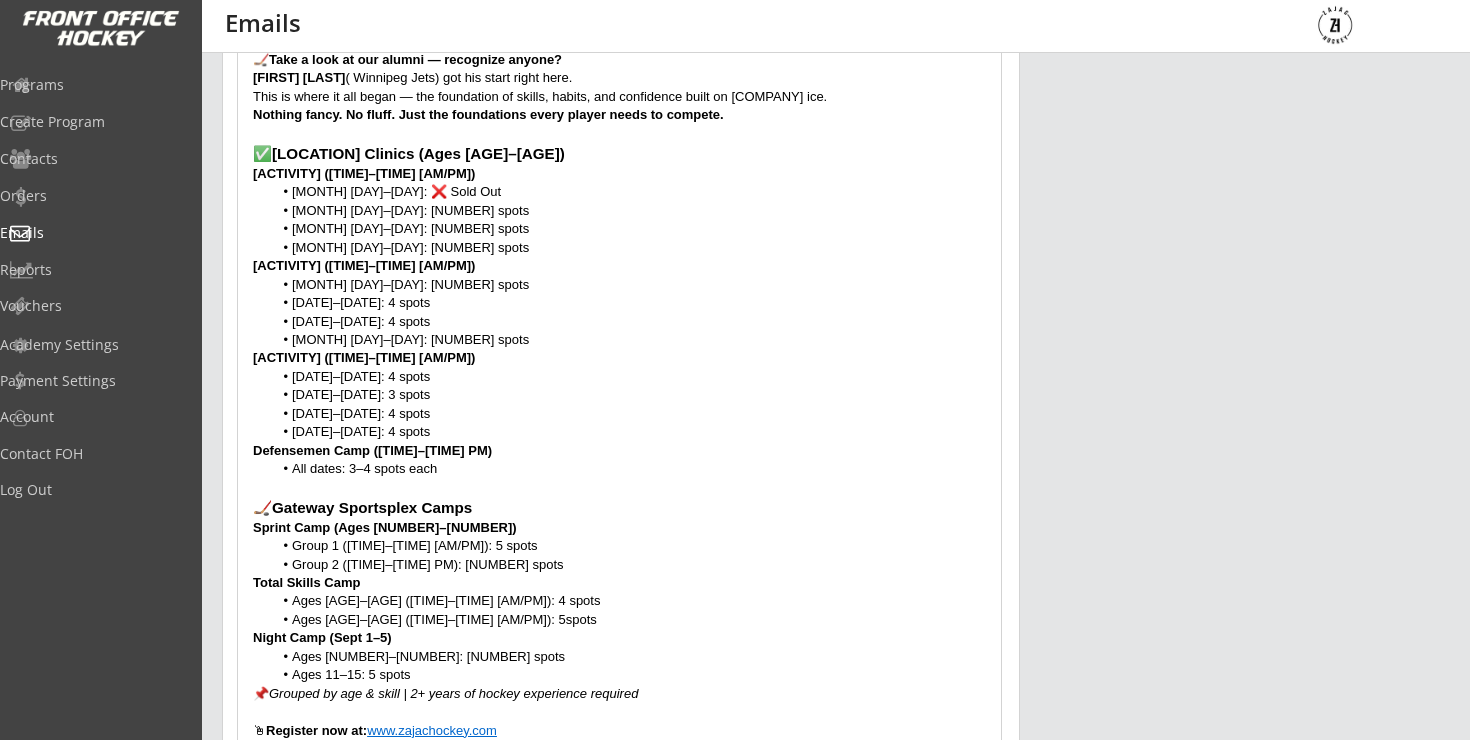 scroll, scrollTop: 604, scrollLeft: 0, axis: vertical 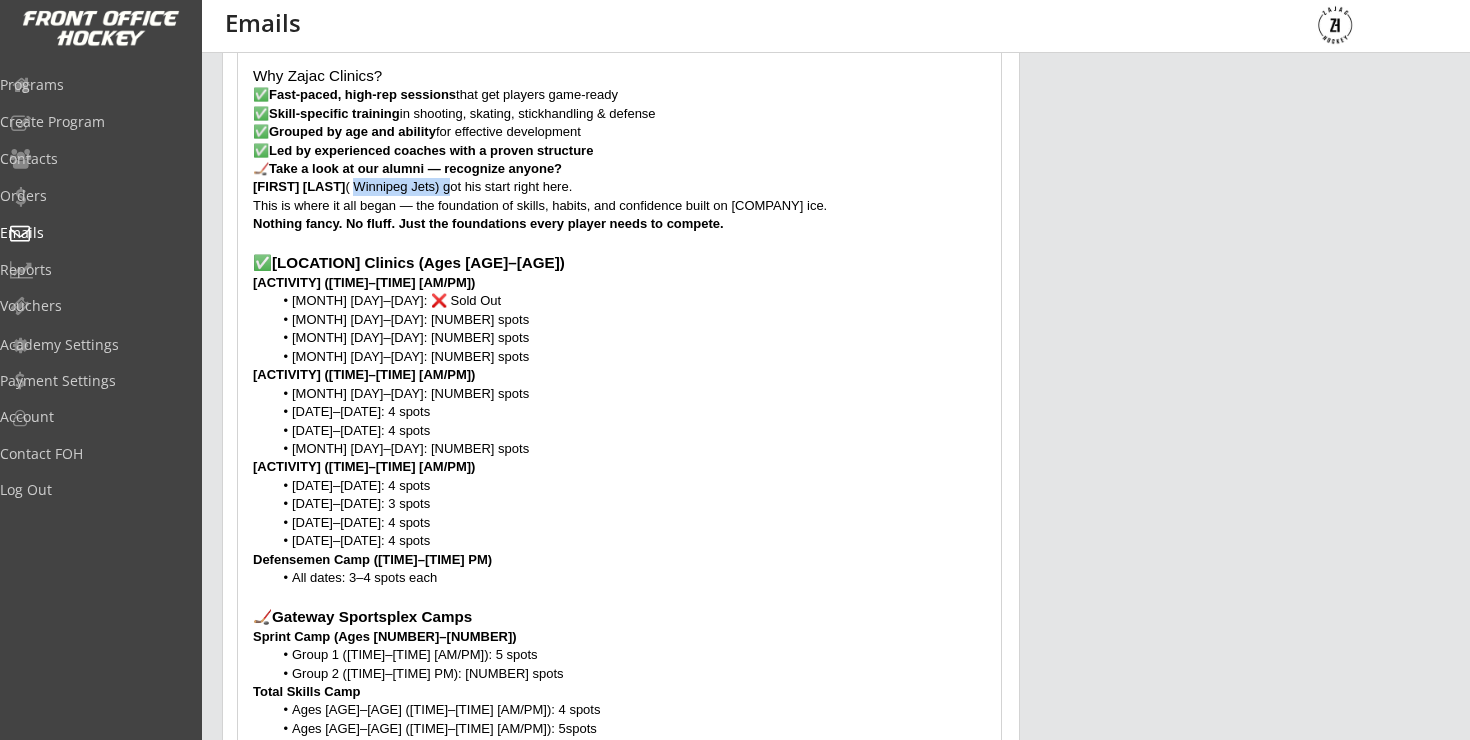 drag, startPoint x: 454, startPoint y: 185, endPoint x: 363, endPoint y: 189, distance: 91.08787 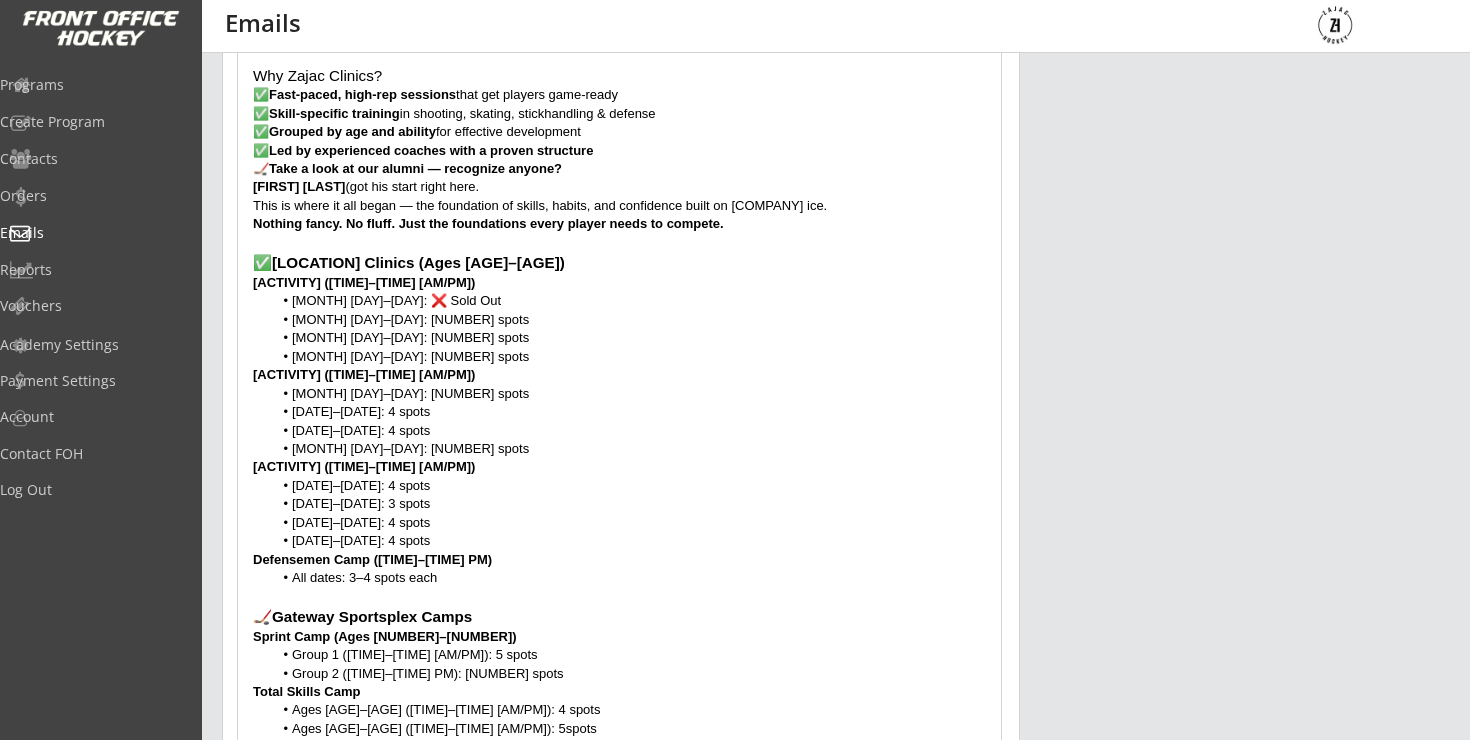 click on "[FIRST] [LAST]  (got his start right here." at bounding box center (619, 187) 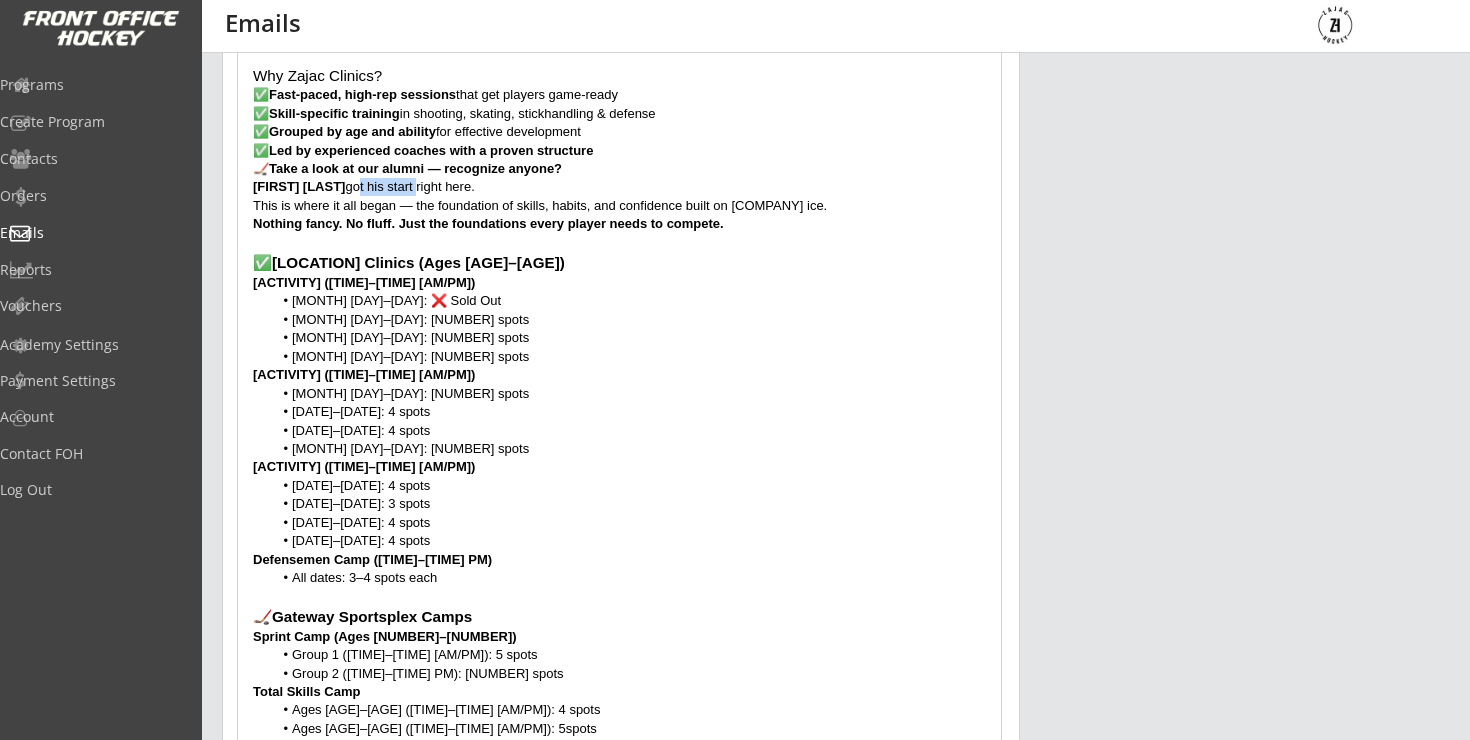 drag, startPoint x: 424, startPoint y: 187, endPoint x: 363, endPoint y: 185, distance: 61.03278 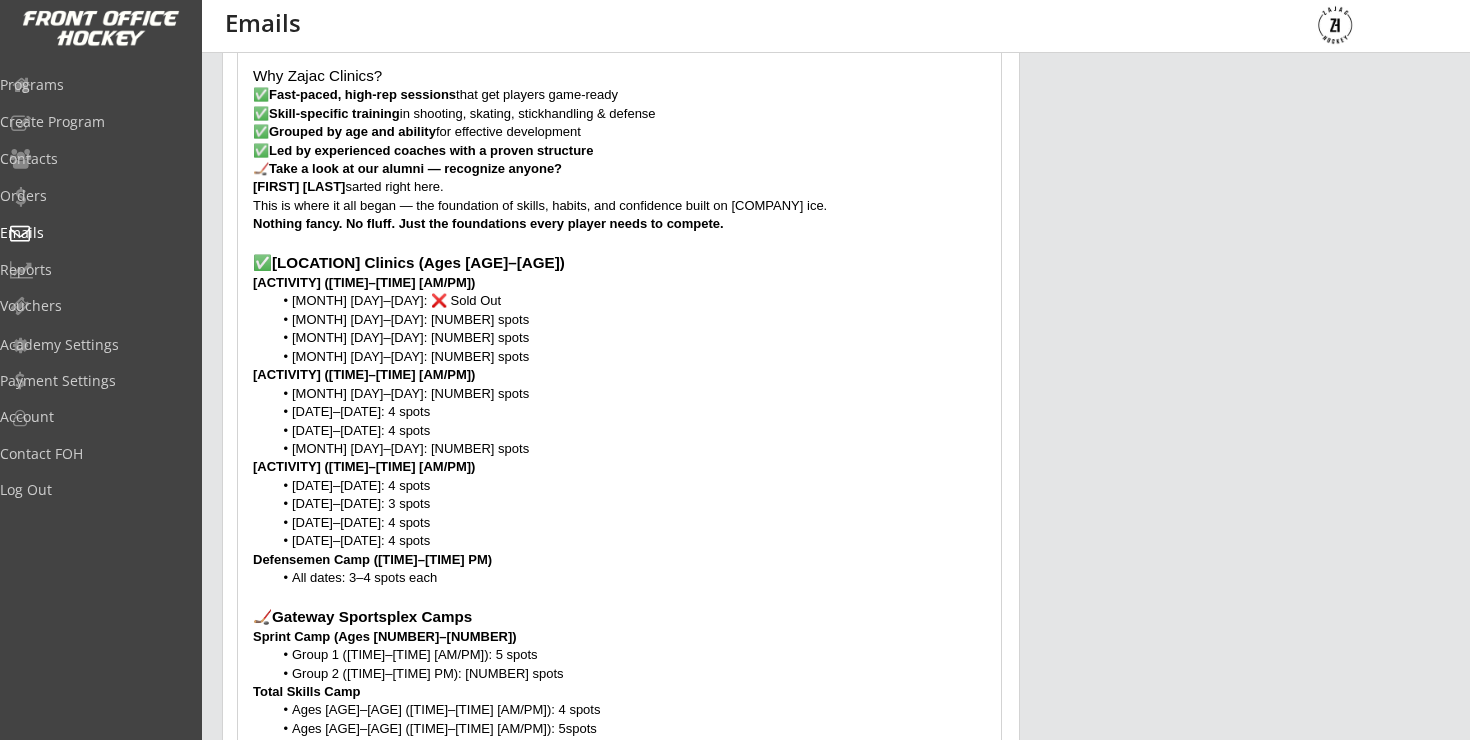 click on "[ACTIVITY] ([TIME]–[TIME] [AM/PM])" at bounding box center [619, 375] 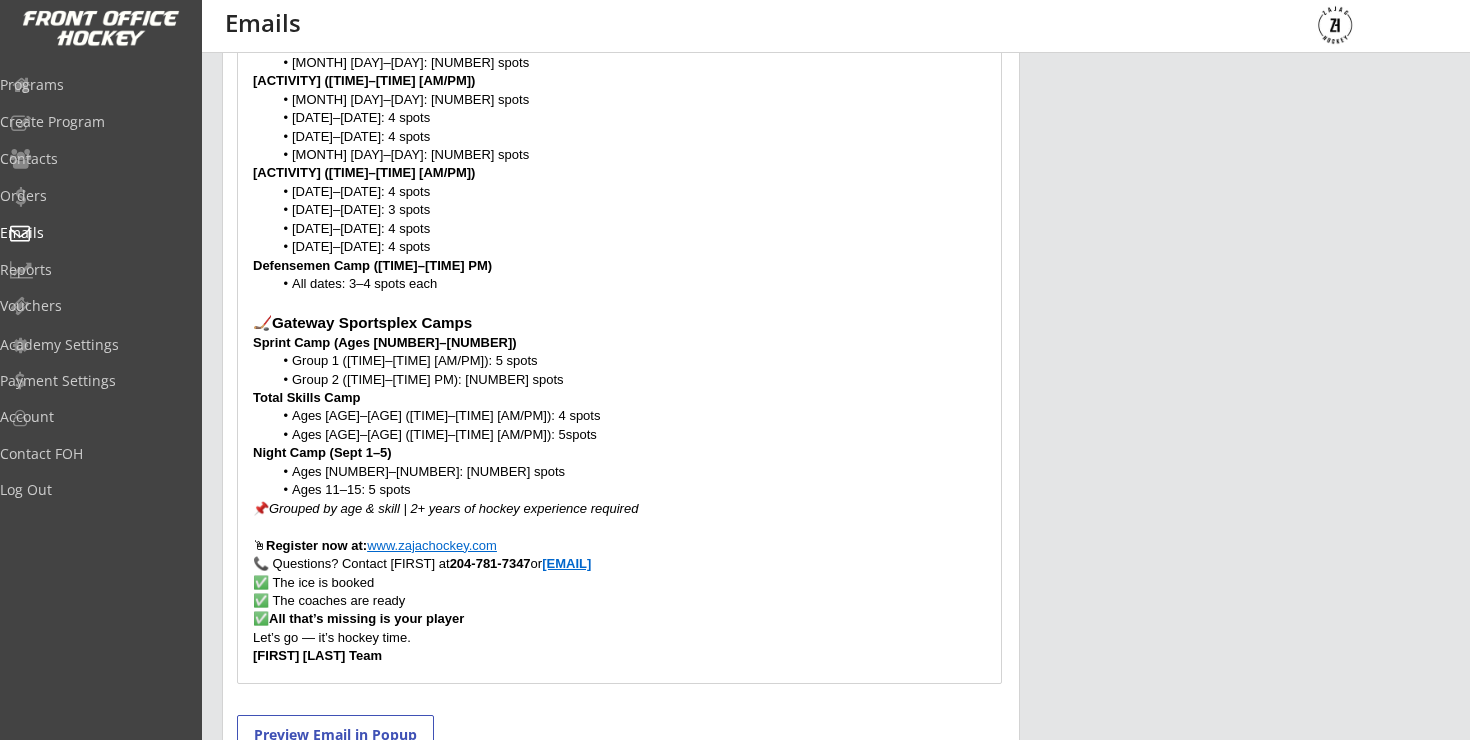 scroll, scrollTop: 976, scrollLeft: 0, axis: vertical 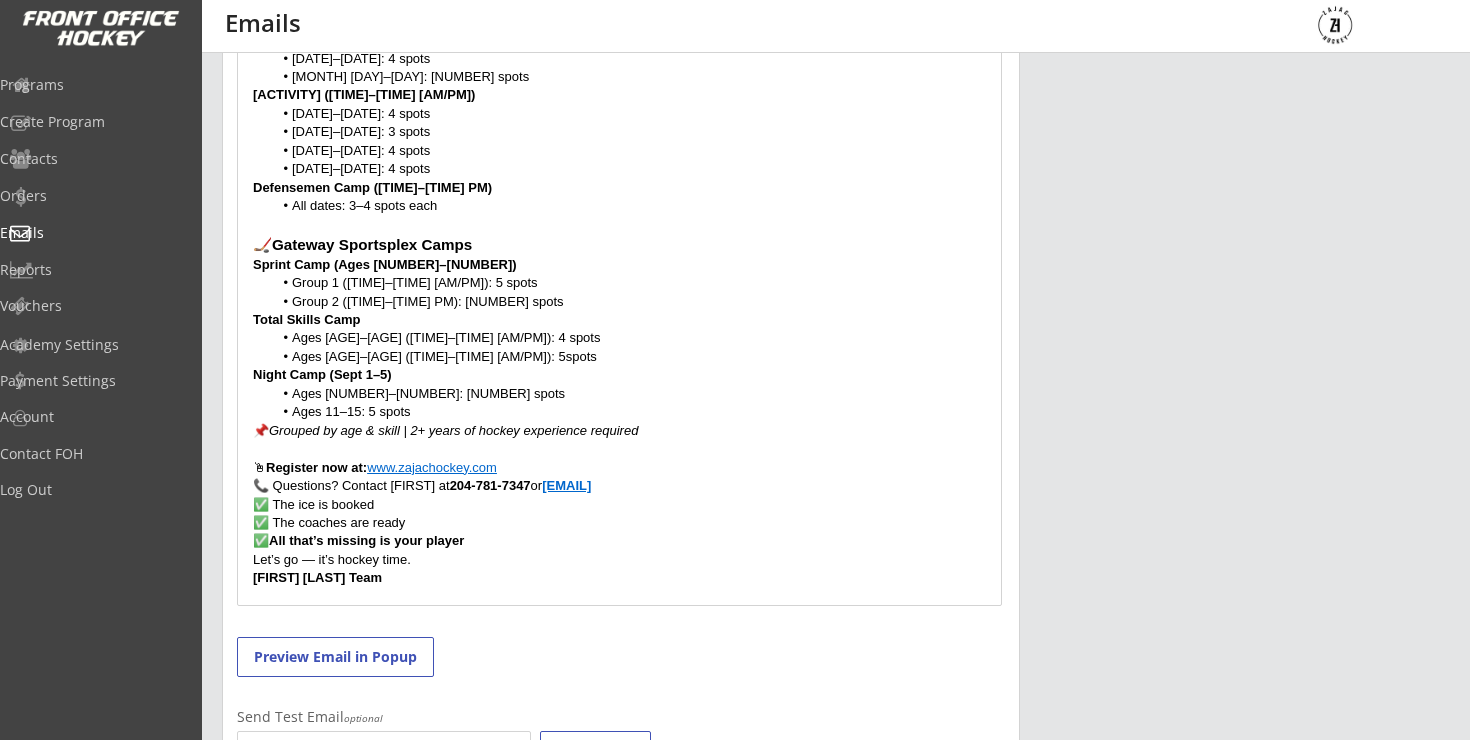 click on "Hey Hockey Families, Zajac Hockey Summer Clinics  begin  next week  — and it’s time to shift into hockey mode! There are still spots available, but they’re disappearing fast as families wrap up summer. If you're planning to join us,  now’s the time to register  and avoid the last-minute scramble. Why Zajac Clinics? ✅  Fast-paced, high-rep sessions  that get players game-ready  ✅  Skill-specific training  in shooting, skating, stickhandling & defense  ✅  Grouped by age and ability  for effective development  ✅  Led by experienced coaches with a proven structure 🏒  Take a look at our alumni — recognize anyone? [FIRST] [LAST]  sarted right here.  This is where it all began — the foundation of skills, habits, and confidence built on Zajac ice. Nothing fancy. No fluff. Just the foundations every player needs to compete. ✅  Current Availability – Seven Oaks Arena Clinics (Ages [NUMBER]–[NUMBER]) Dynamic Skating ([TIME]–[TIME] AM) [MONTH] [DAY]–[DAY]: ❌ Sold Out [MONTH] [DAY]–[DAY]: [NUMBER] spots [MONTH] [DAY]–[DAY]: [NUMBER] spots" at bounding box center (619, 96) 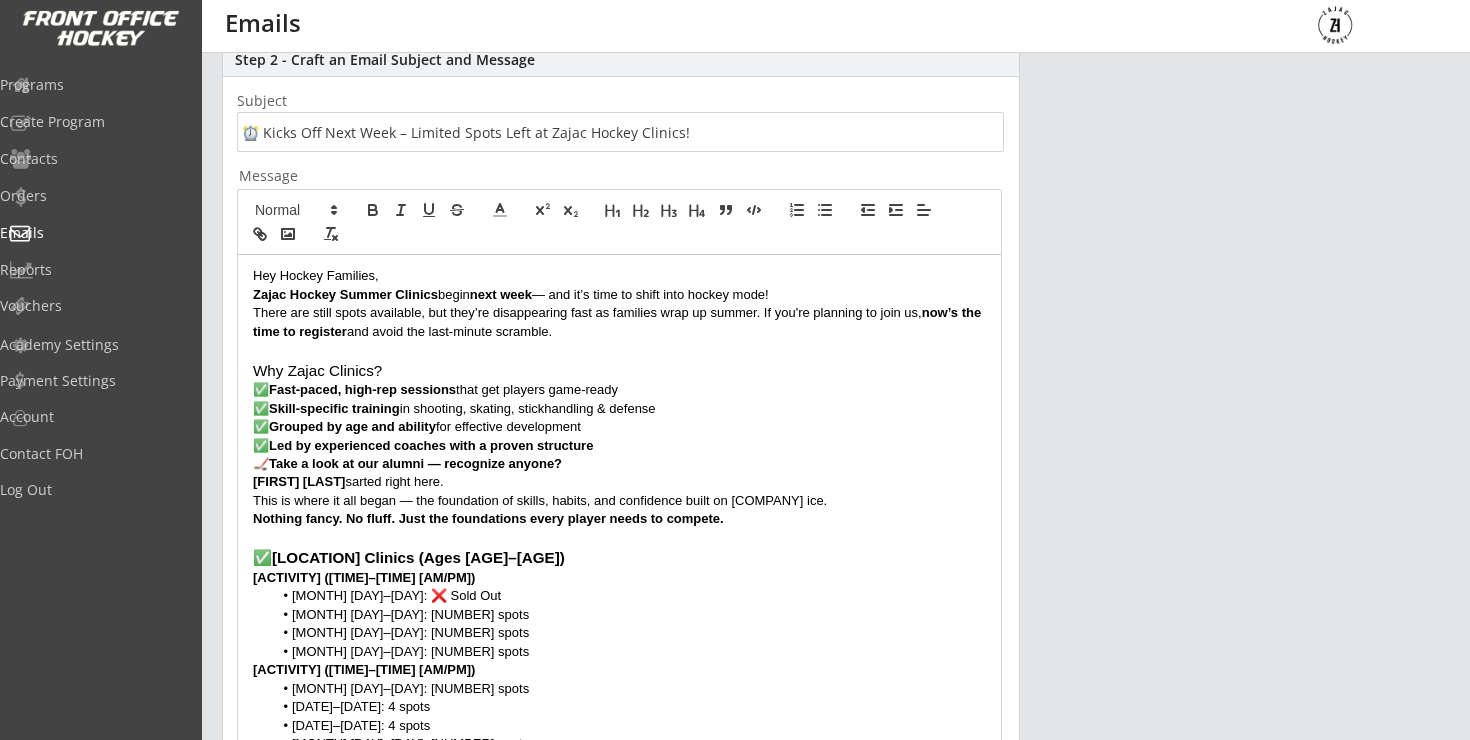 scroll, scrollTop: 0, scrollLeft: 0, axis: both 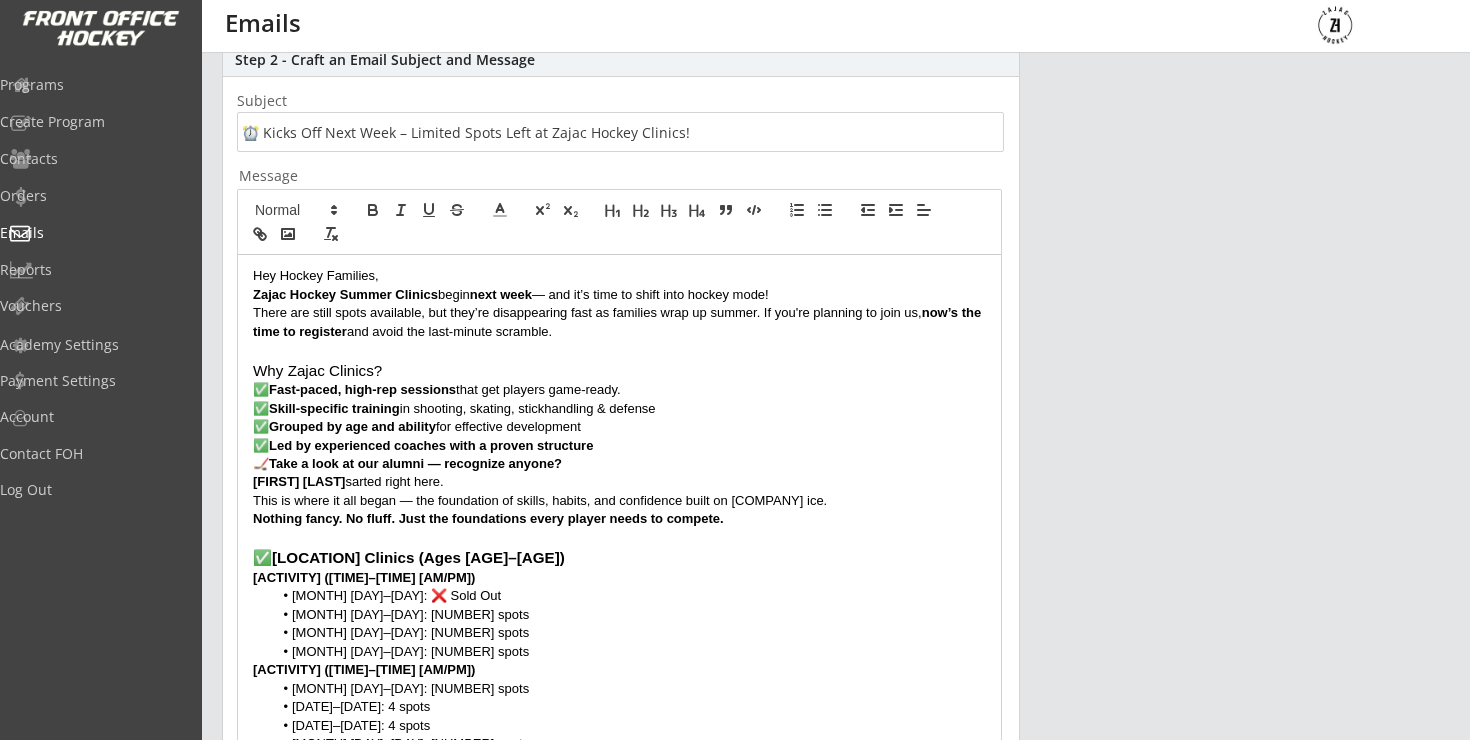 click on "✅  Led by experienced coaches with a proven structure" at bounding box center (619, 446) 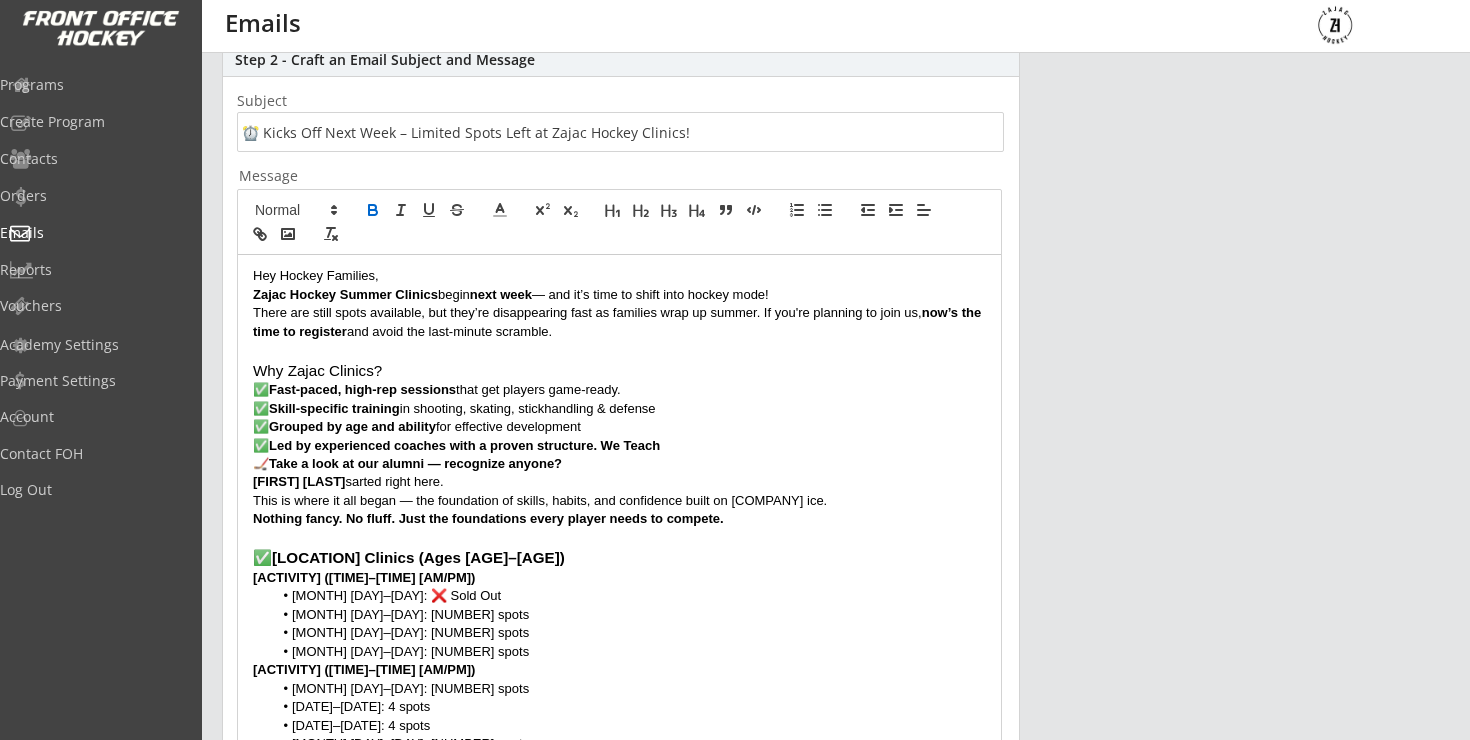 scroll, scrollTop: 0, scrollLeft: 0, axis: both 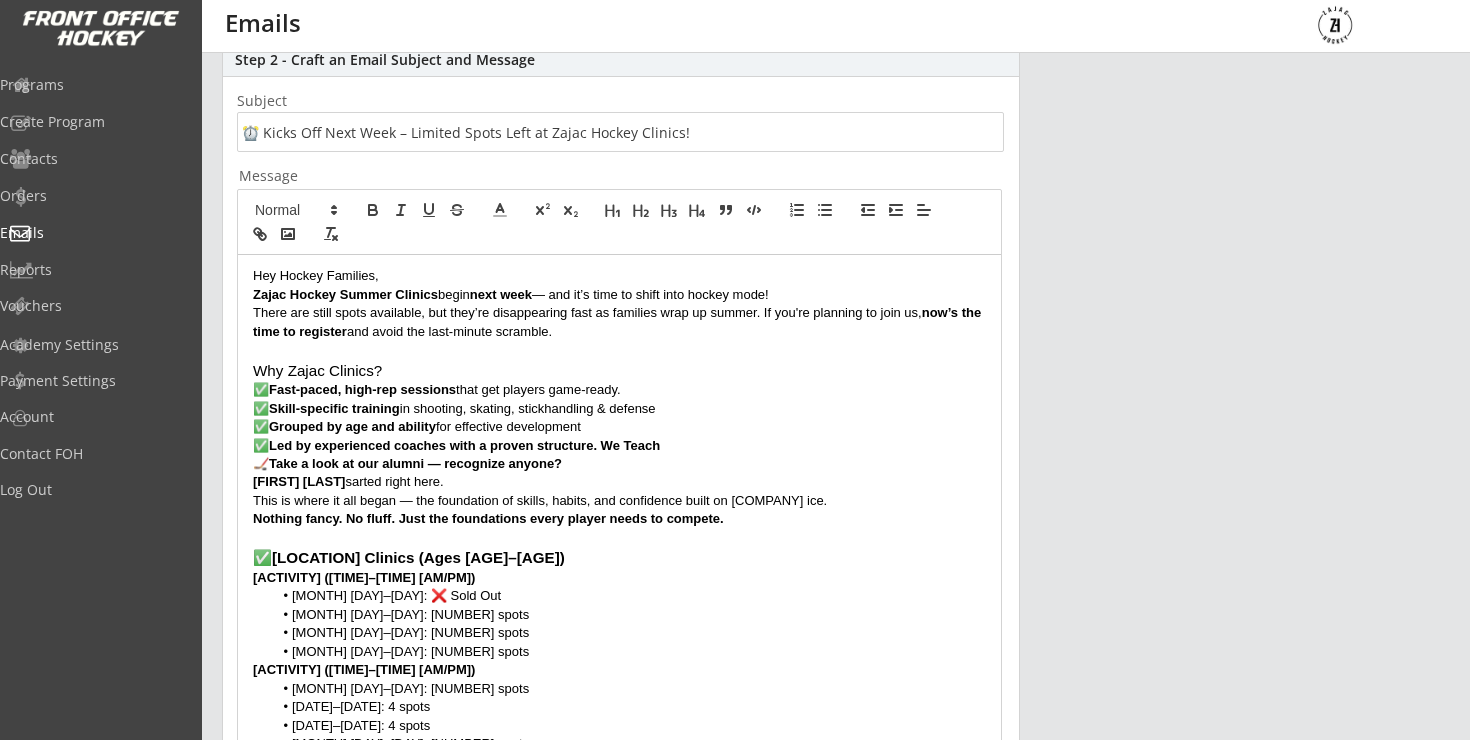 click on "[FIRST] [LAST]  sarted right here." at bounding box center (619, 482) 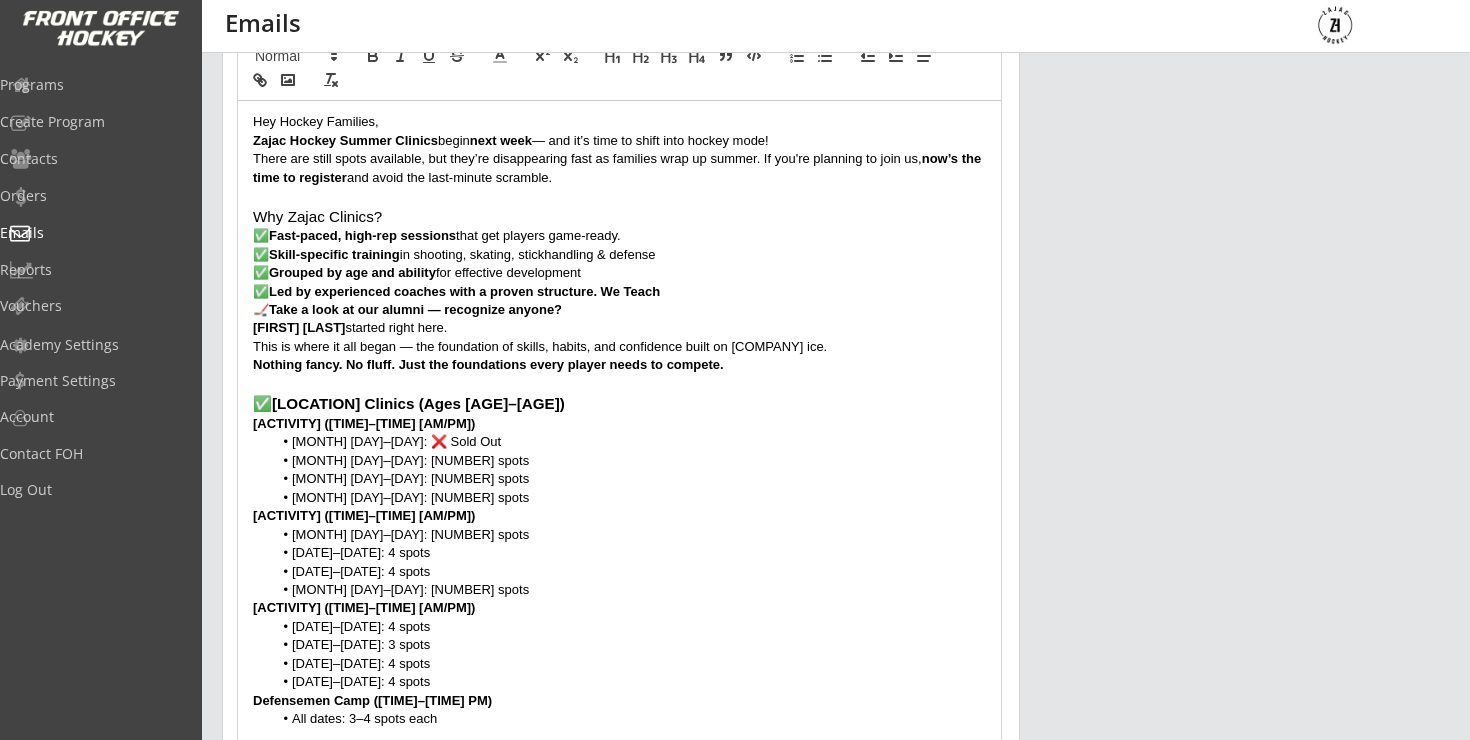 scroll, scrollTop: 464, scrollLeft: 0, axis: vertical 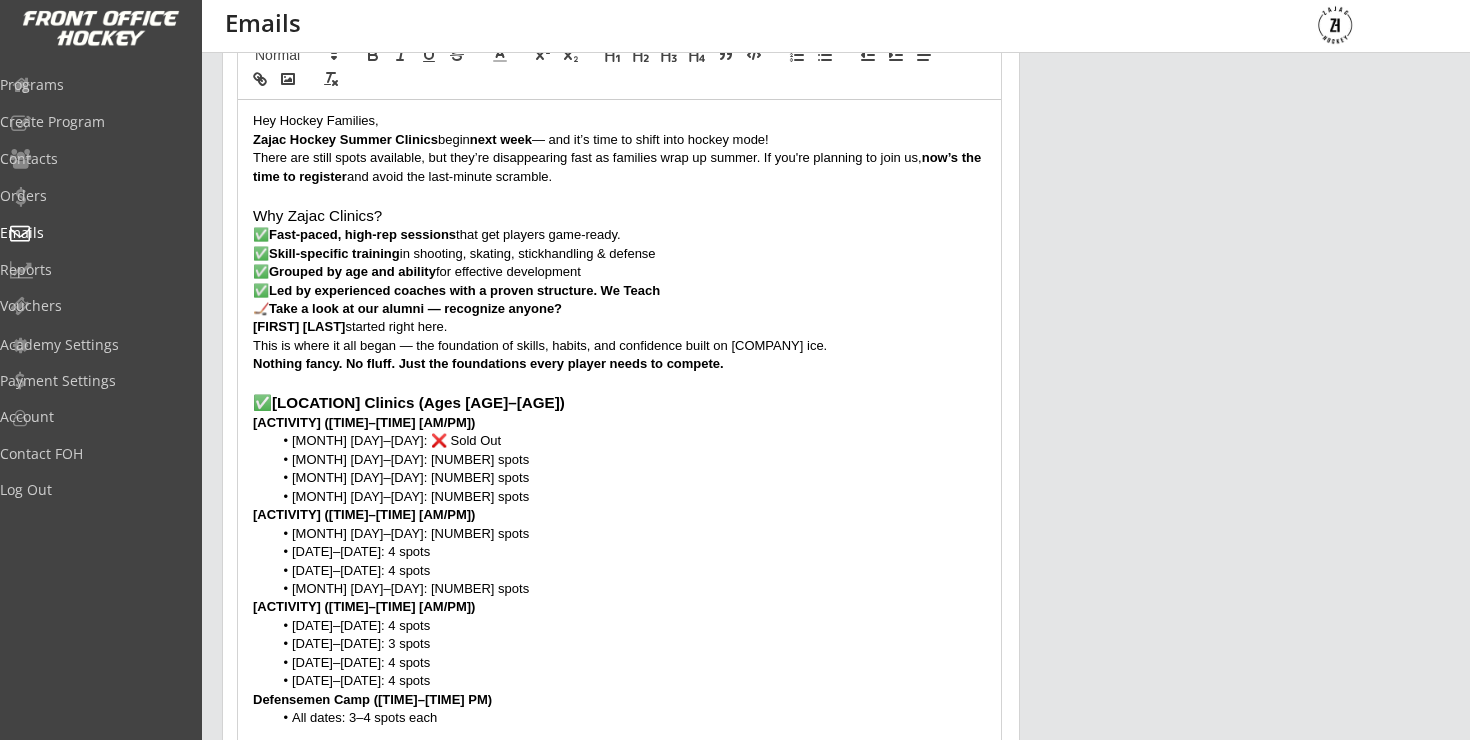 click on "This is where it all began — the foundation of skills, habits, and confidence built on [COMPANY] ice." at bounding box center [619, 346] 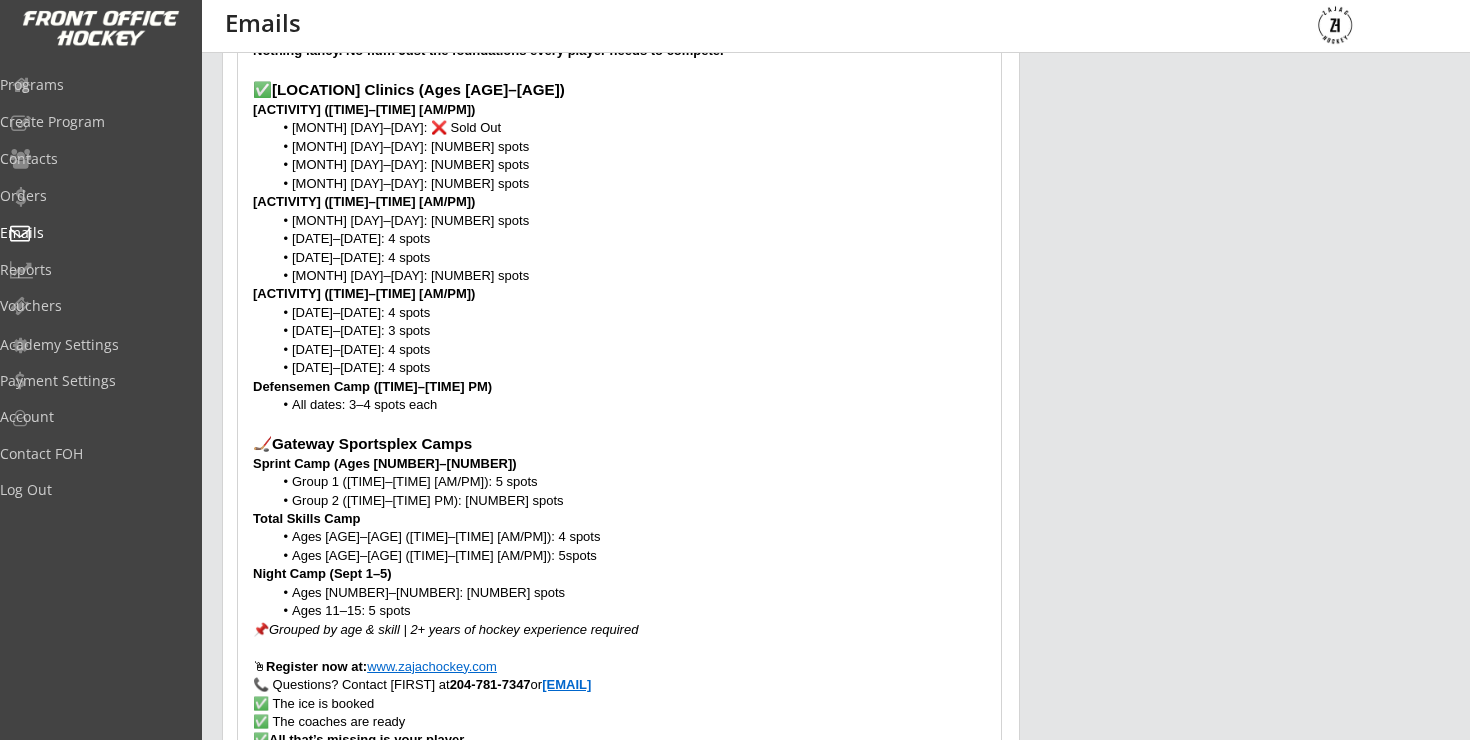 scroll, scrollTop: 997, scrollLeft: 0, axis: vertical 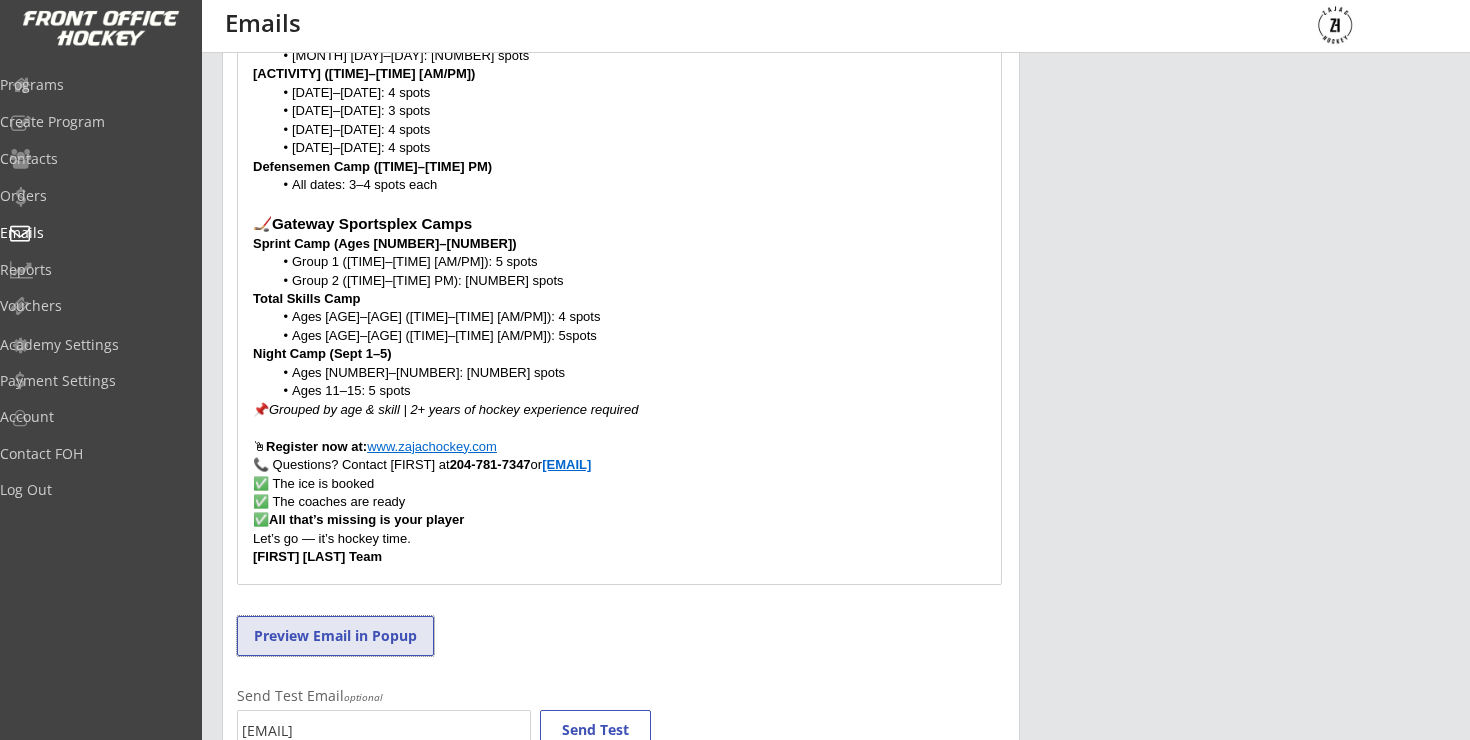 click on "Preview Email in Popup" at bounding box center [335, 636] 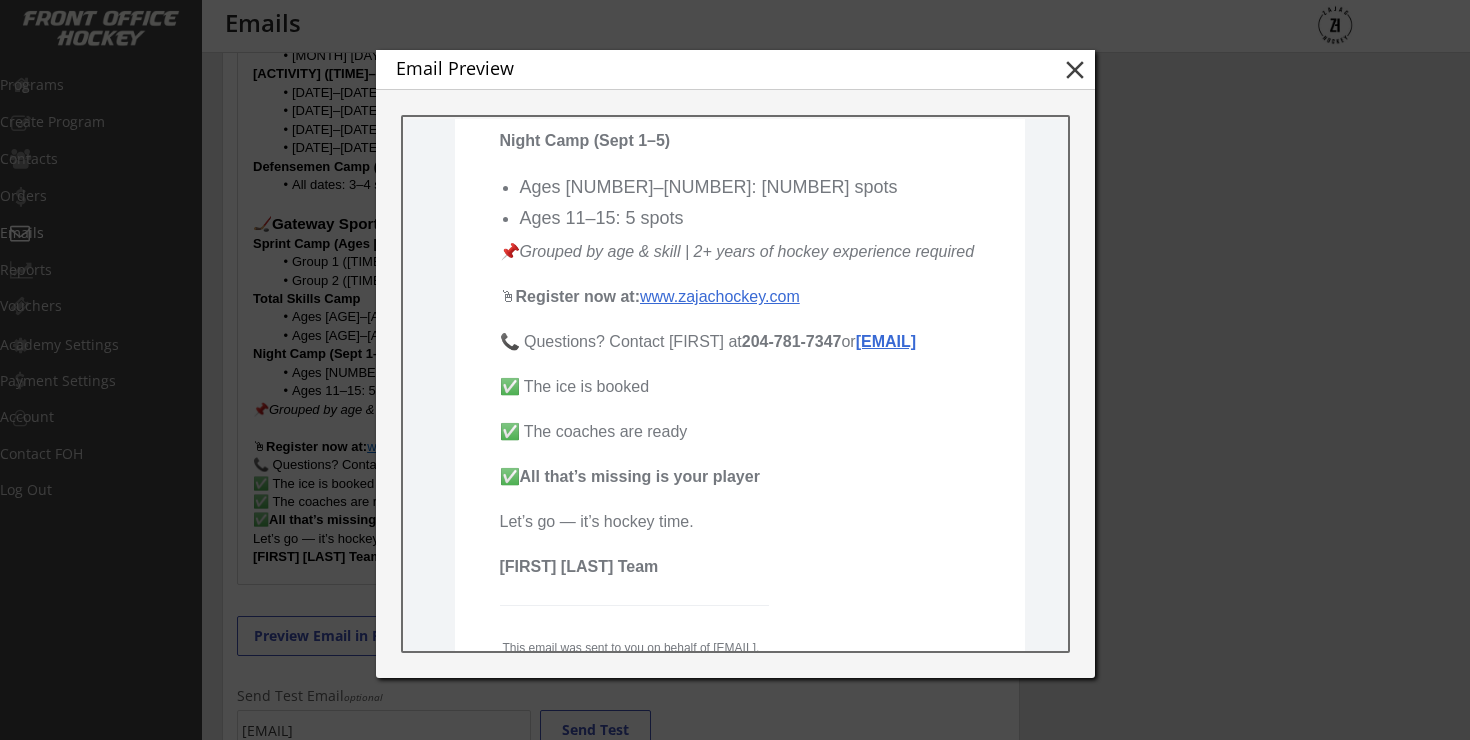 scroll, scrollTop: 2188, scrollLeft: 0, axis: vertical 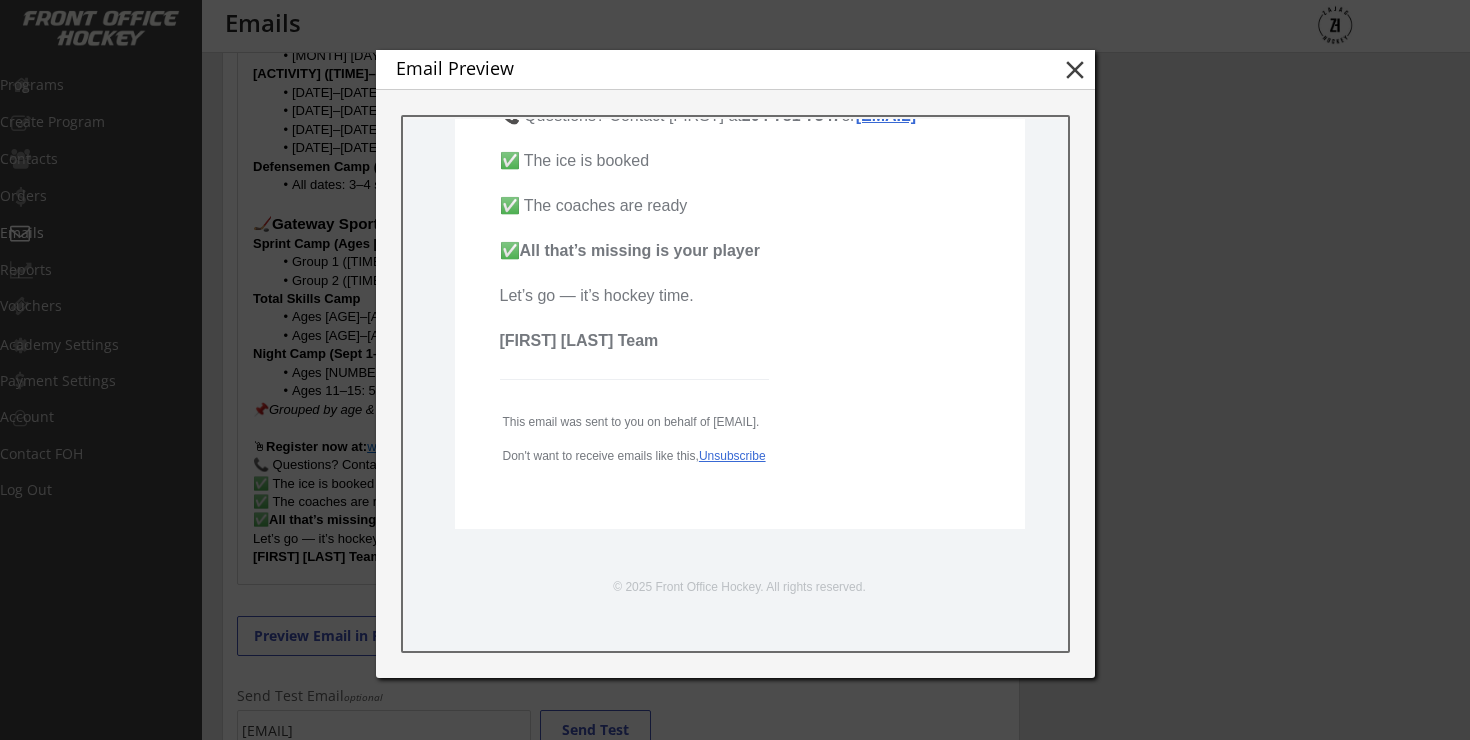 click on "www.zajachockey.com" at bounding box center [719, 70] 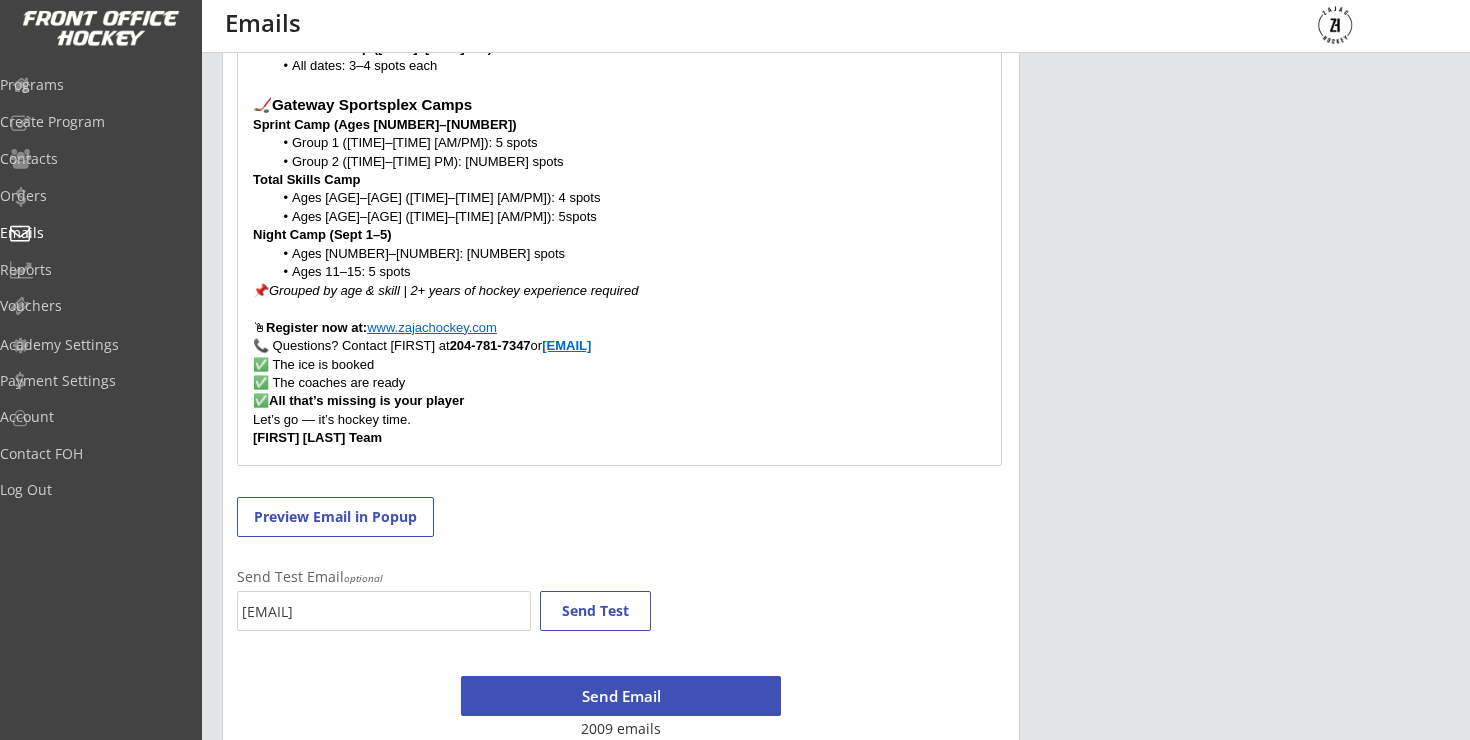 scroll, scrollTop: 1143, scrollLeft: 0, axis: vertical 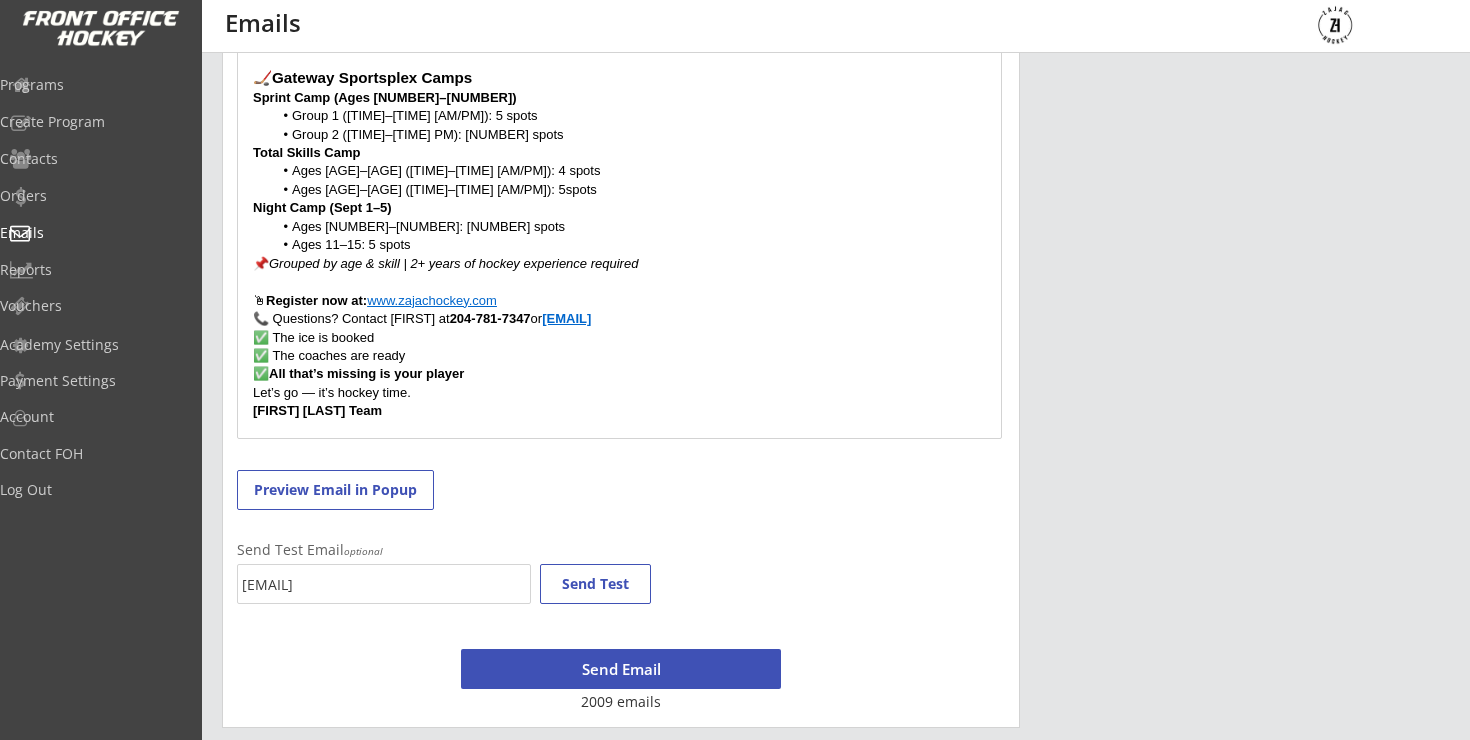 click on "[FIRST] [LAST] Team" at bounding box center [317, 410] 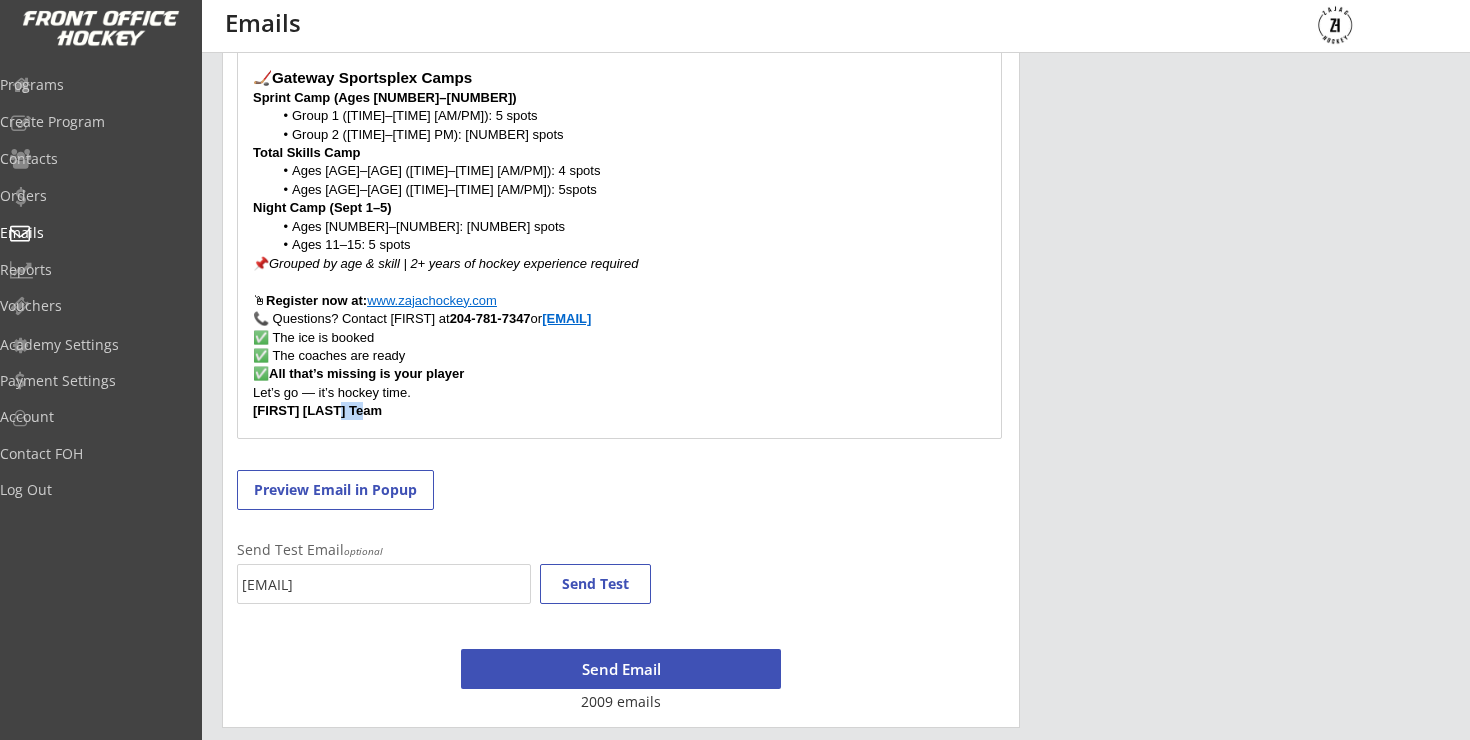 click on "[FIRST] [LAST] Team" at bounding box center (317, 410) 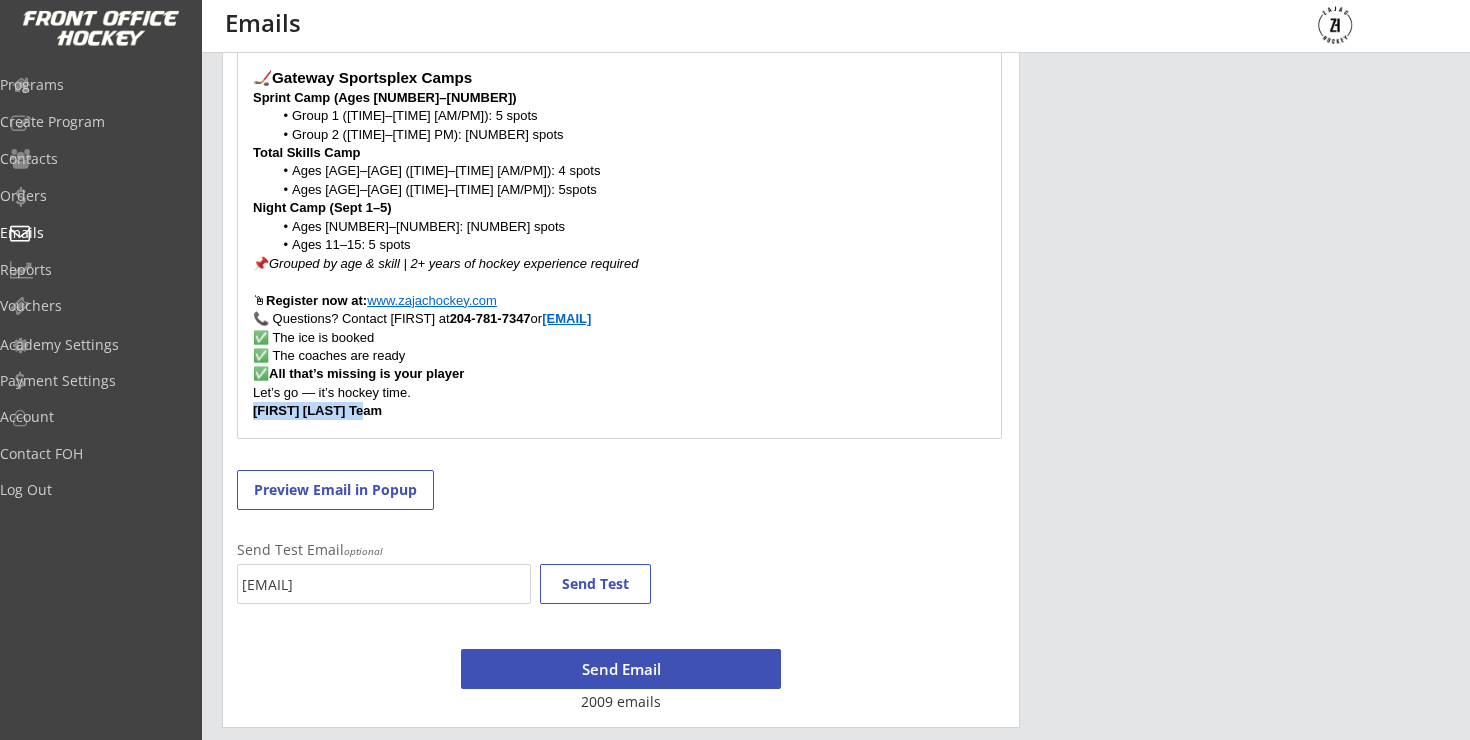click on "[FIRST] [LAST] Team" at bounding box center (317, 410) 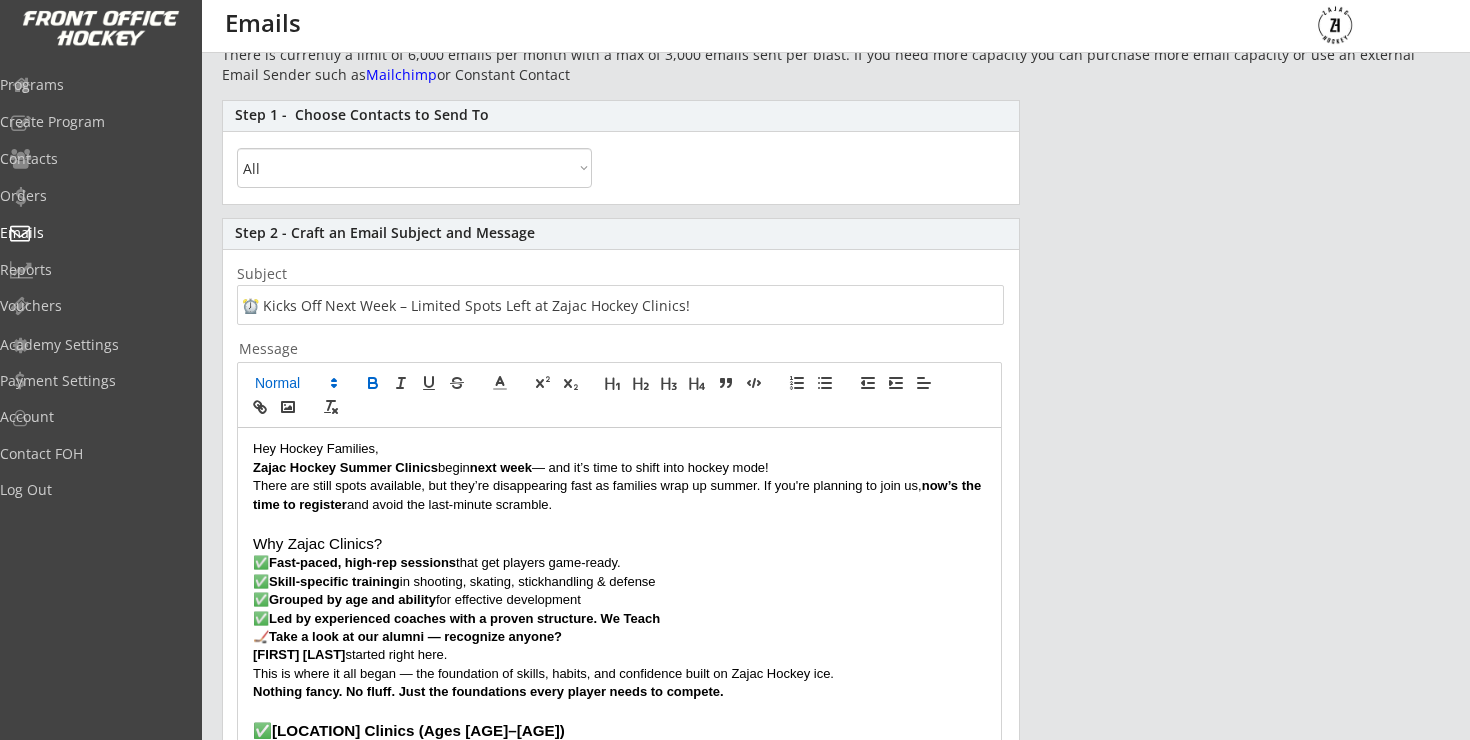 scroll, scrollTop: 147, scrollLeft: 0, axis: vertical 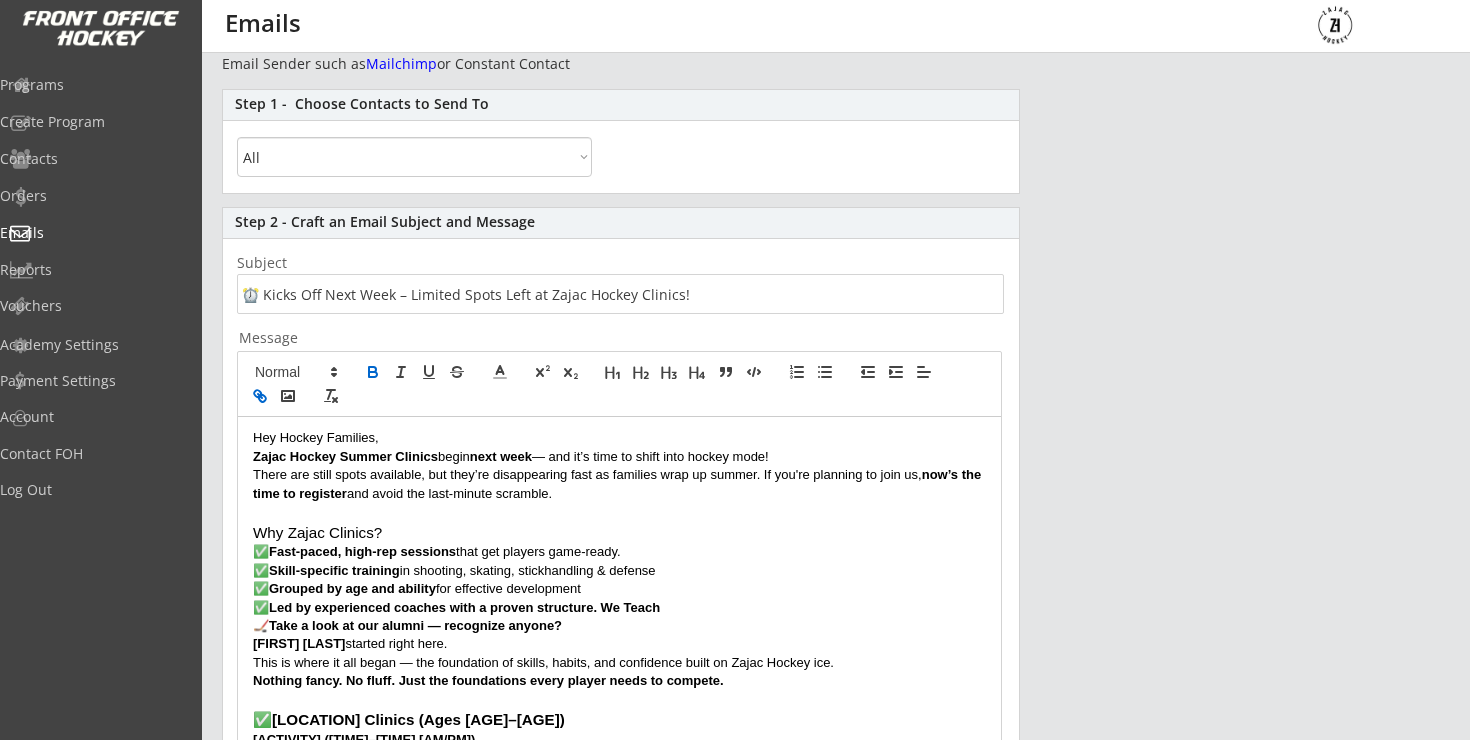 click at bounding box center (260, 396) 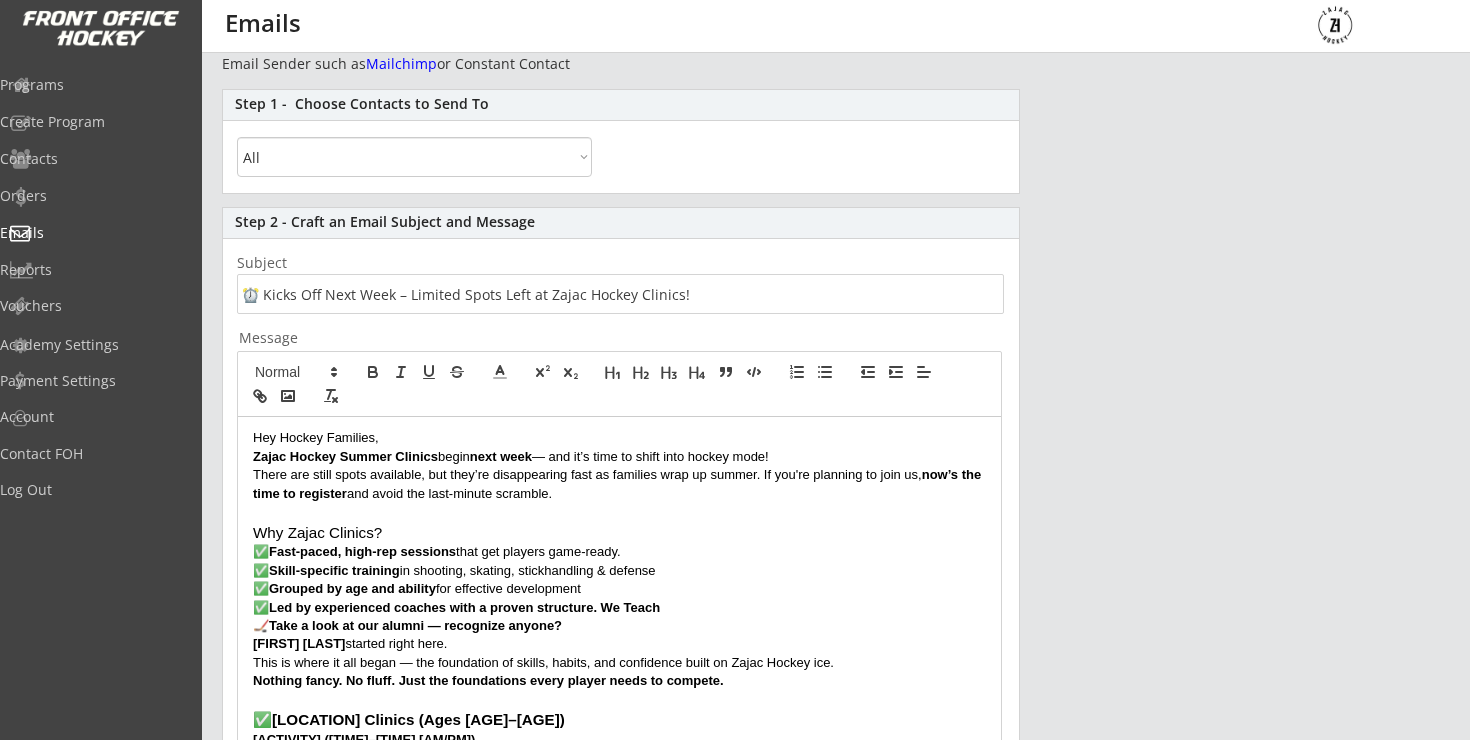 scroll, scrollTop: 1076, scrollLeft: 0, axis: vertical 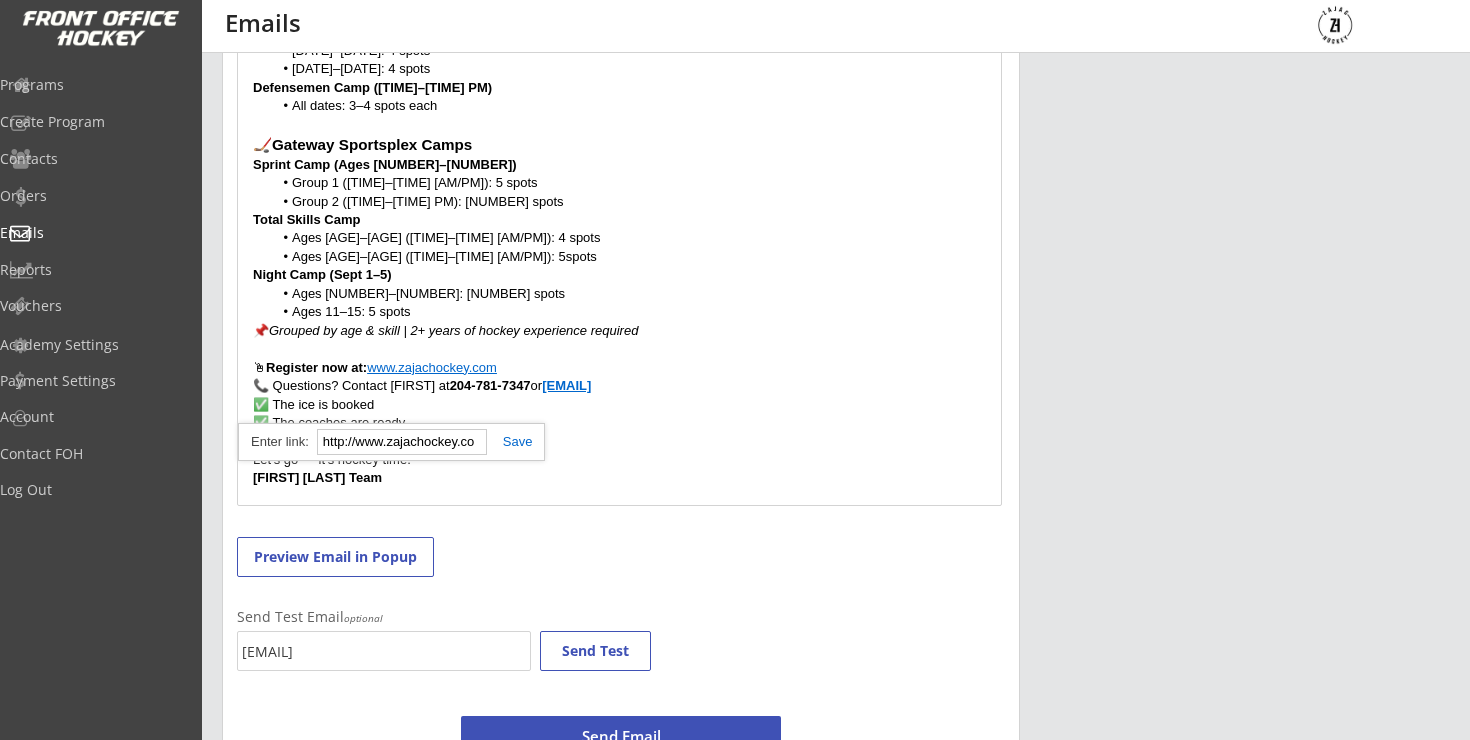 type on "http://www.zajachockey.com" 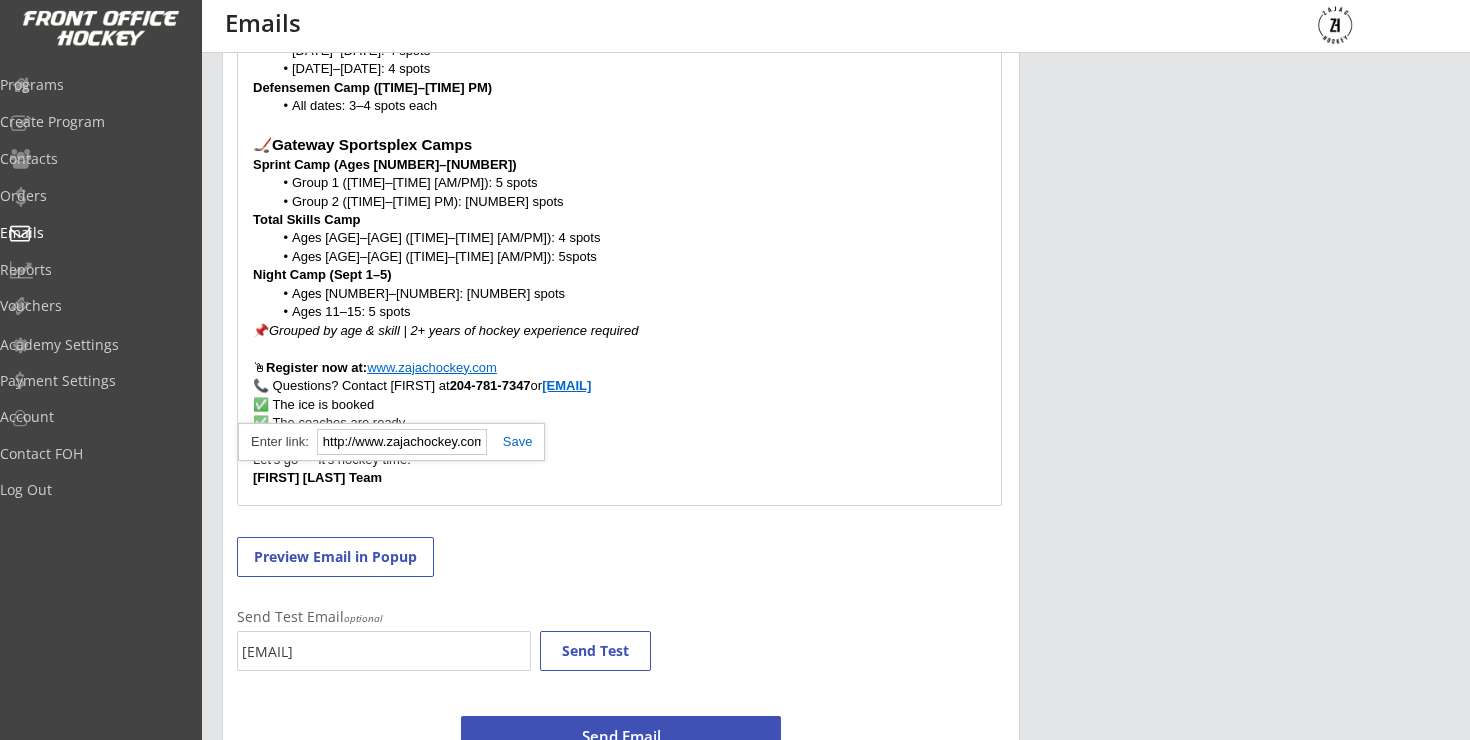 scroll, scrollTop: 0, scrollLeft: 4, axis: horizontal 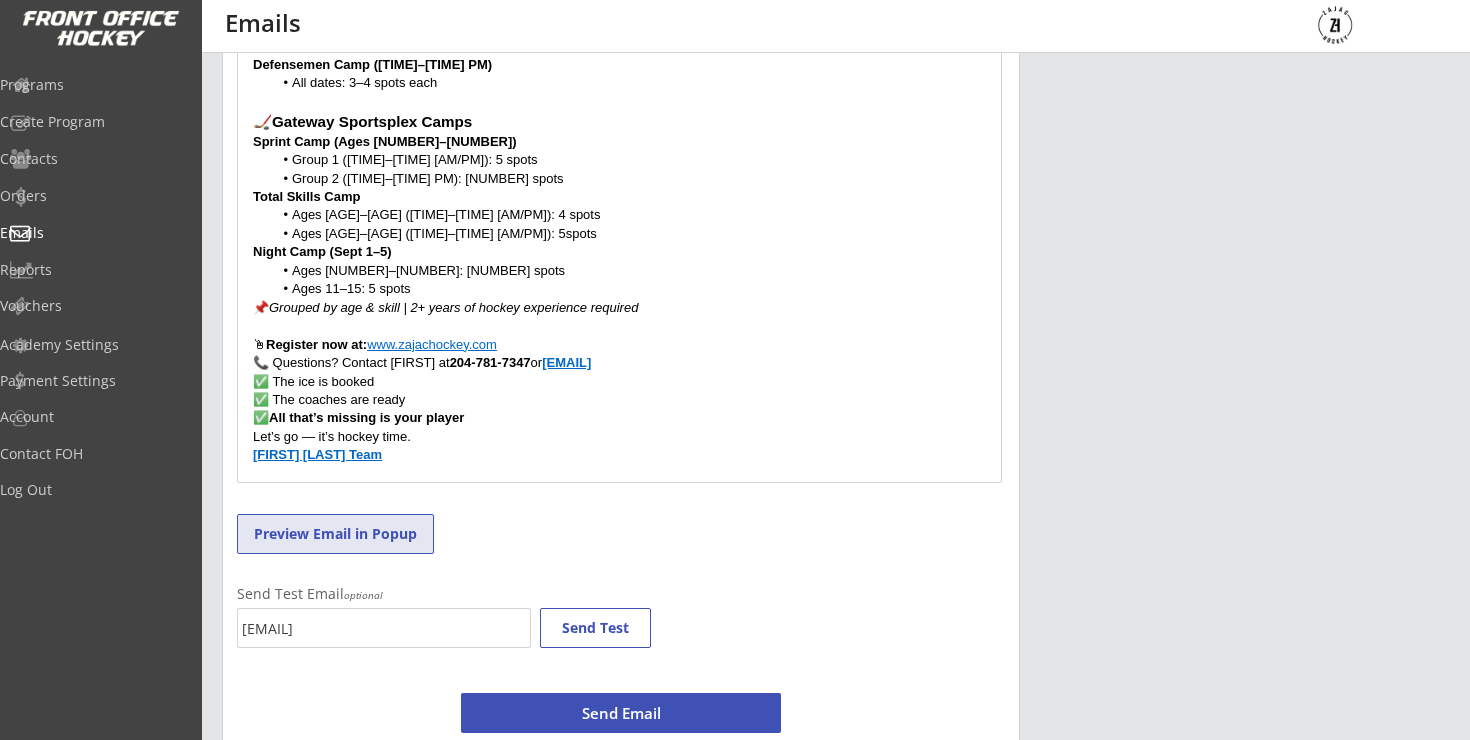 click on "Preview Email in Popup" at bounding box center [335, 534] 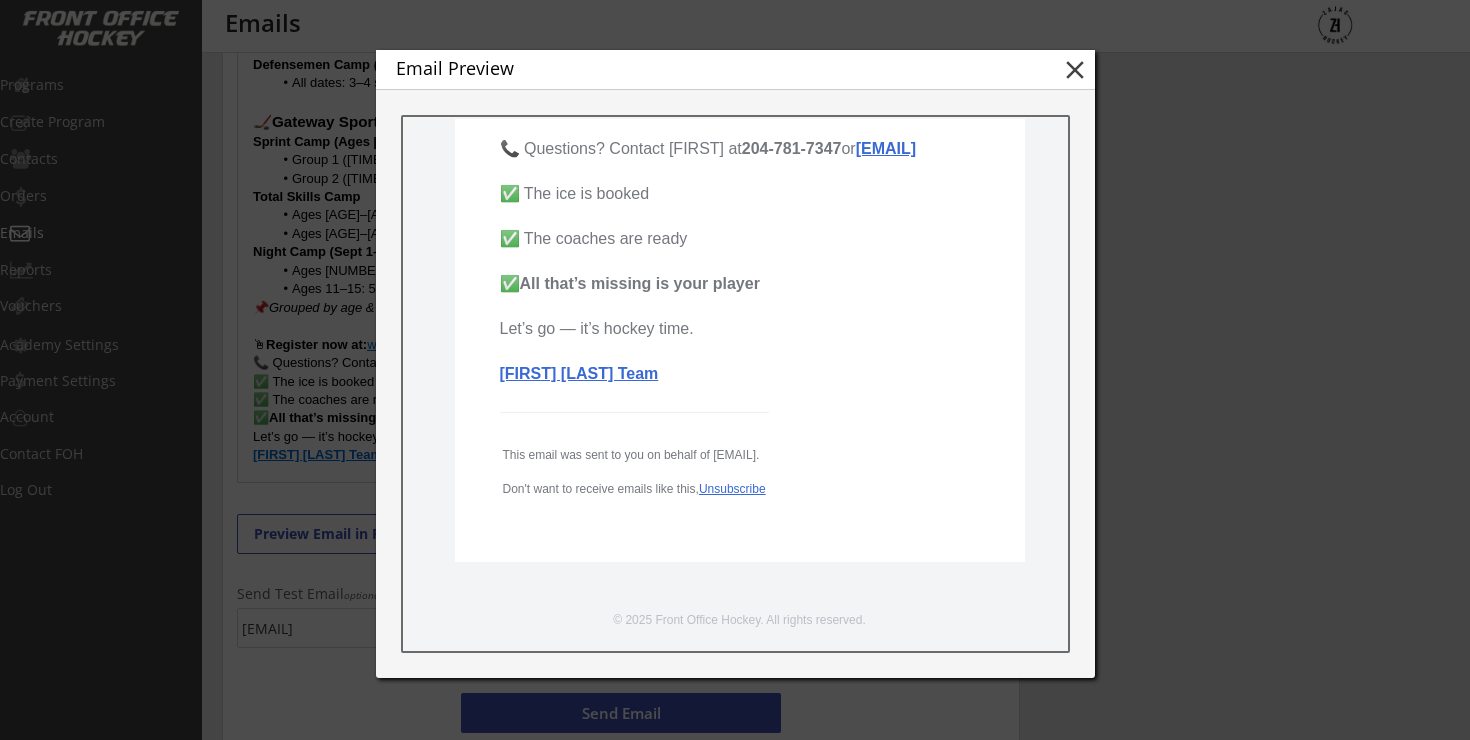 scroll, scrollTop: 2167, scrollLeft: 0, axis: vertical 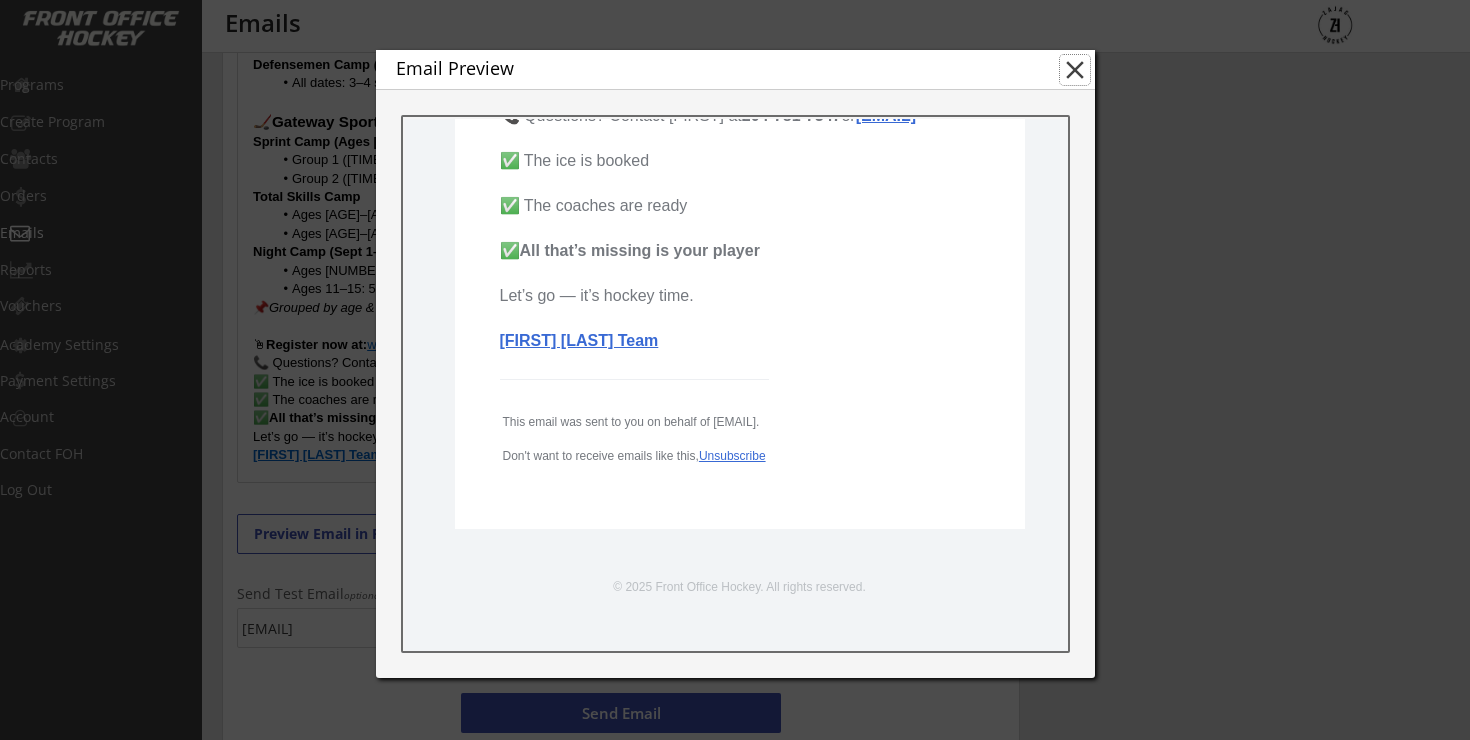 click on "close" at bounding box center (1075, 70) 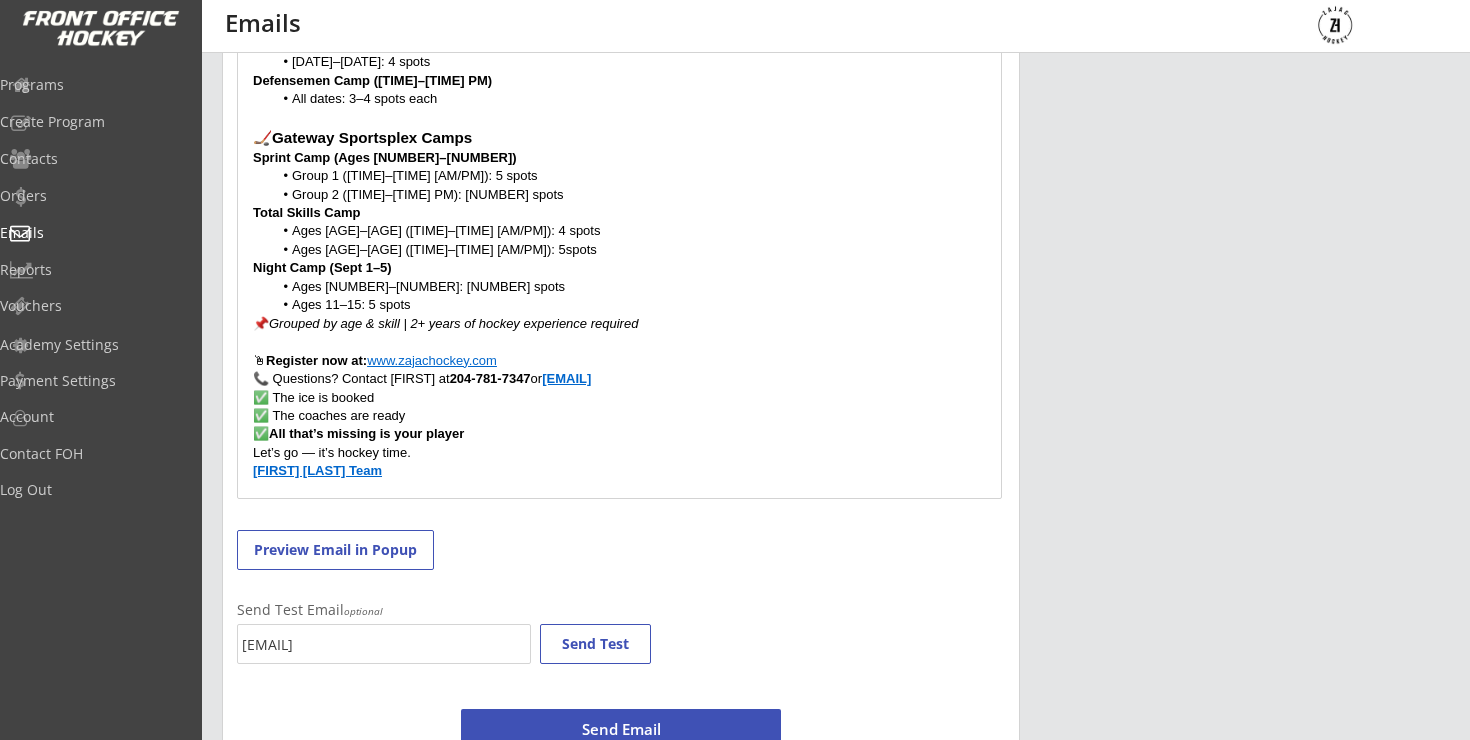 scroll, scrollTop: 1143, scrollLeft: 0, axis: vertical 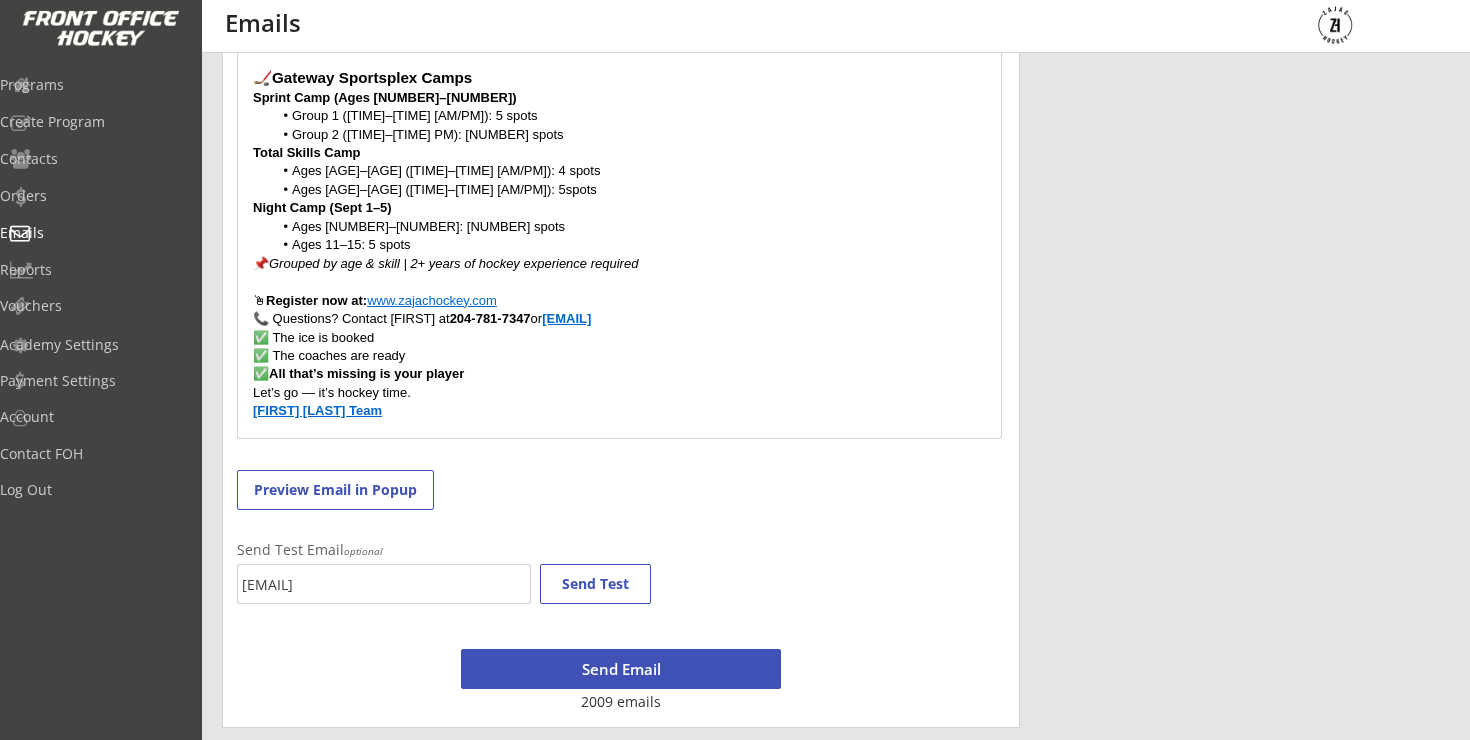 click on "Step 2 - Craft an Email Subject and Message Subject Message
Hey Hockey Families, [COMPANY] Hockey Summer Clinics  begin  next week  — and it’s time to shift into hockey mode! There are still spots available, but they’re disappearing fast as families wrap up summer. If you're planning to join us,  now’s the time to register  and avoid the last-minute scramble.  ✅" at bounding box center [621, -31] 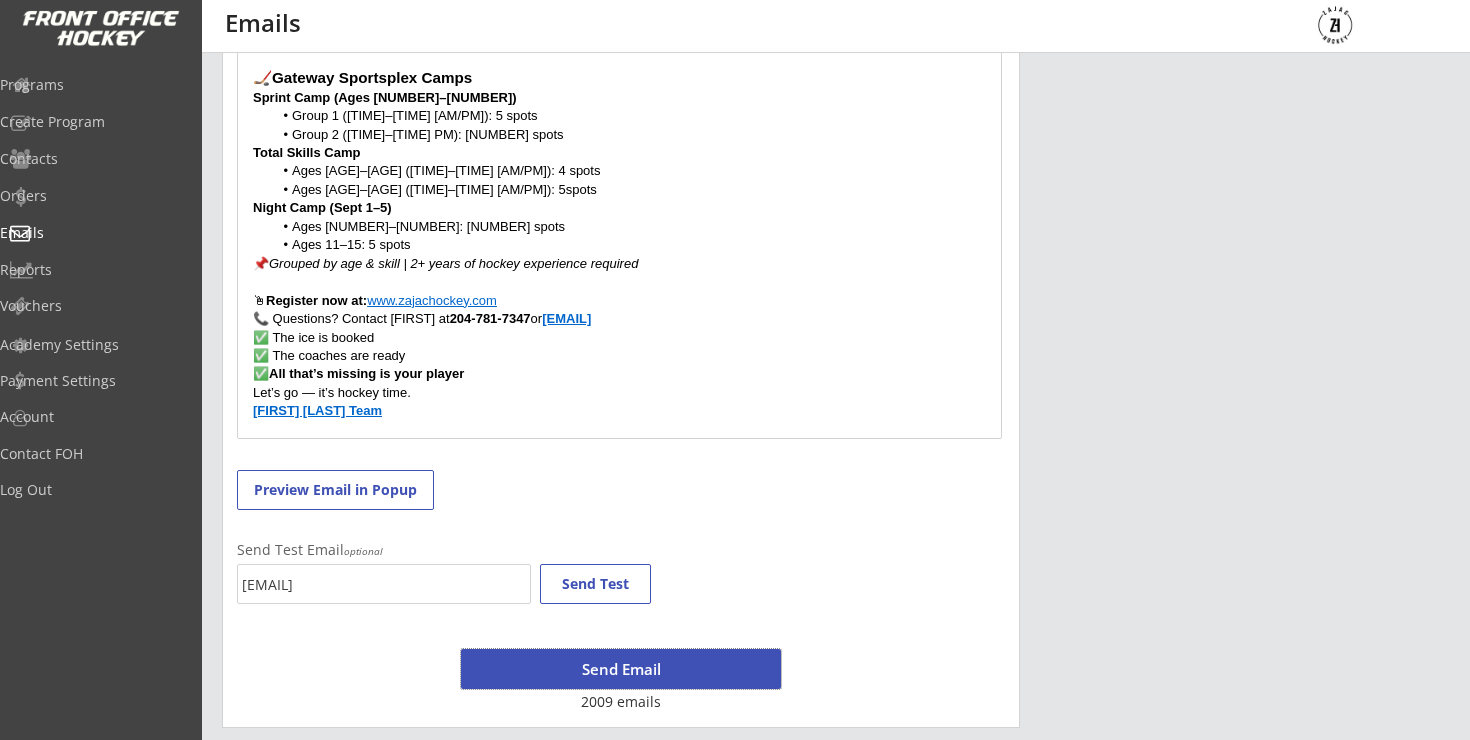 click on "Send Email" at bounding box center (621, 669) 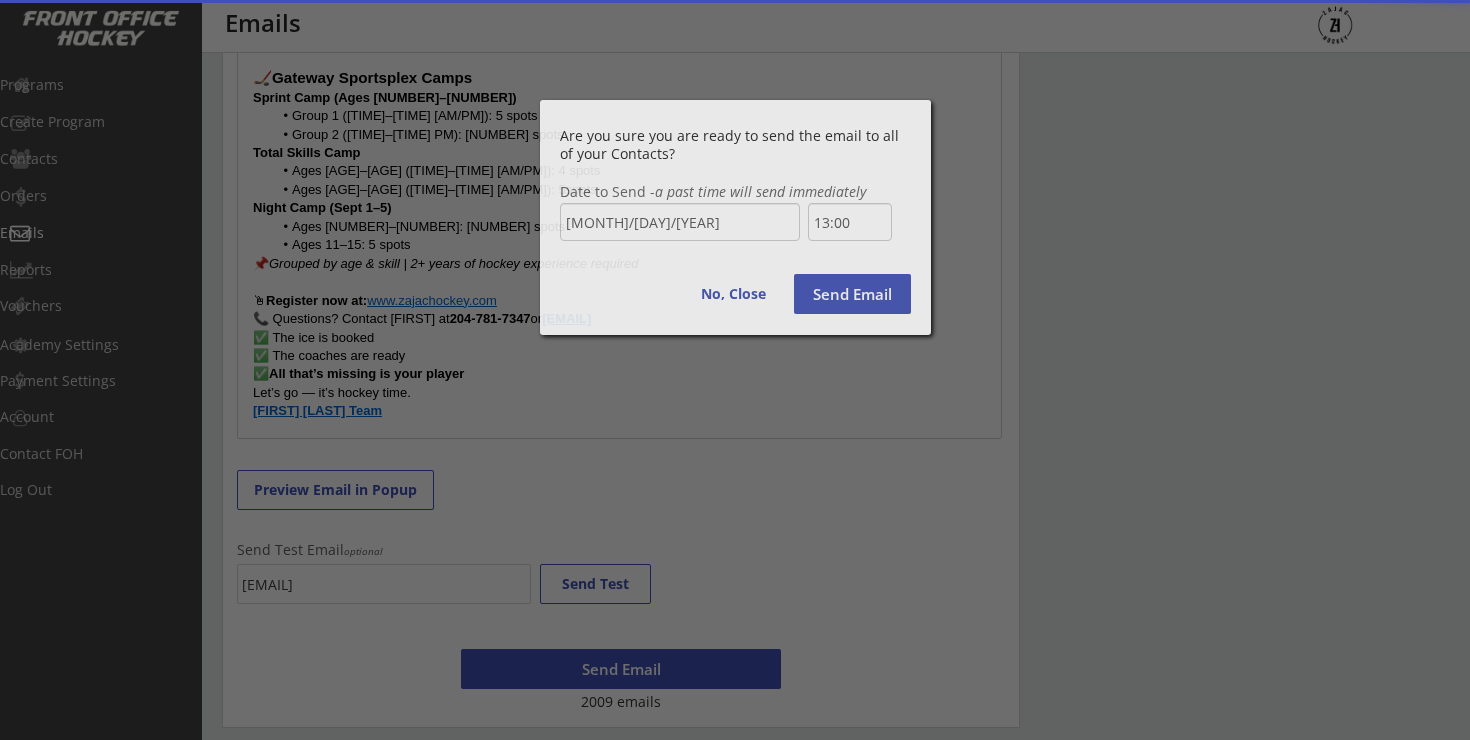 scroll, scrollTop: 943, scrollLeft: 0, axis: vertical 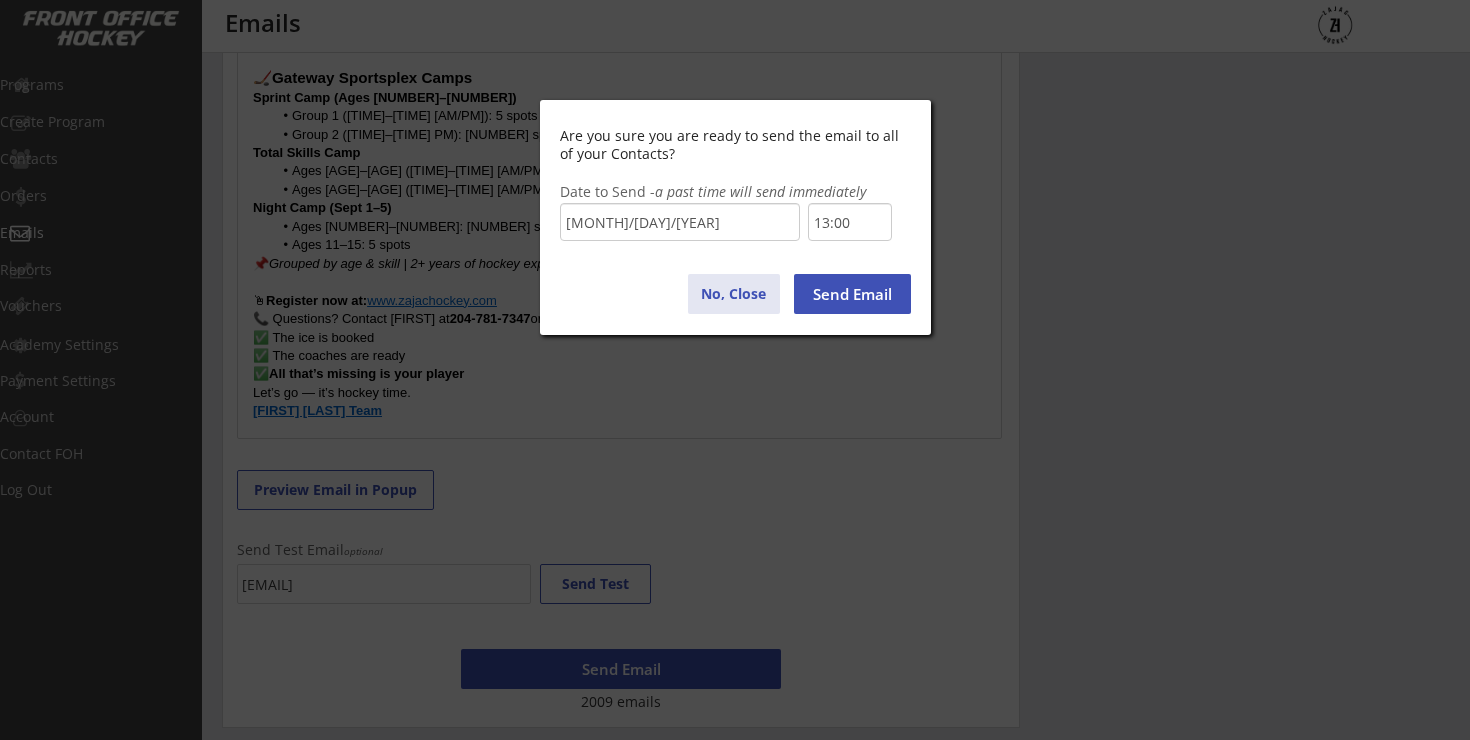 click on "No, Close" at bounding box center [734, 294] 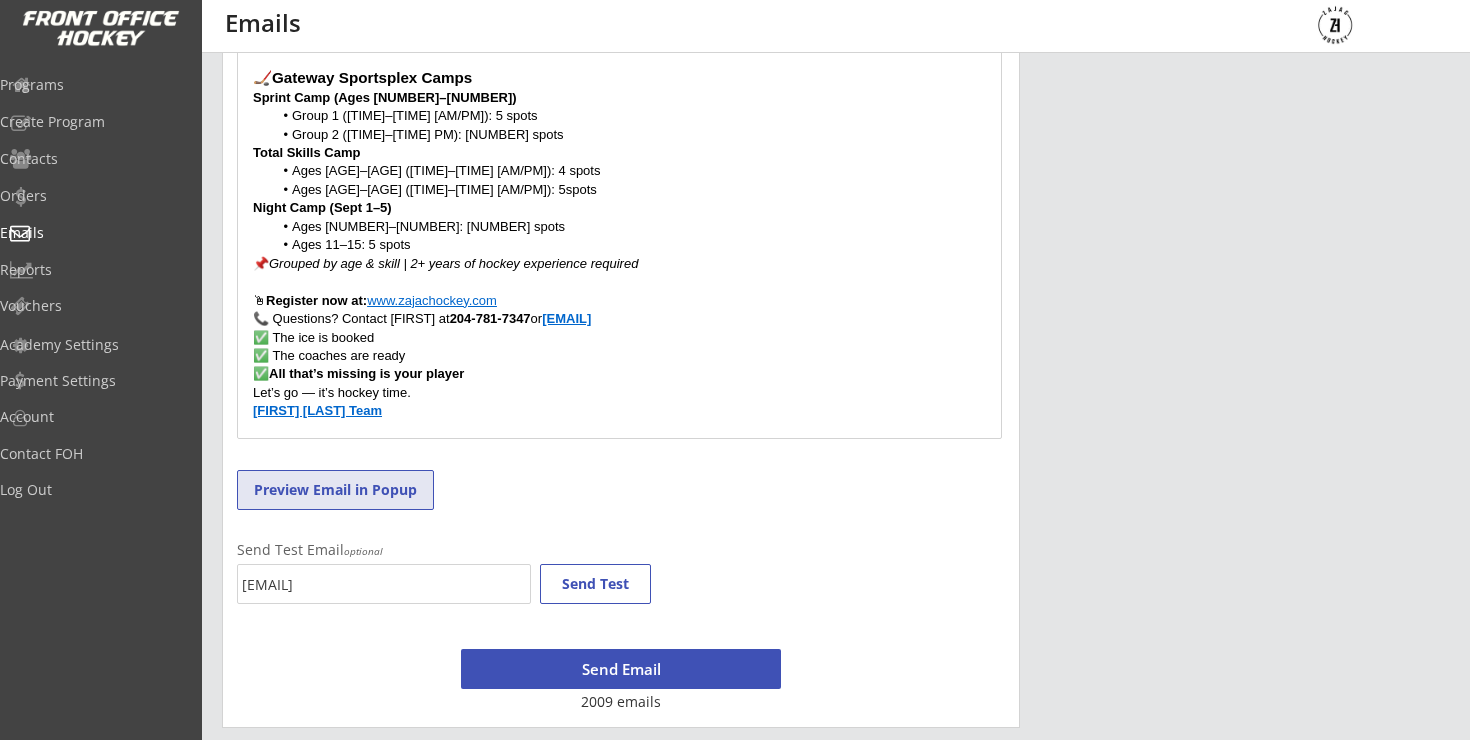 click on "Preview Email in Popup" at bounding box center (335, 490) 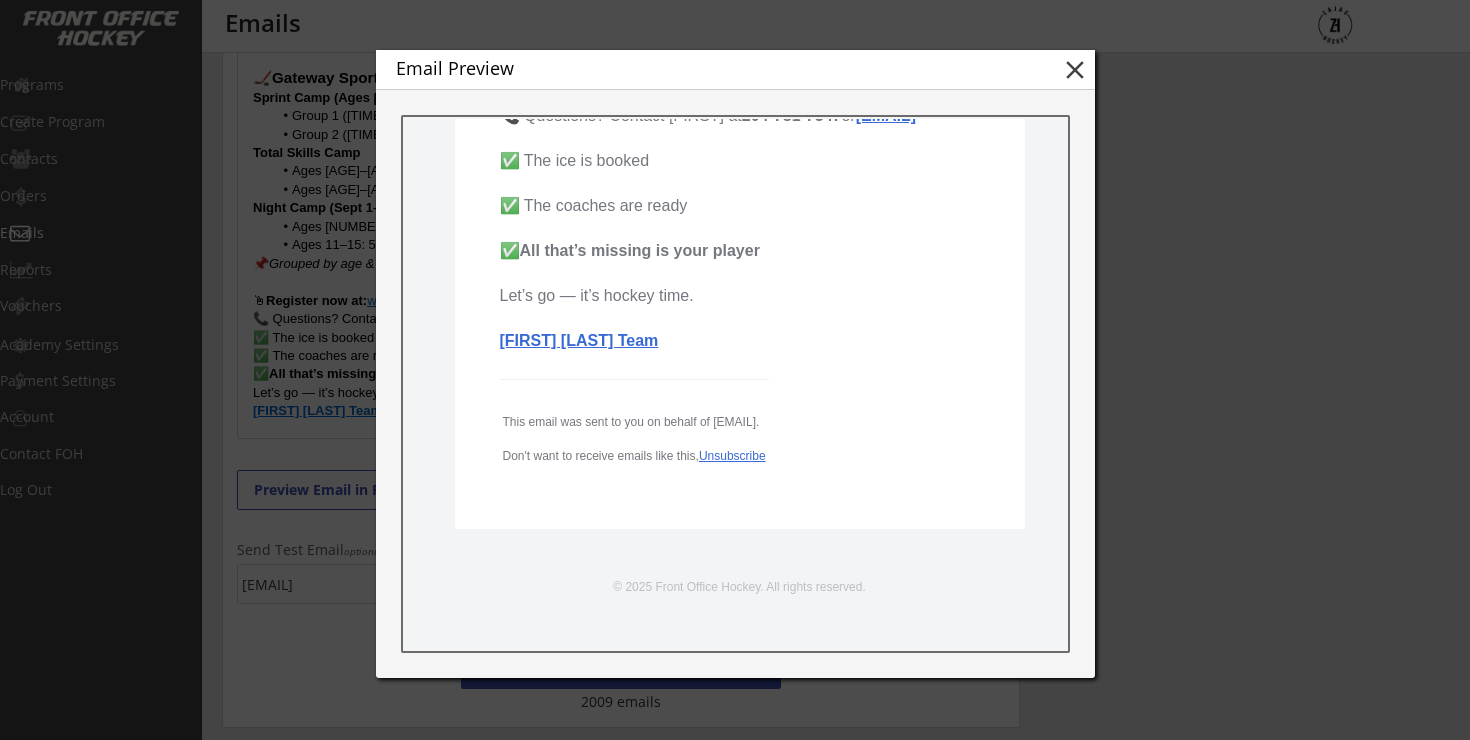 scroll, scrollTop: 2049, scrollLeft: 0, axis: vertical 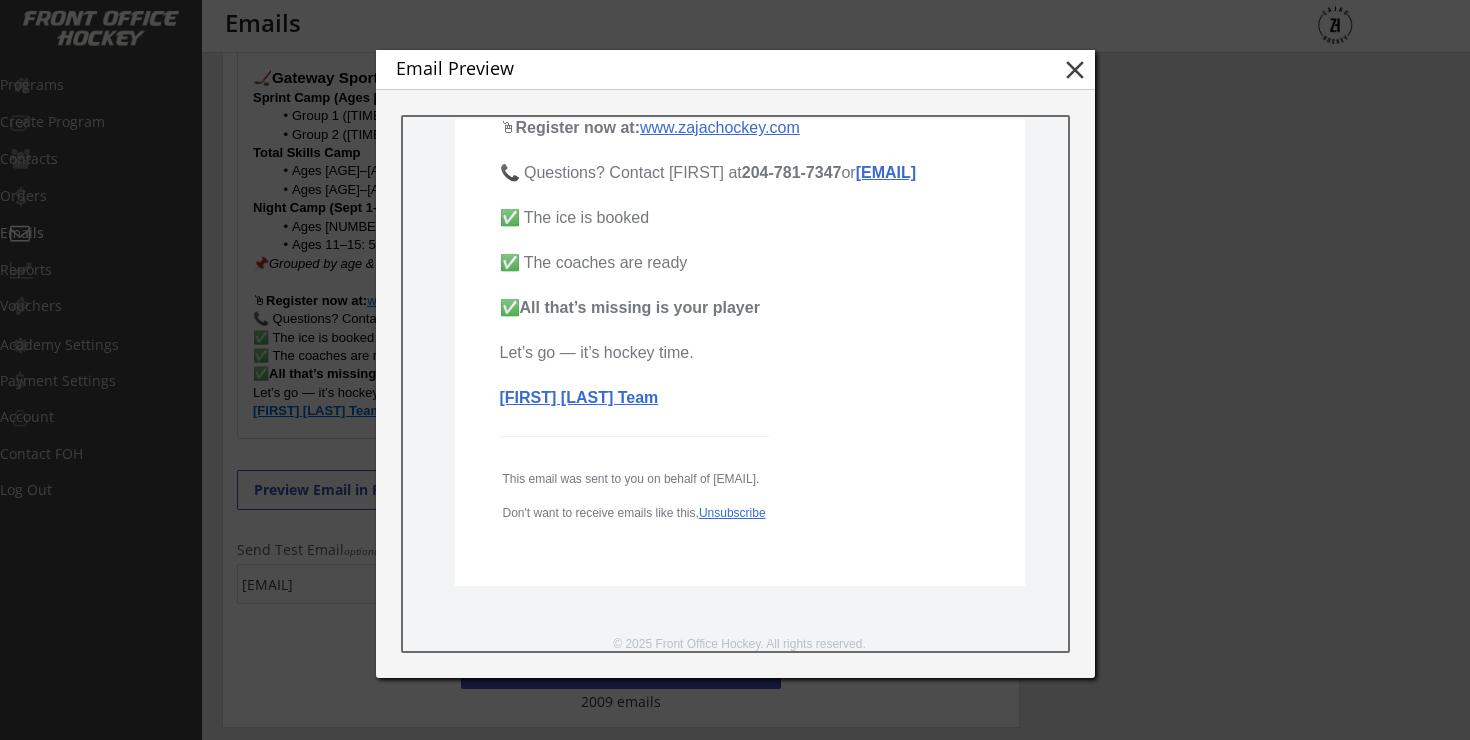 click on "Hey Hockey Families, [COMPANY] Hockey Summer Clinics  begin  next week  — and it’s time to shift into hockey mode! There are still spots available, but they’re disappearing fast as families wrap up summer. If you're planning to join us,  now’s the time to register  and avoid the last-minute scramble. Why [COMPANY] Clinics?  ✅  Fast-paced, high-rep sessions  that get players game-ready.   ✅  Skill-specific training  in shooting, skating, stickhandling & defense  ✅  Grouped by age and ability  for effective development  ✅  Led by experienced coaches with a proven structure. We Teach 🏒  Take a look at our alumni — recognize anyone? Jonathan Toews  started right here.  This is where it all began — the foundation of skills, habits, and confidence built on [COMPANY] Hockey ice. Nothing fancy. No fluff. Just the foundations every player needs to compete. ✅  Current Availability – Seven Oaks Arena Clinics (Ages [AGE]–[AGE]) Dynamic Skating ([TIME]–[TIME] [AM/PM]) [DATE]–[DATE]: ❌ Sold Out [DATE]–[DATE]: 2 spots" at bounding box center [739, -561] 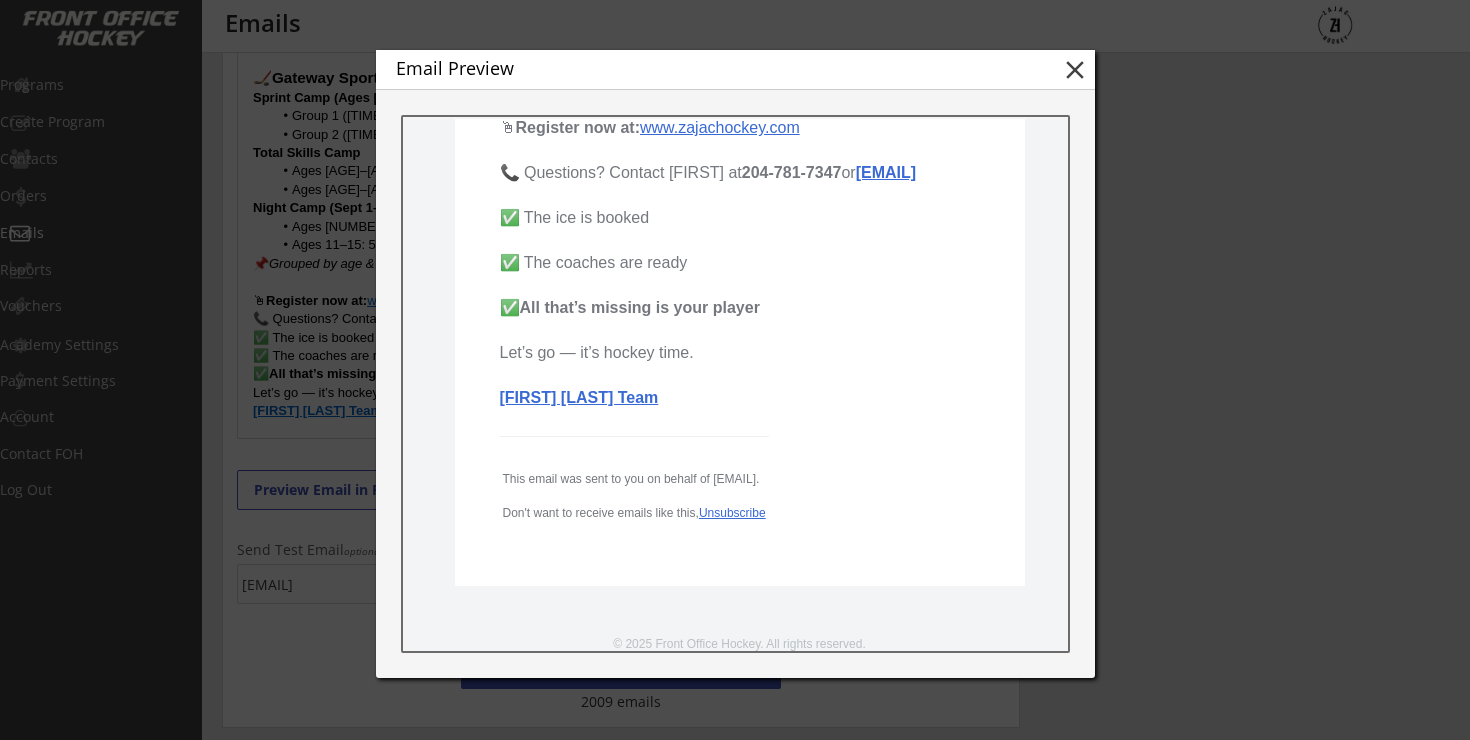 click on "[FIRST] [LAST] Team" at bounding box center (578, 397) 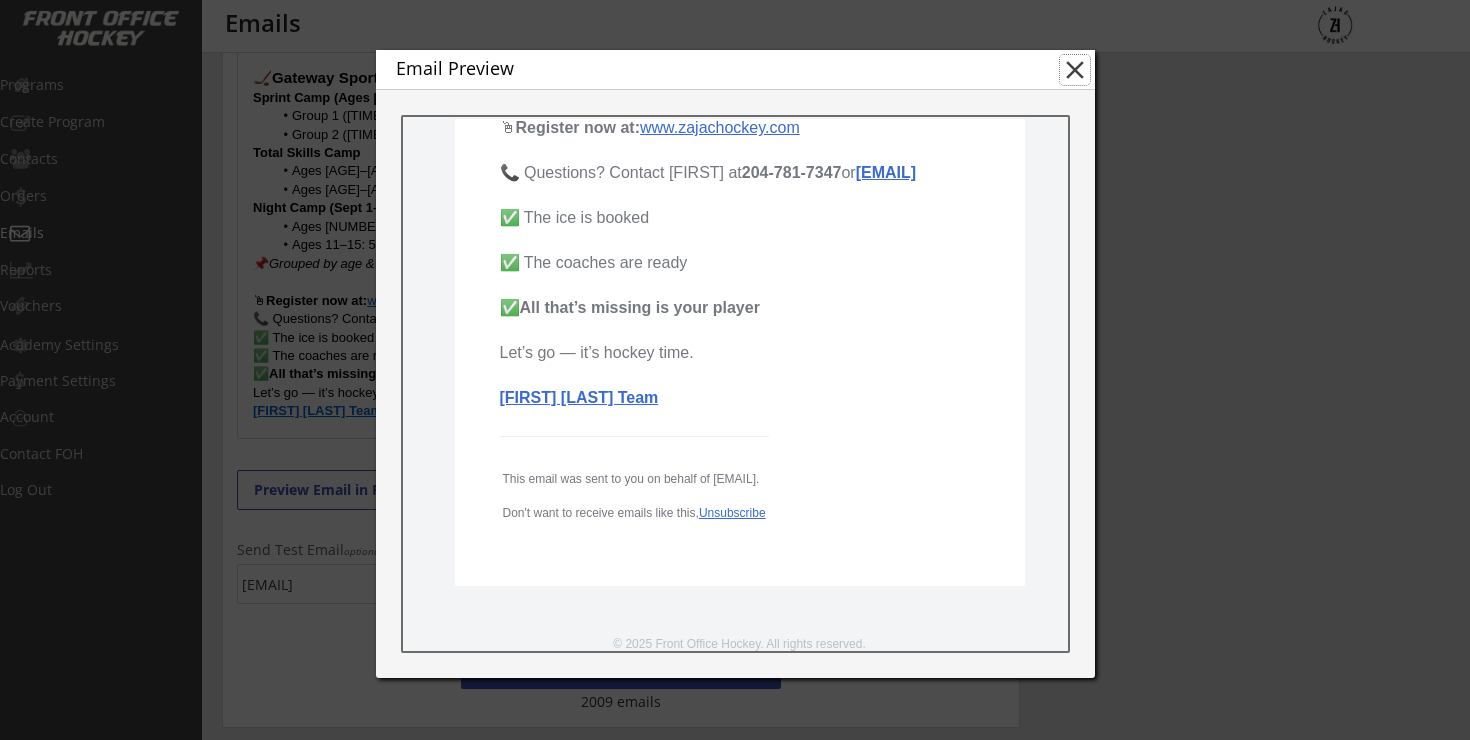 click on "close" at bounding box center (1075, 70) 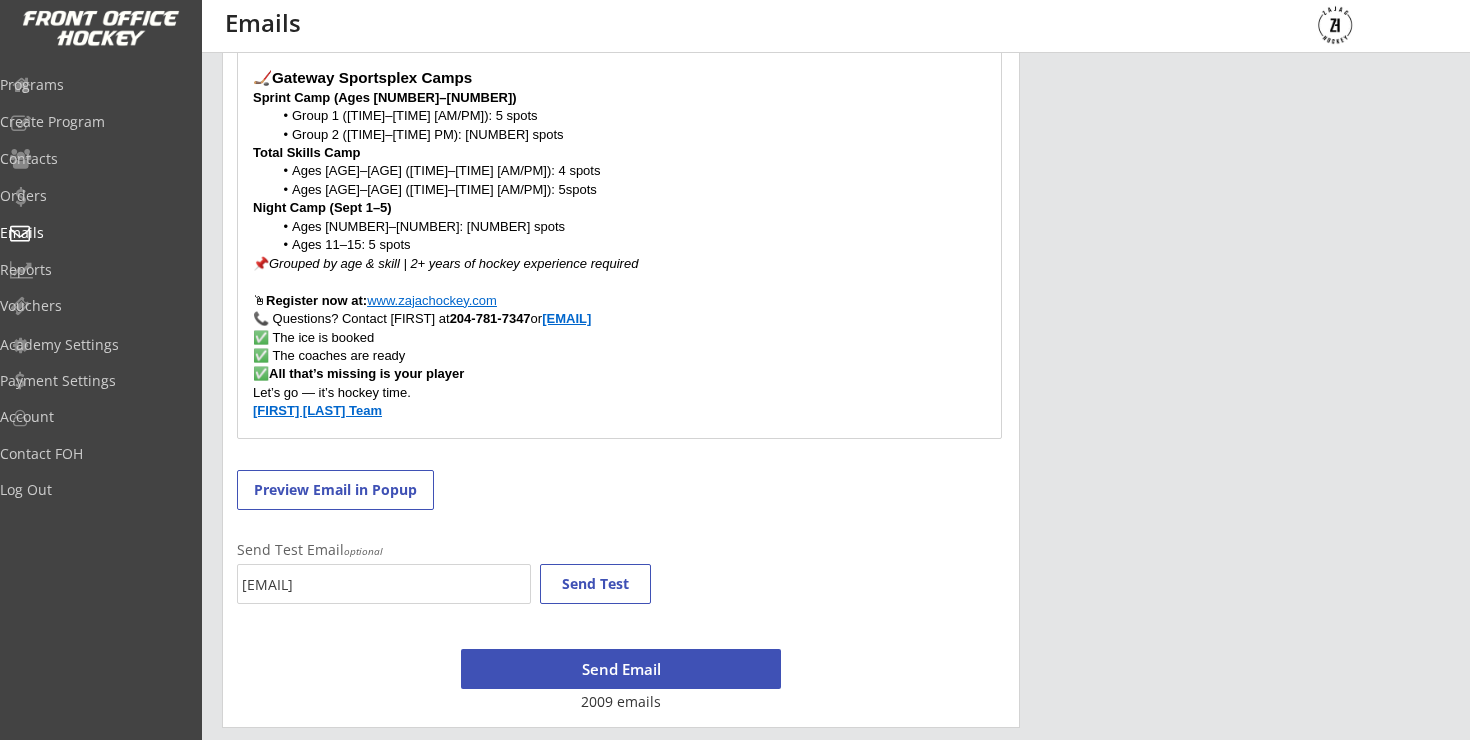 scroll, scrollTop: 0, scrollLeft: 0, axis: both 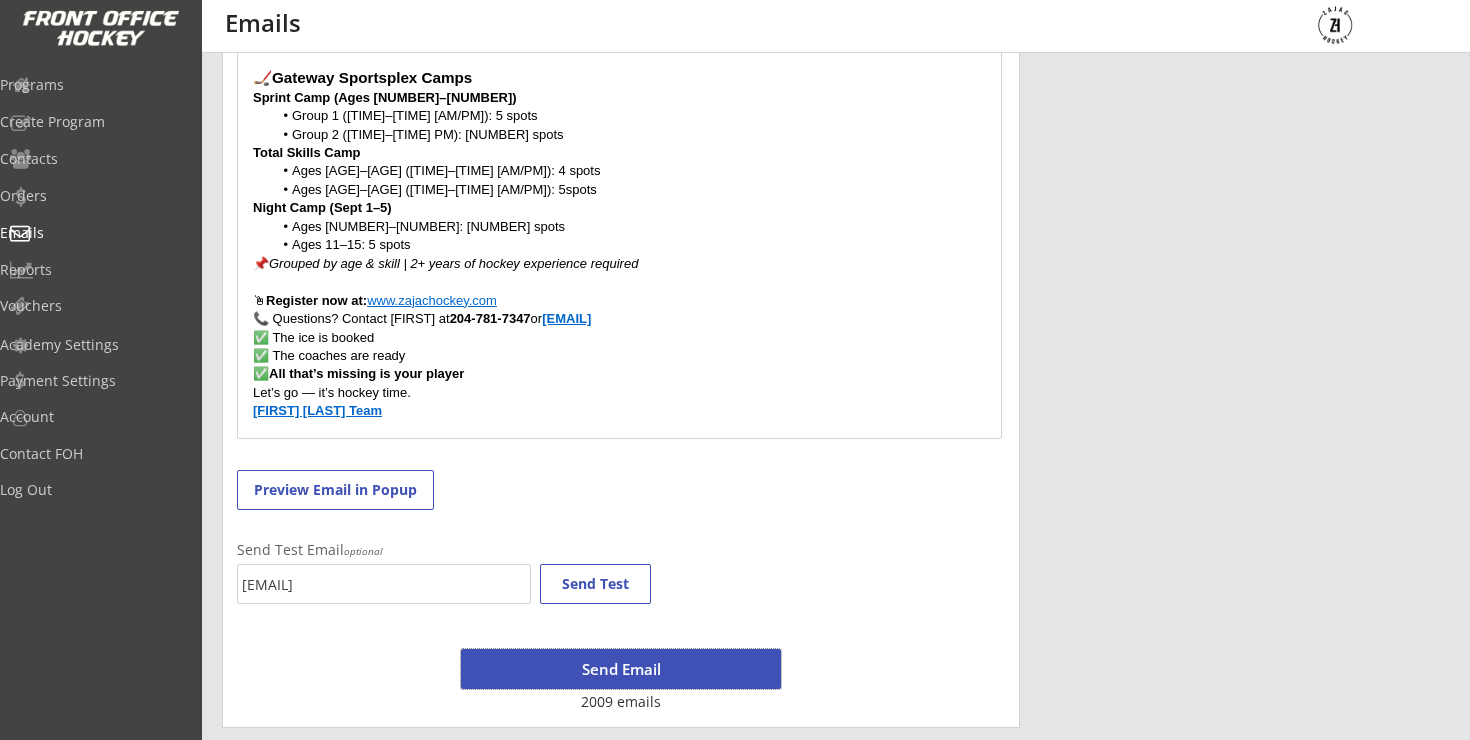 click on "Send Email" at bounding box center (621, 669) 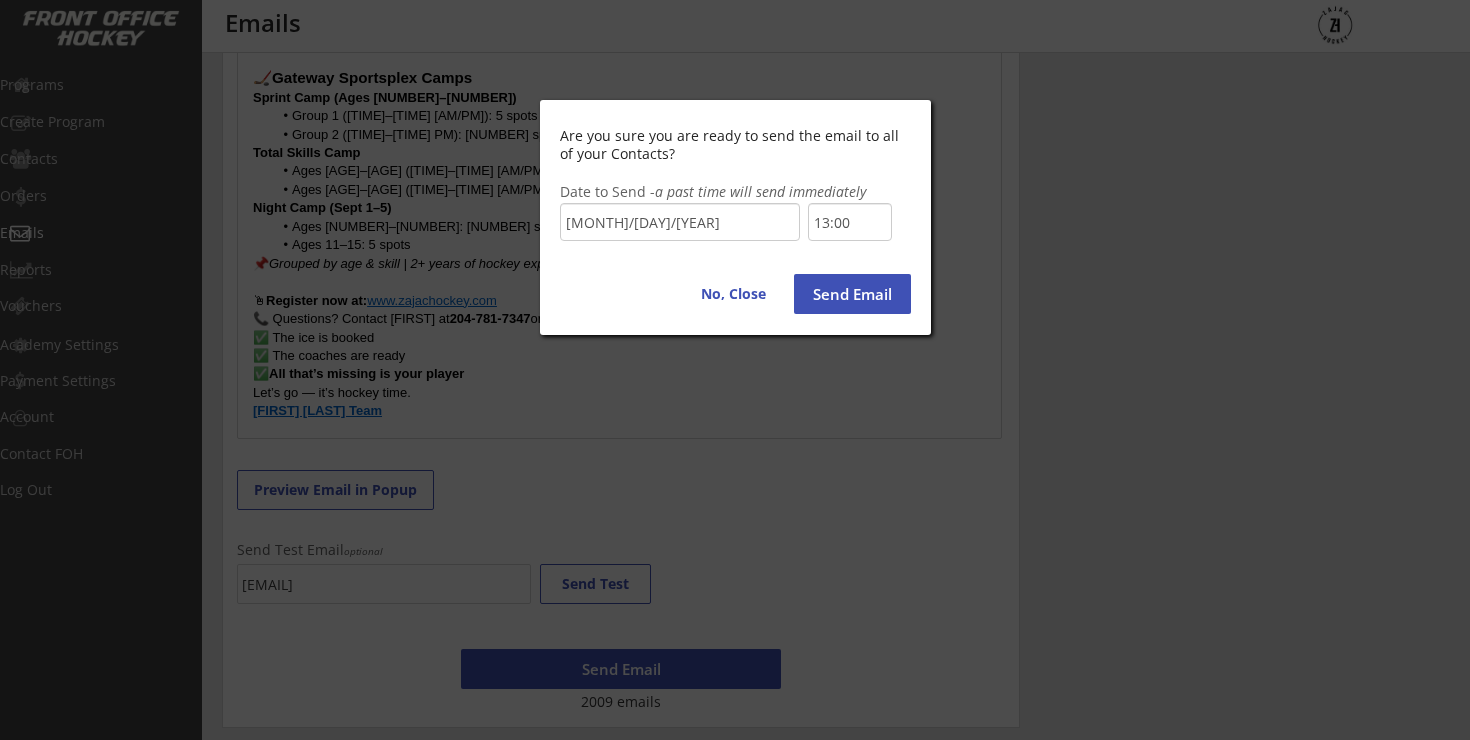 click on "Are you sure you are ready to send the email to all of your Contacts? Date to Send -  a past time will send immediately [DATE] [TIME] No, Close Send Email" at bounding box center [735, 217] 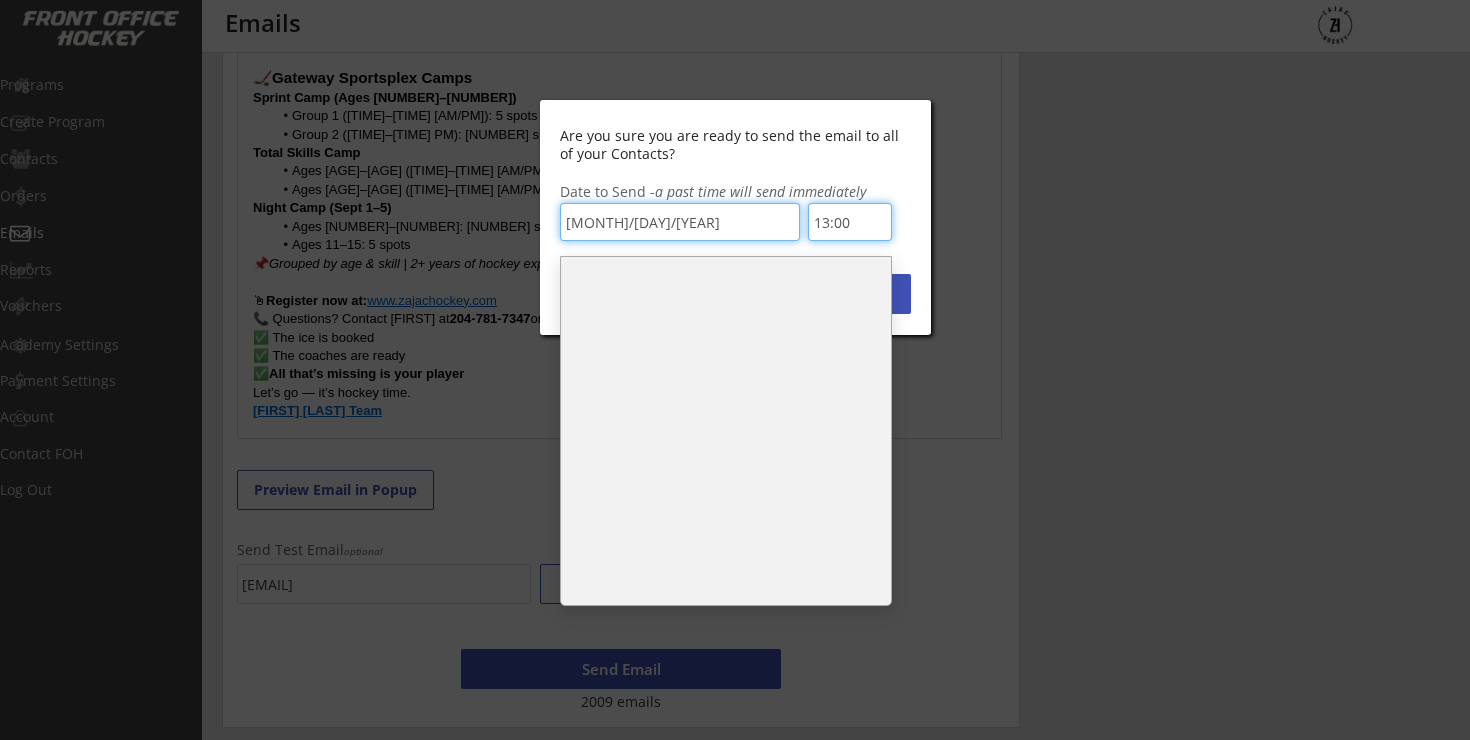 click on "13:00" at bounding box center (850, 222) 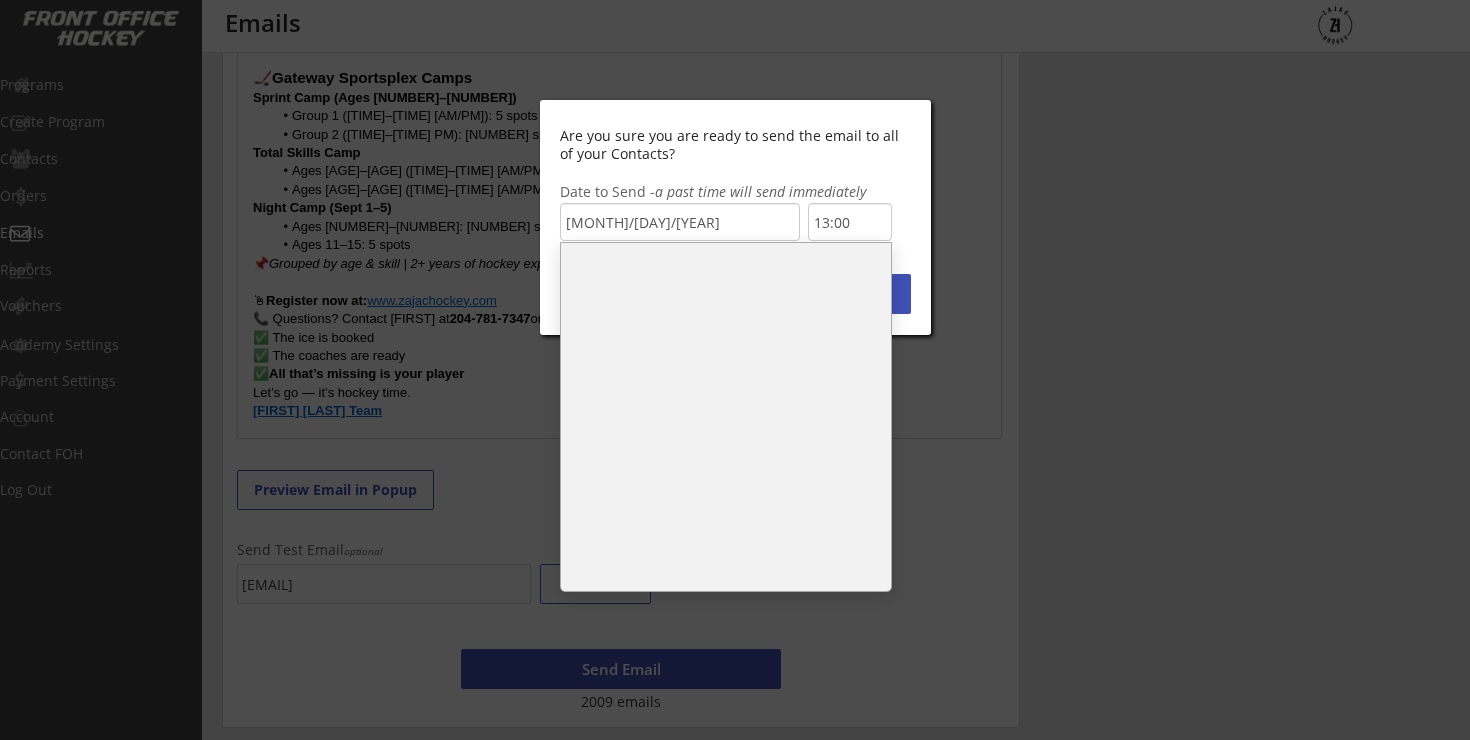 click on "12:30" at bounding box center (726, 300) 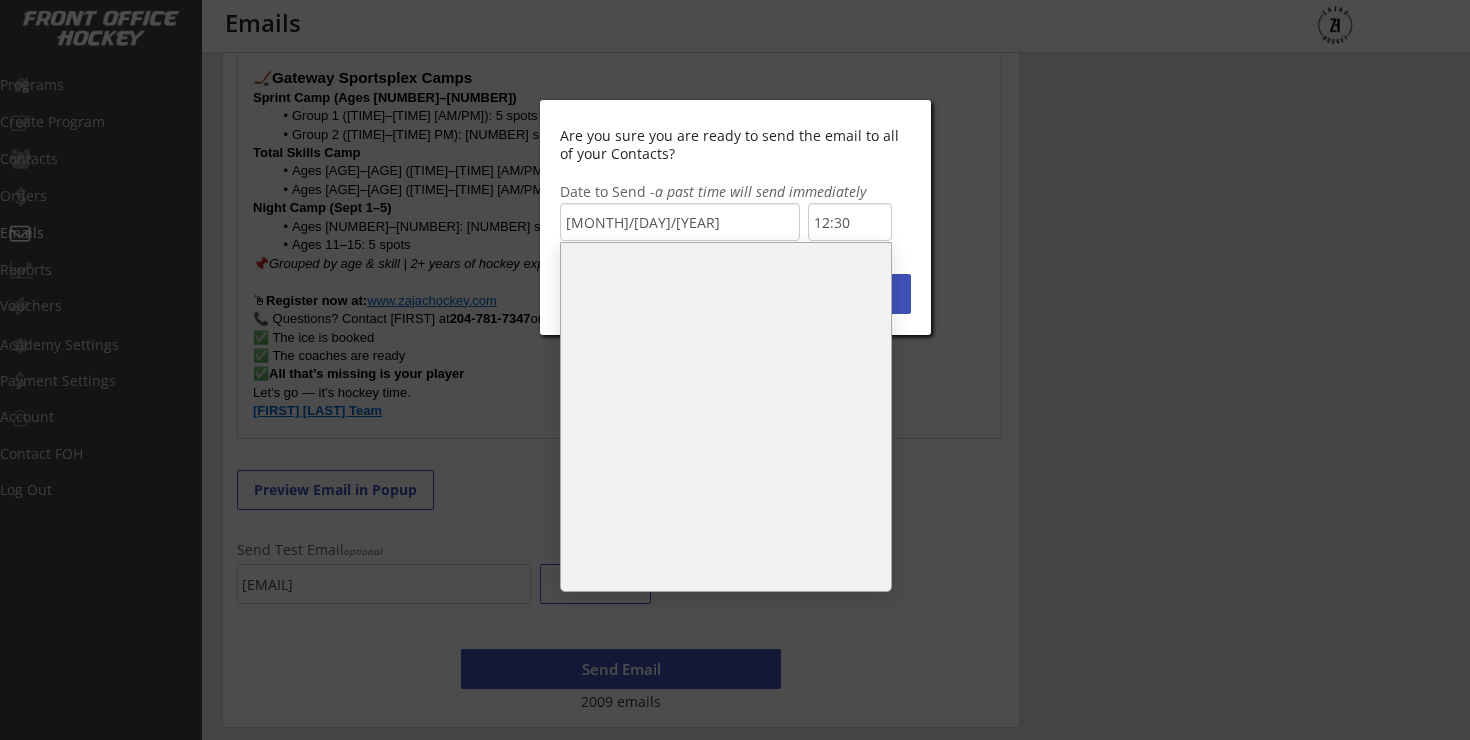 scroll, scrollTop: 904, scrollLeft: 0, axis: vertical 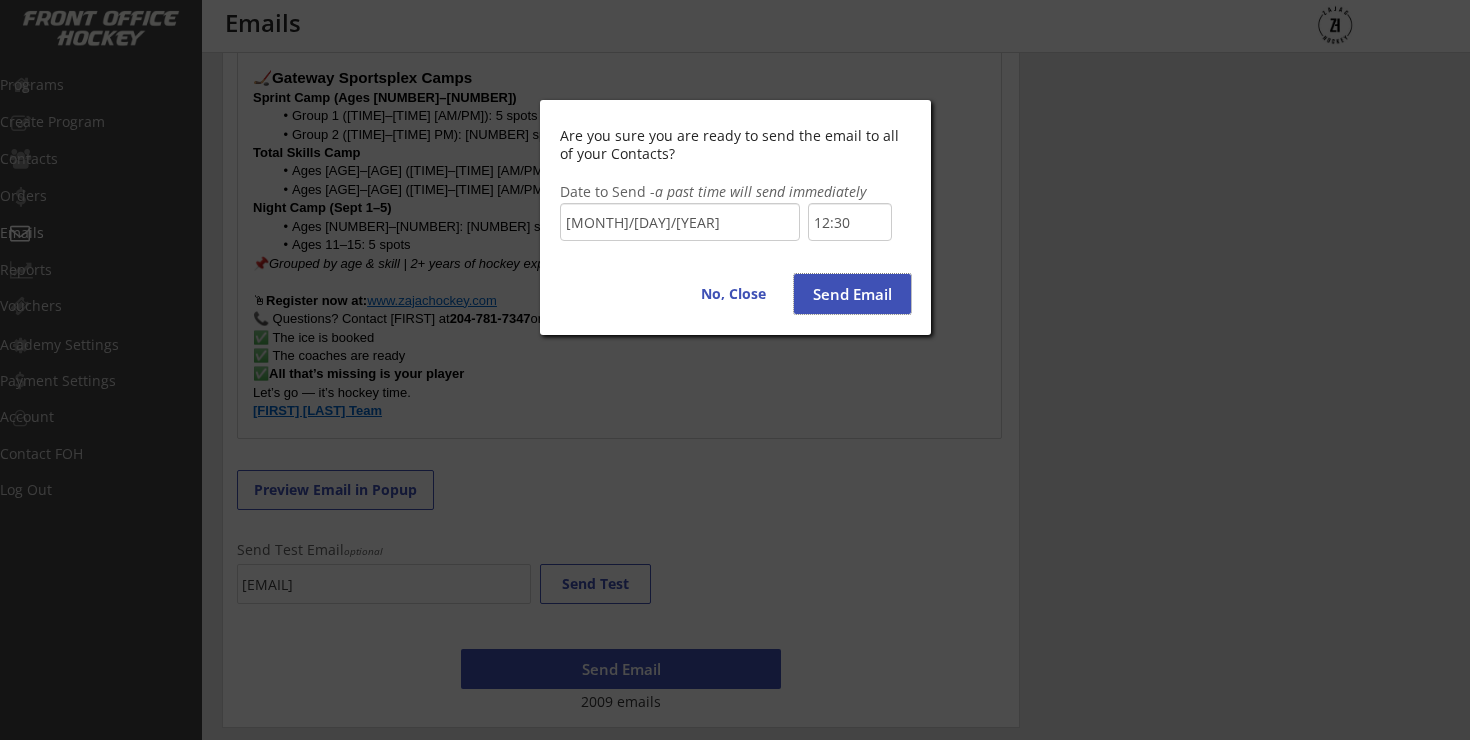 click on "Send Email" at bounding box center (852, 294) 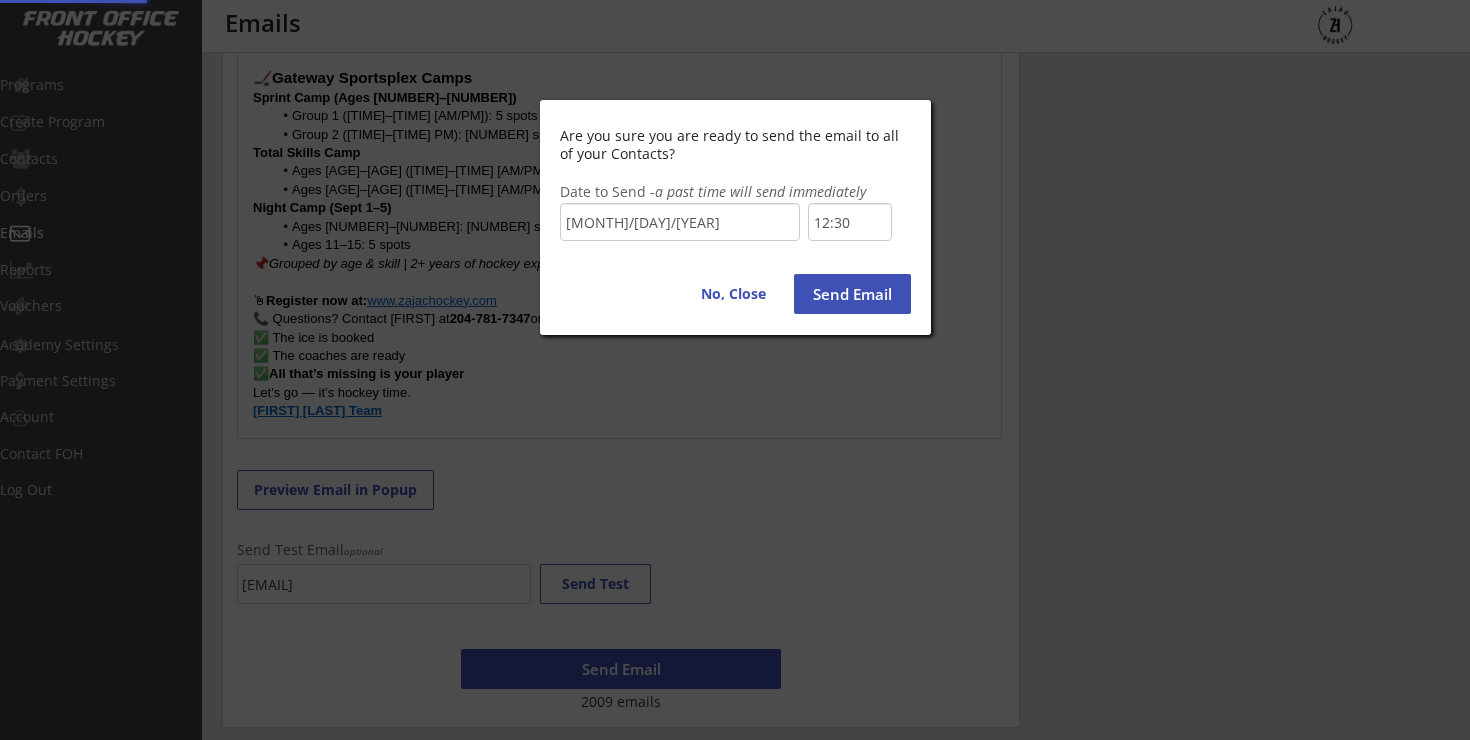 type on "13:00" 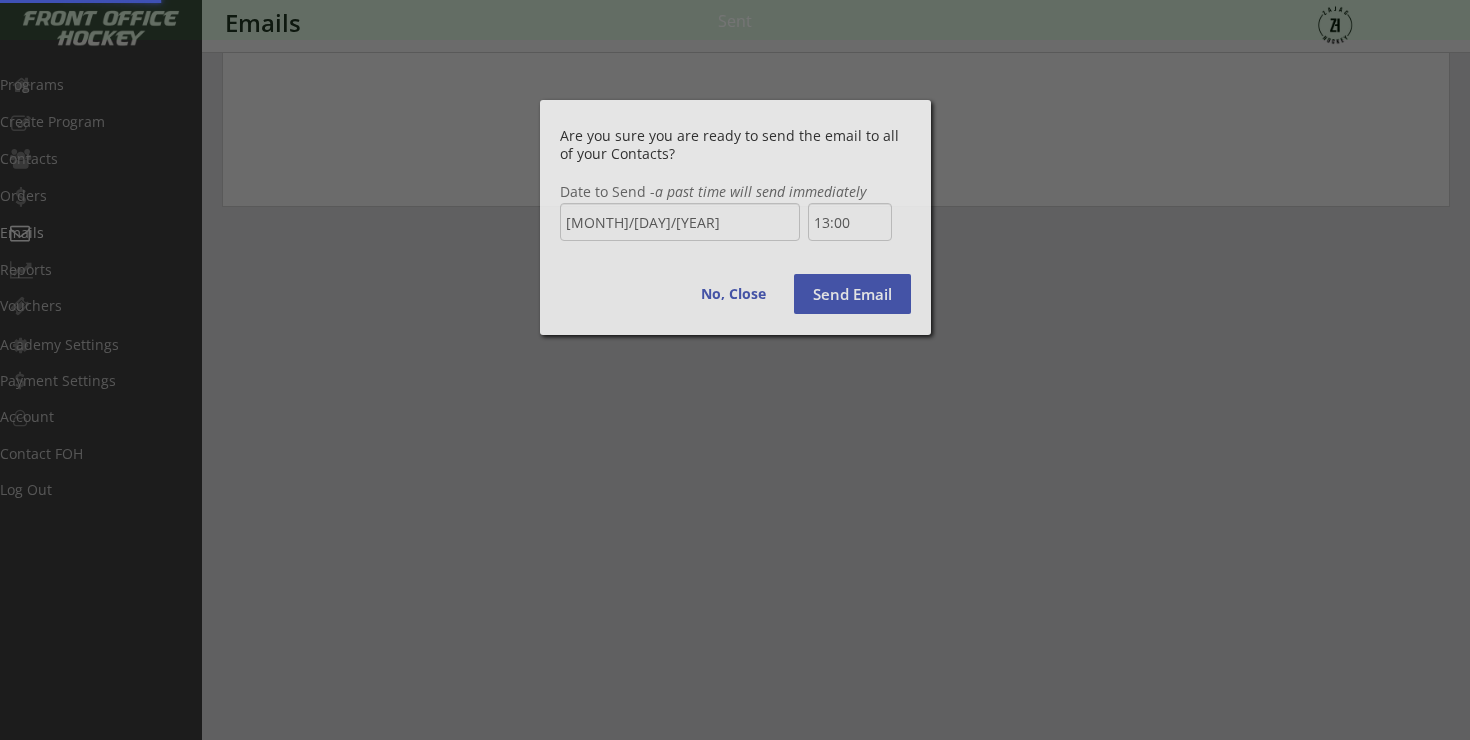 scroll, scrollTop: 380, scrollLeft: 0, axis: vertical 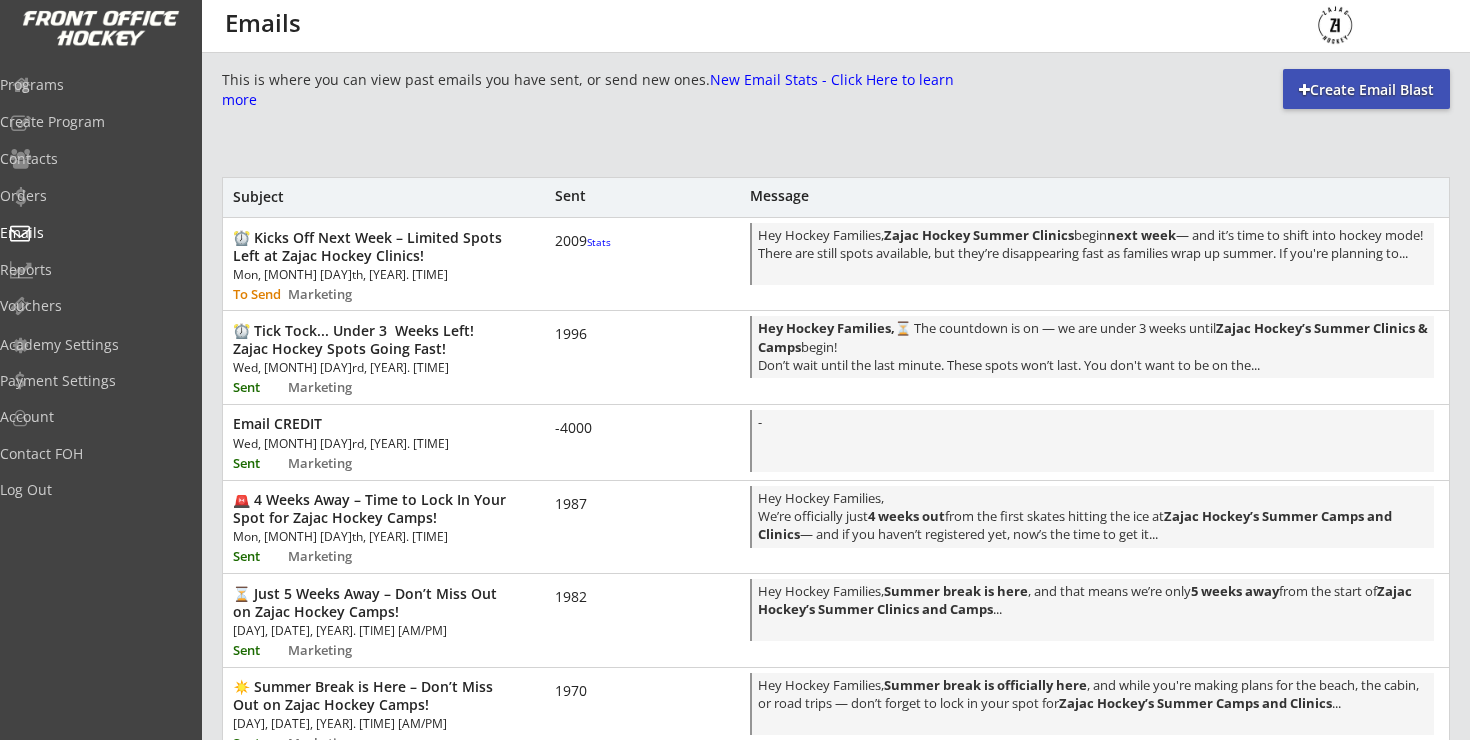 click on "This is where you can view past emails you have sent, or send new ones.
New Email Stats - Click Here to learn more" at bounding box center (588, 89) 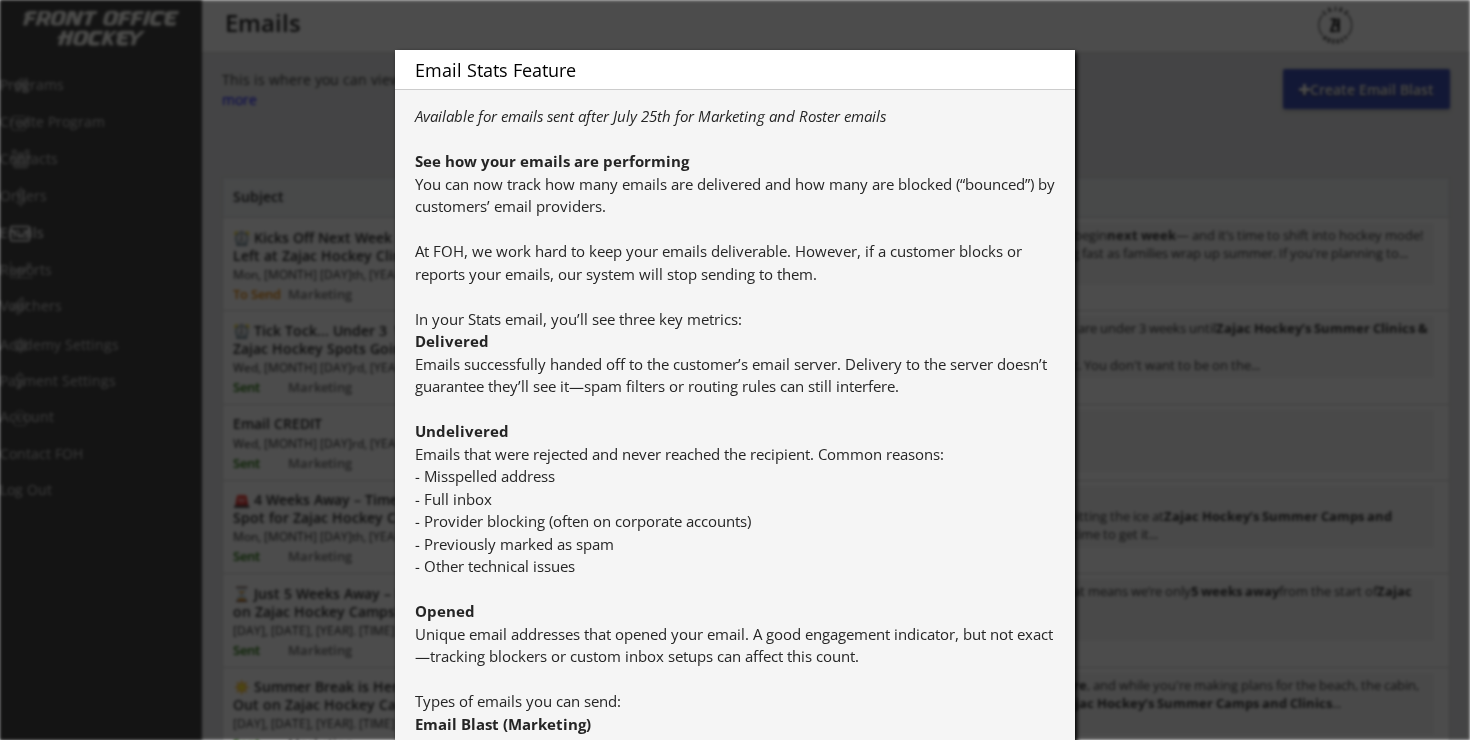 click at bounding box center [735, 370] 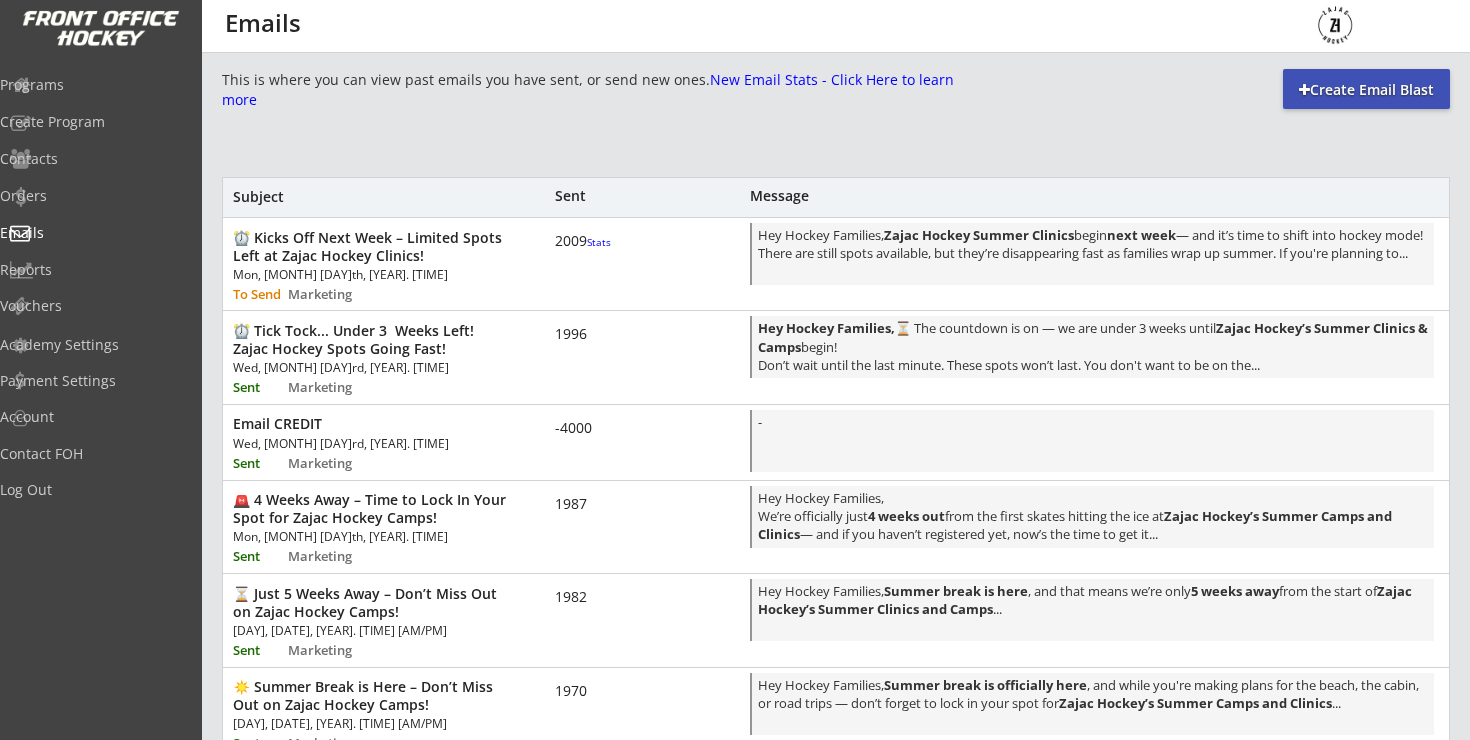 click on "Mon, [MONTH] [DAY]th, [YEAR]. [TIME]" at bounding box center [346, 275] 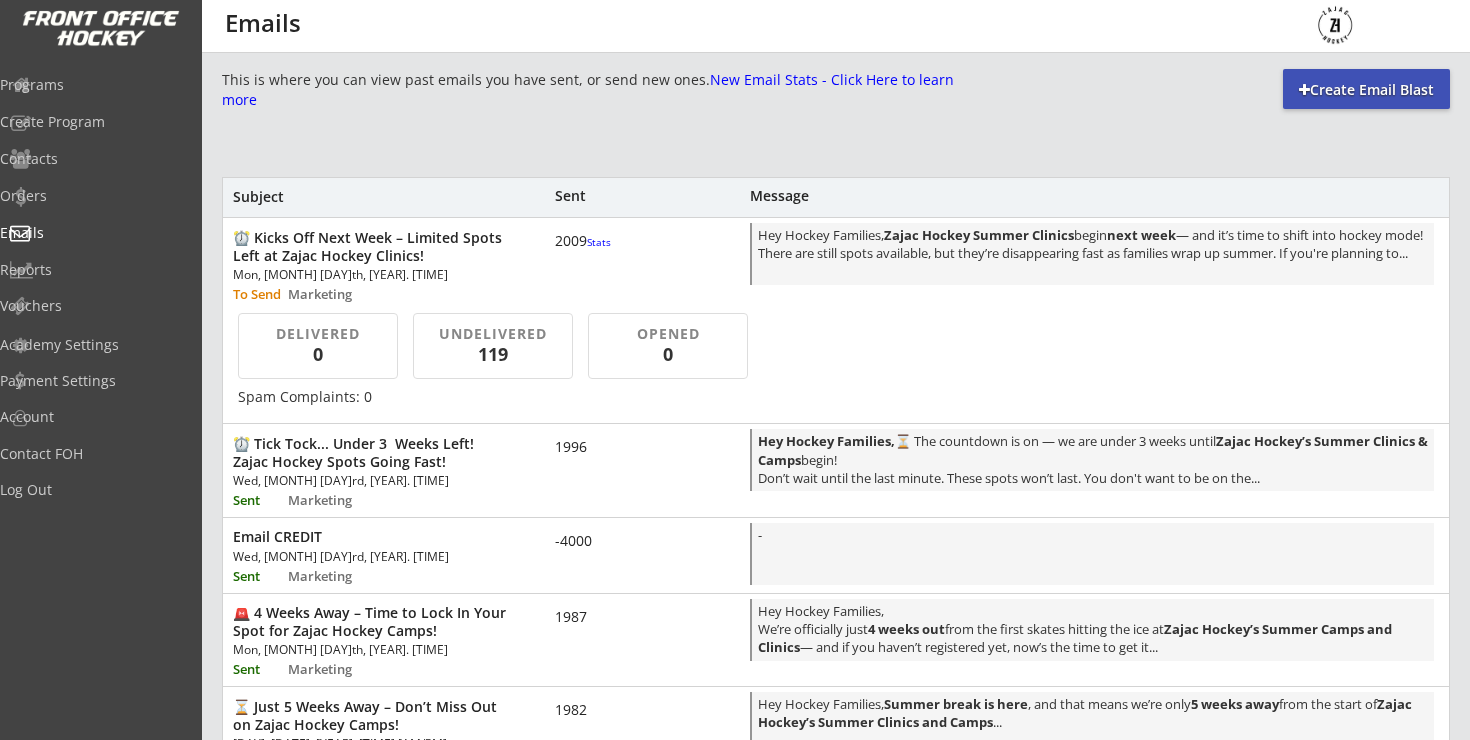 click on "⏰ Tick Tock... Under 3  Weeks Left! Zajac Hockey Spots Going Fast!" at bounding box center (369, 453) 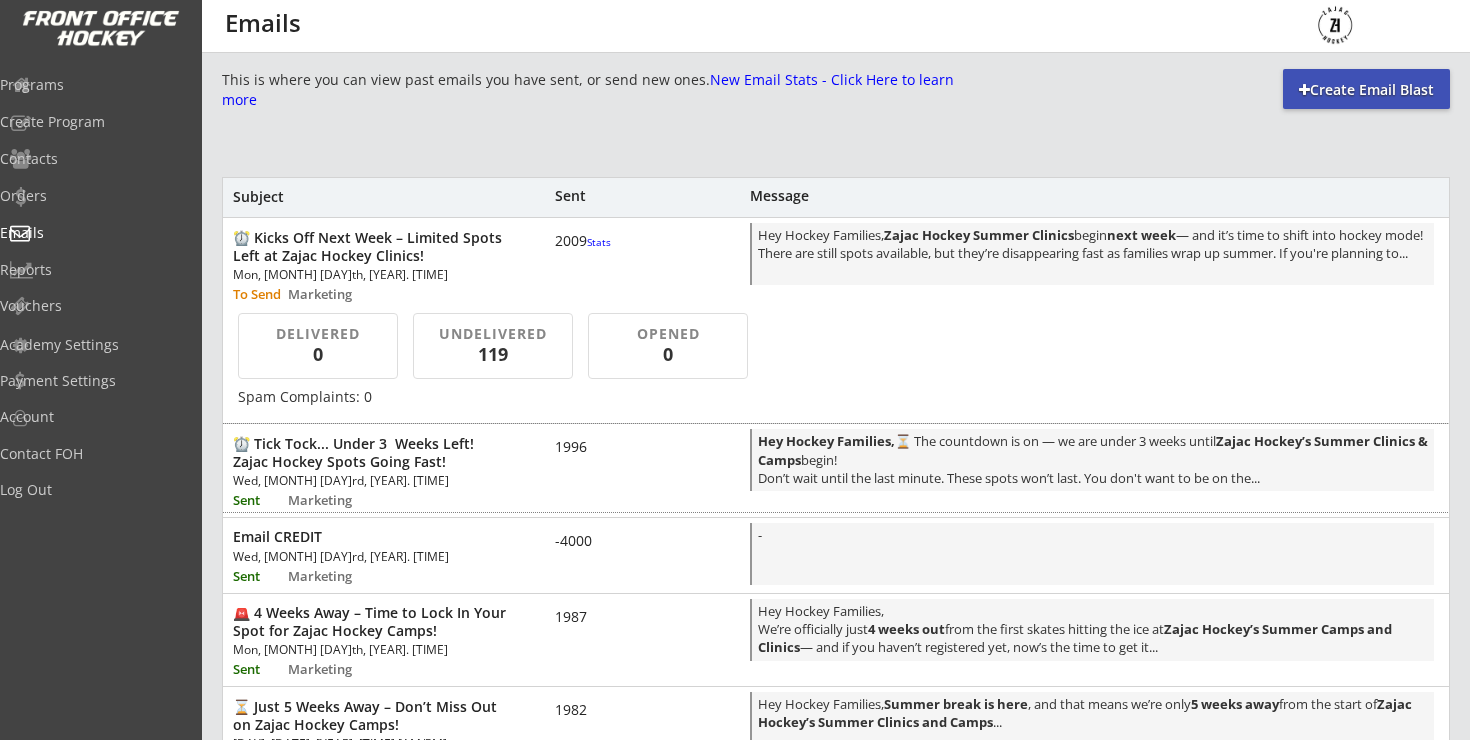 click on "⏰ Tick Tock... Under 3  Weeks Left! Zajac Hockey Spots Going Fast!" at bounding box center (369, 453) 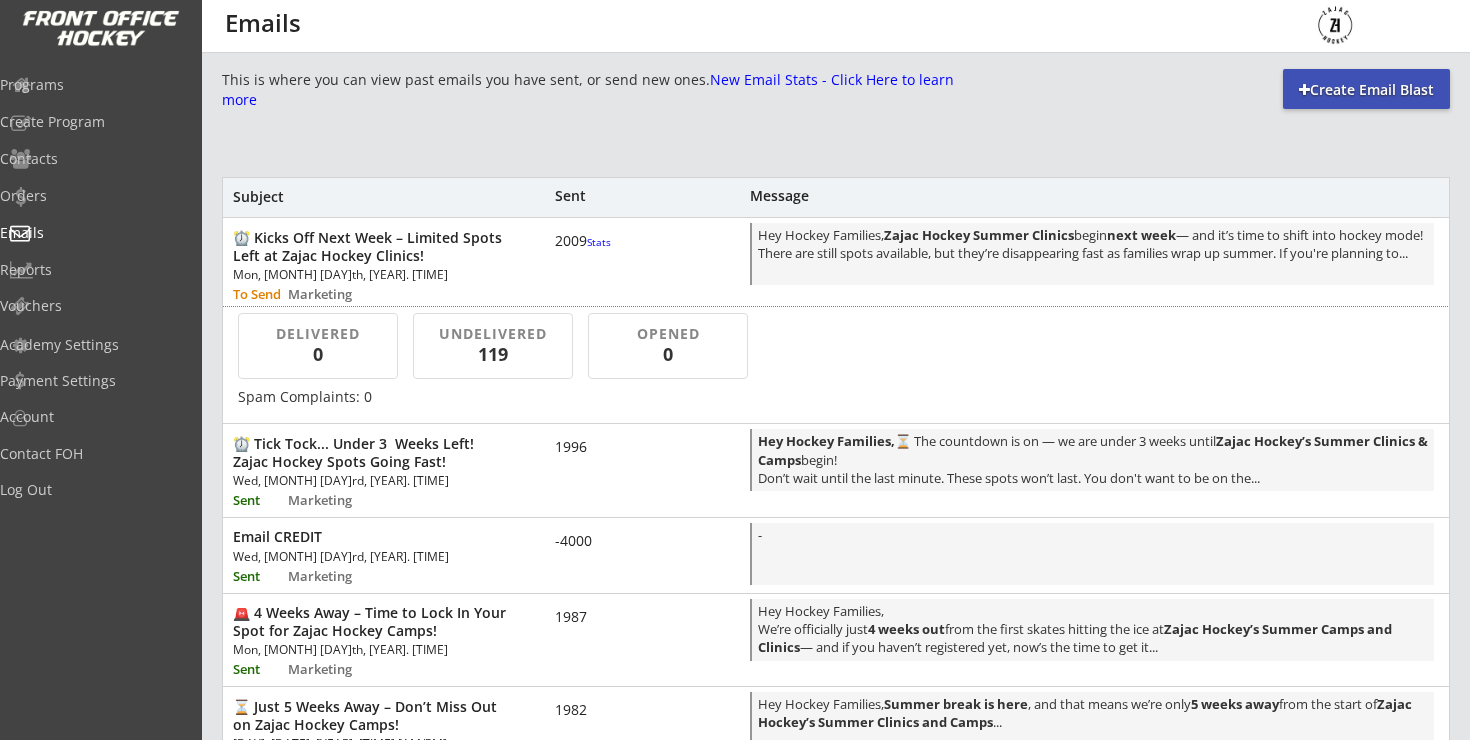 click on "⏰ Kicks Off Next Week – Limited Spots Left at [COMPANY] Hockey Clinics! [DAY], [DATE], [YEAR]. [TIME] [AM/PM] To Send Marketing [YEAR]
Stats Hey Hockey Families,
[COMPANY] Hockey Summer Clinics  begin  next week  — and it’s time to shift into hockey mode! There are still spots available, but they’re disappearing fast as families wrap up summer. If you're planning to..." at bounding box center (836, 262) 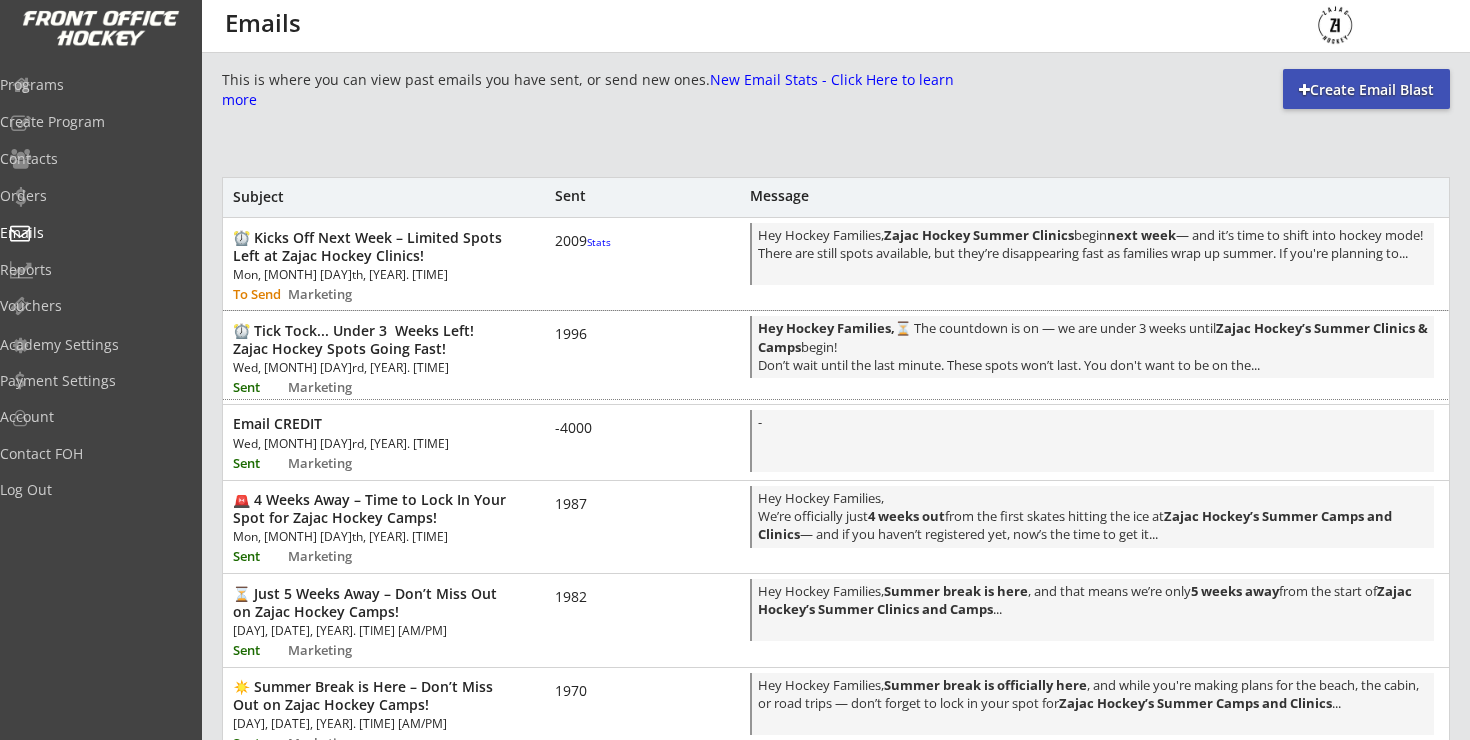 click on "⏰ Tick Tock... Under [NUMBER]  Weeks Left! Zajac Hockey Spots Going Fast! Wed, [MONTH] [DAY]rd, [YEAR]. [TIME] Sent Marketing [YEAR] Hey Hockey Families,
⏳ The countdown is on — we are under [NUMBER] weeks until  Zajac Hockey’s Summer Clinics & Camps  begin!  Don’t wait until the last minute. These spots won’t last. You don't want to be on the..." at bounding box center (836, 355) 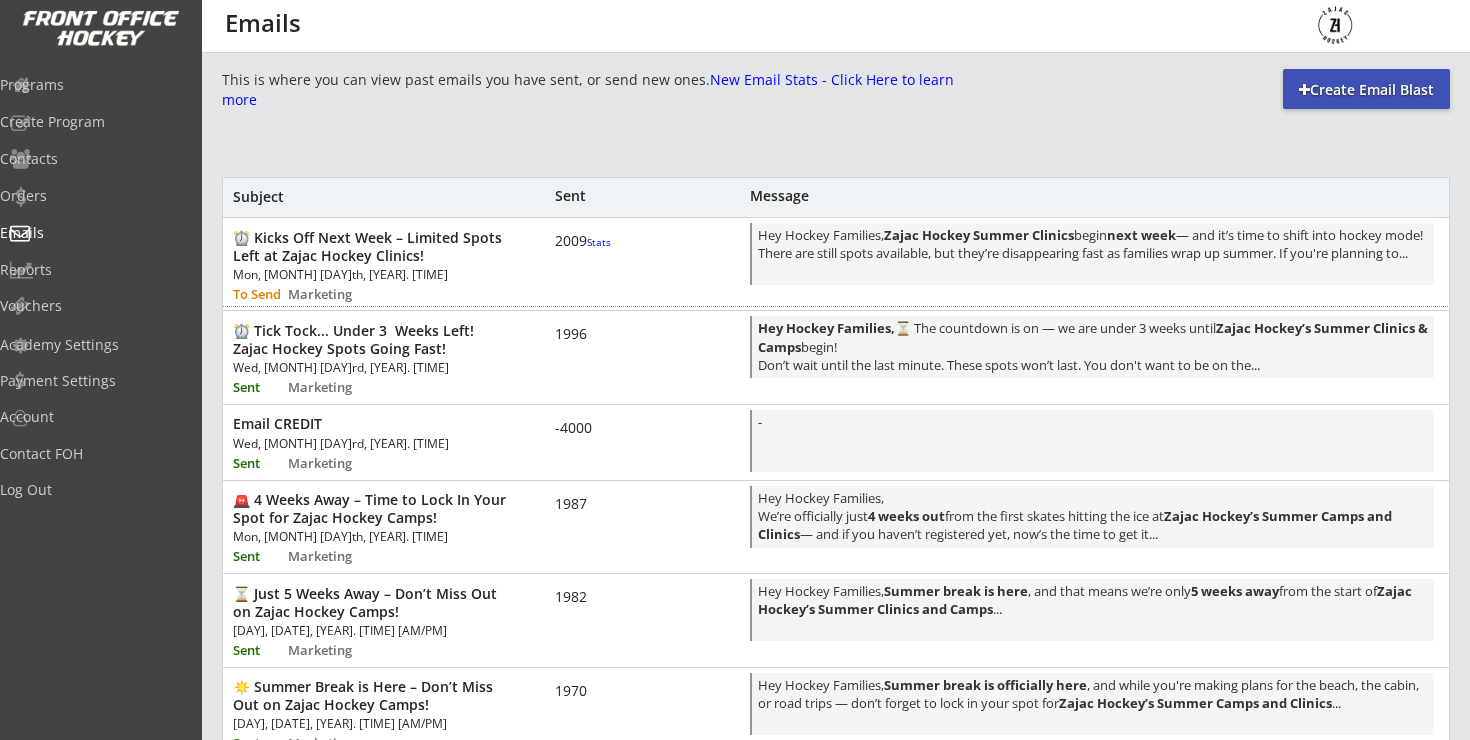 click on "To Send" at bounding box center (259, 294) 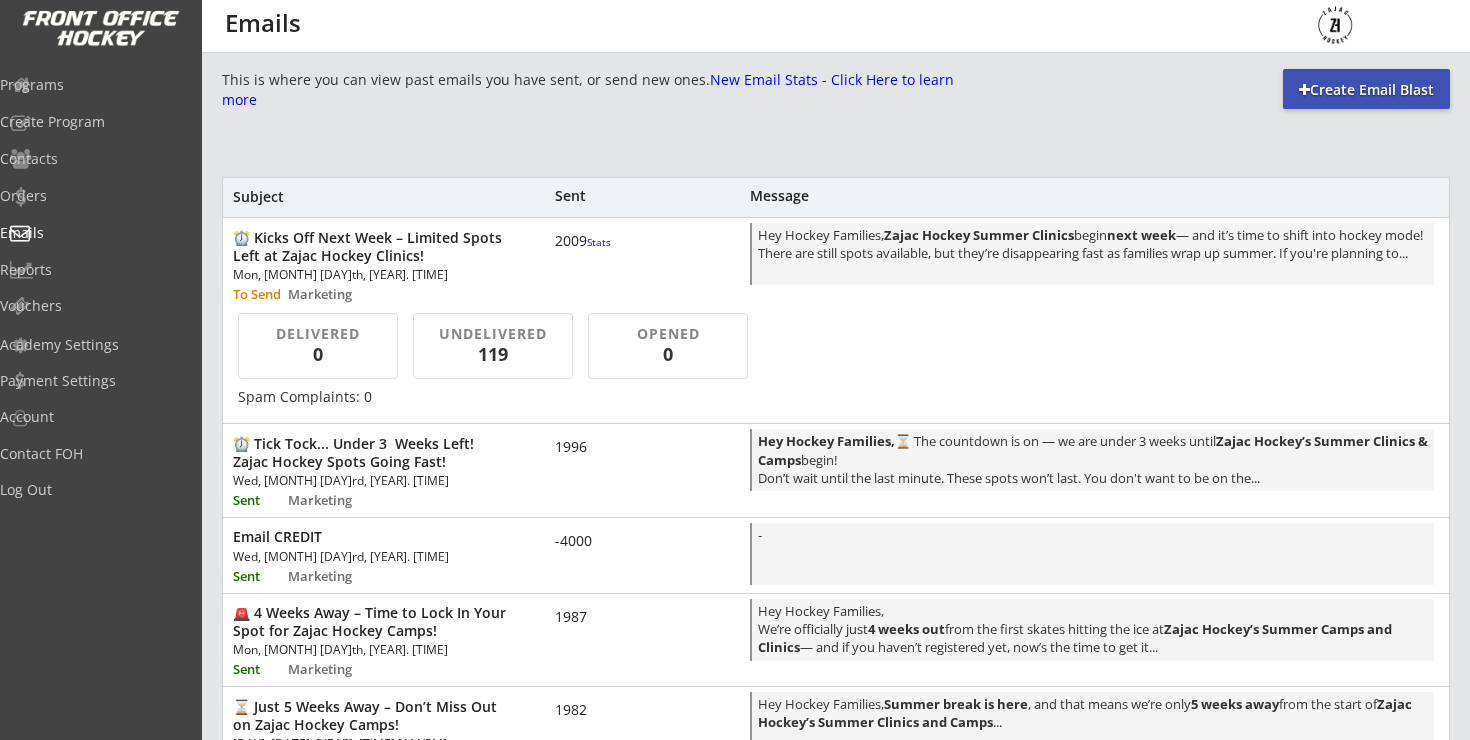 click on "119" at bounding box center (493, 354) 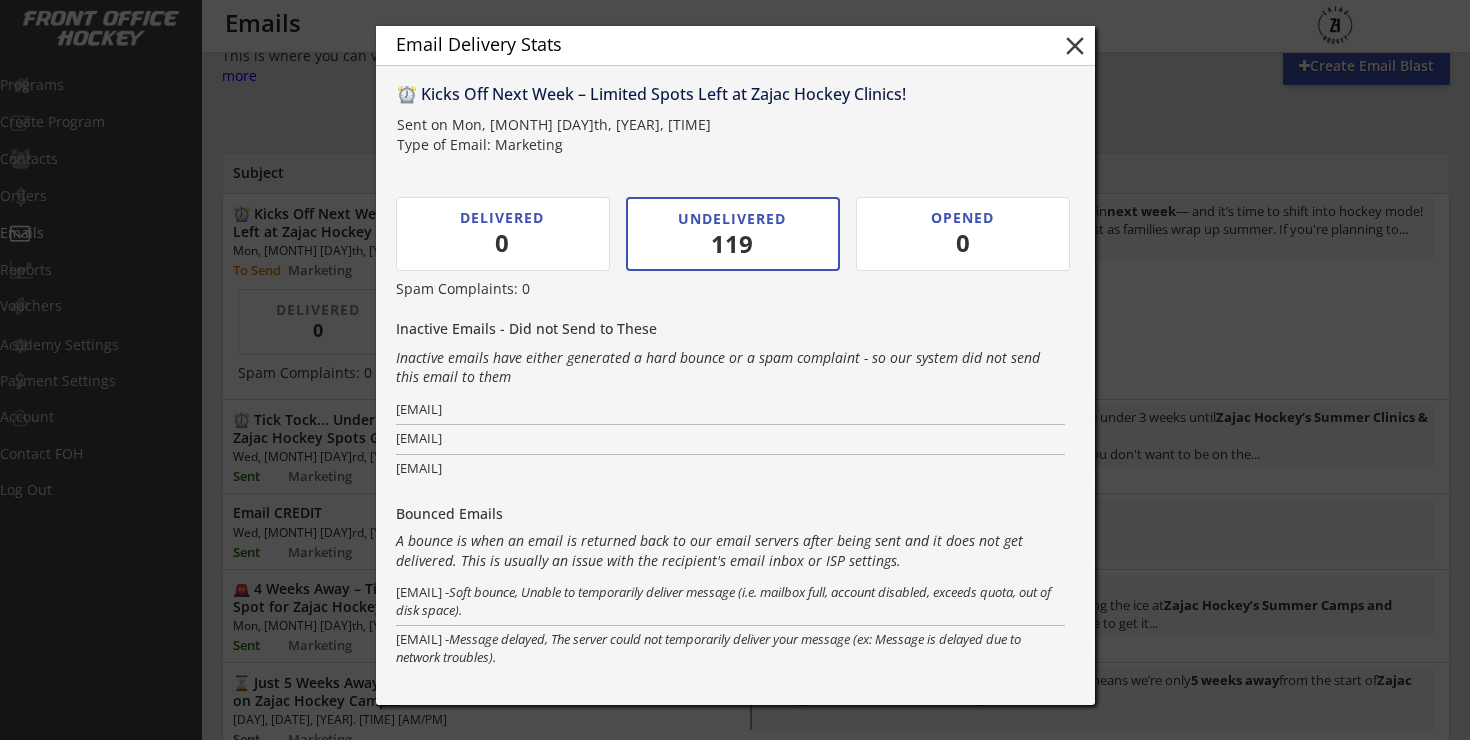scroll, scrollTop: 25, scrollLeft: 0, axis: vertical 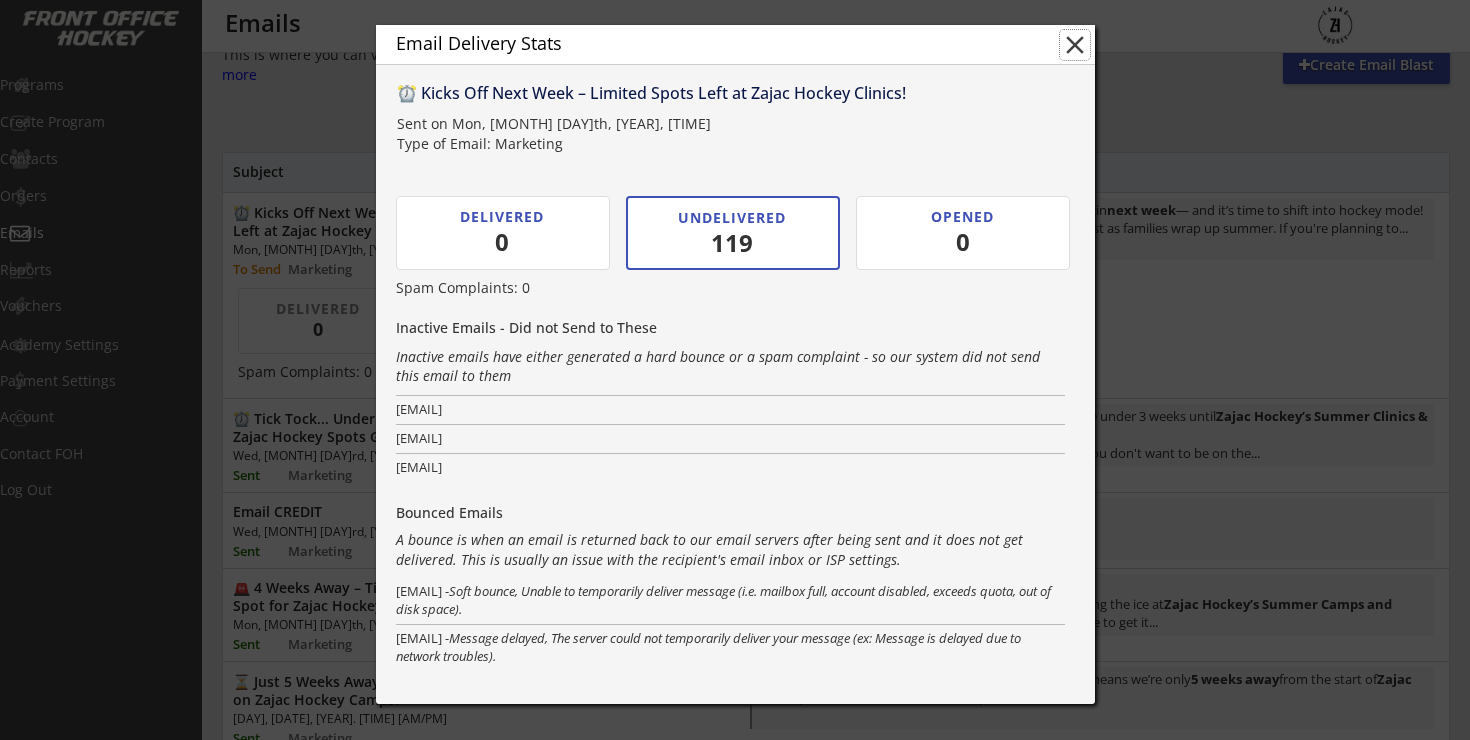 click on "close" at bounding box center (1075, 45) 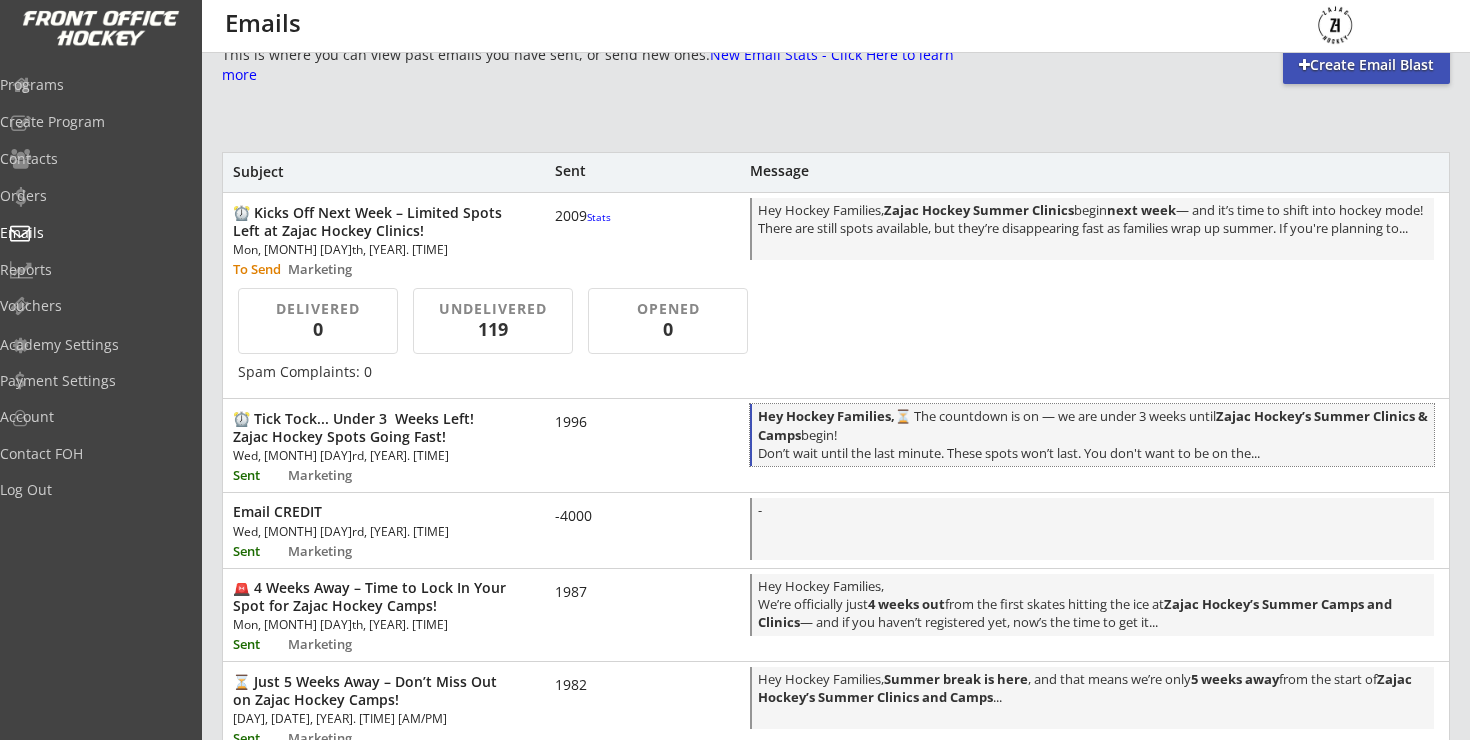 click on "Hey Hockey Families,
⏳ The countdown is on — we are under 3 weeks until  [COMPANY] Hockey’s Summer Clinics & Camps  begin!  Don’t wait until the last minute. These spots won’t last. You don't want to be on the..." at bounding box center (1093, 436) 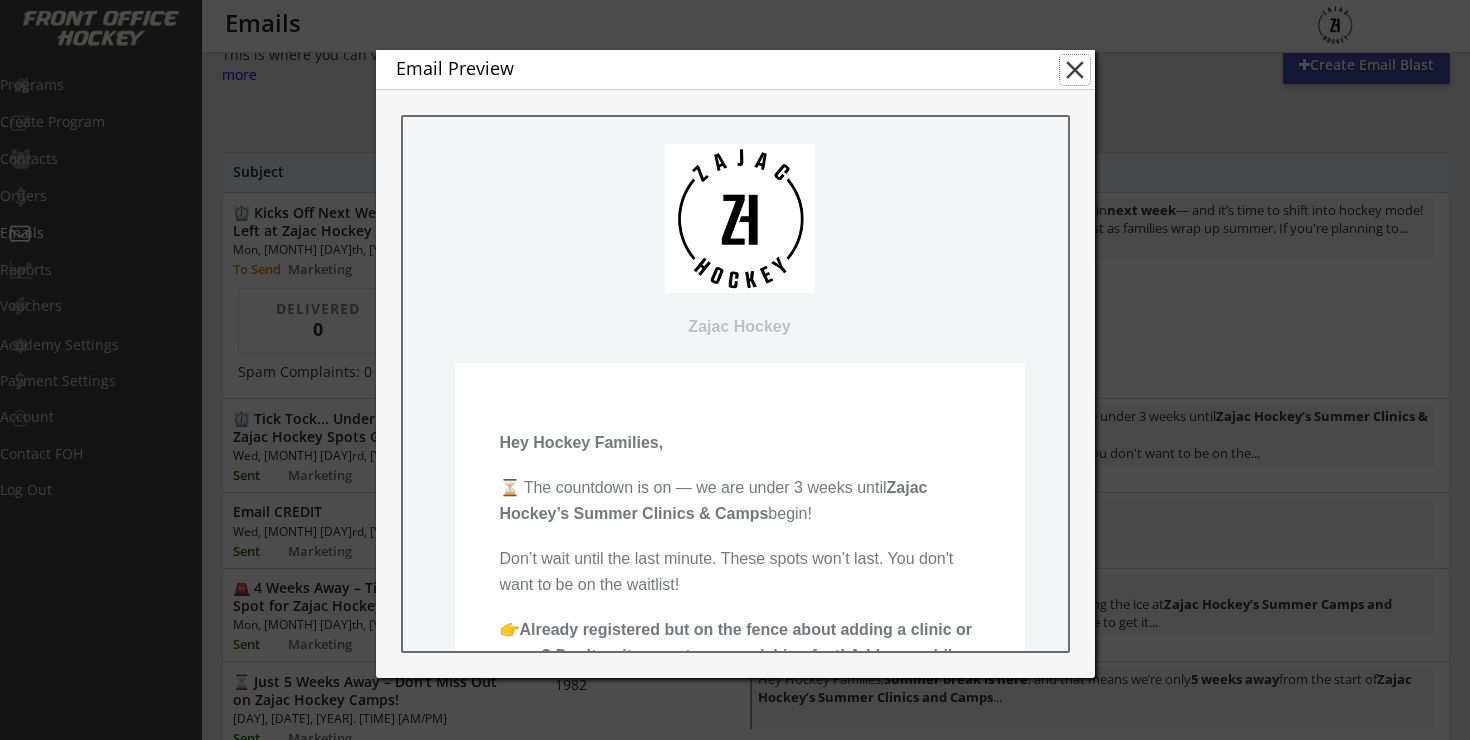 click on "close" at bounding box center (1075, 70) 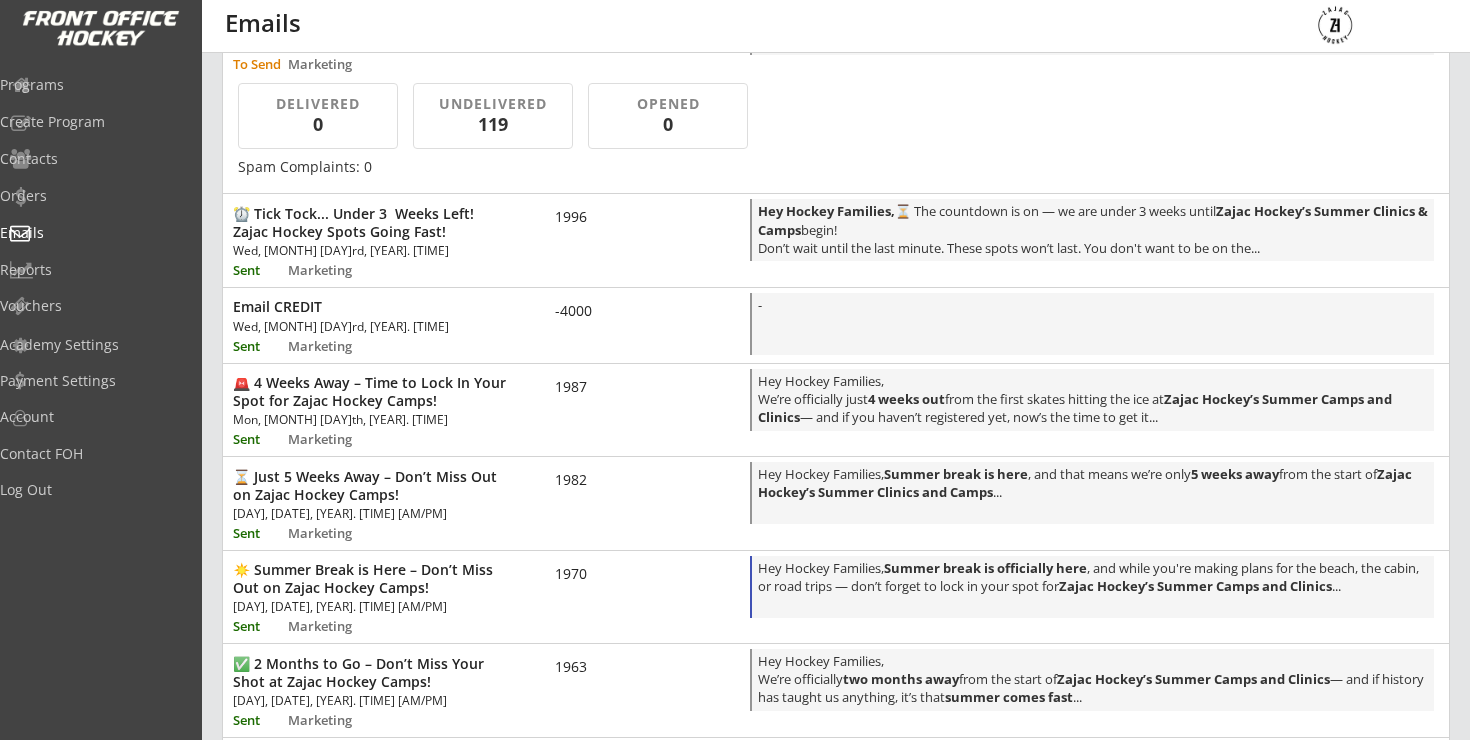 scroll, scrollTop: 231, scrollLeft: 0, axis: vertical 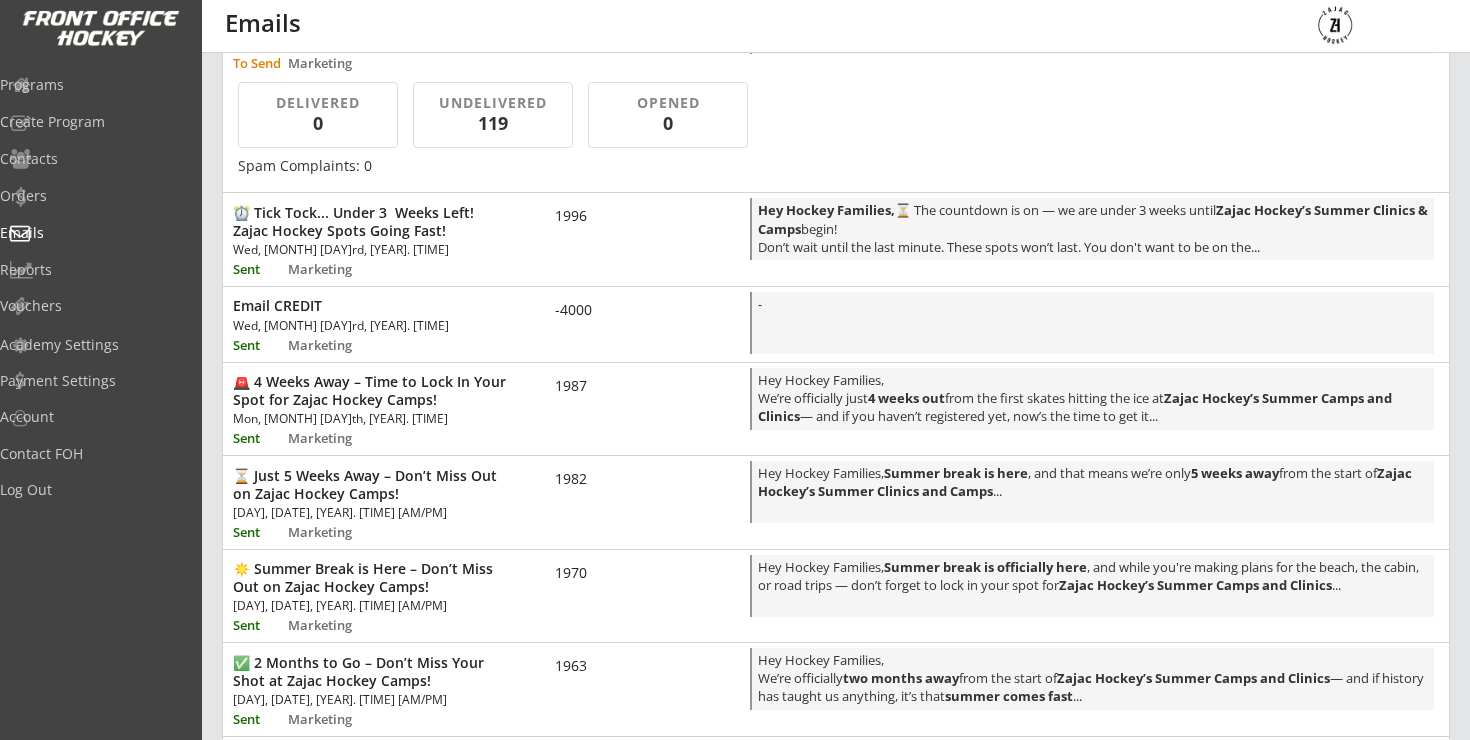 click on "⏰ Tick Tock... Under 3  Weeks Left! Zajac Hockey Spots Going Fast!" at bounding box center [369, 222] 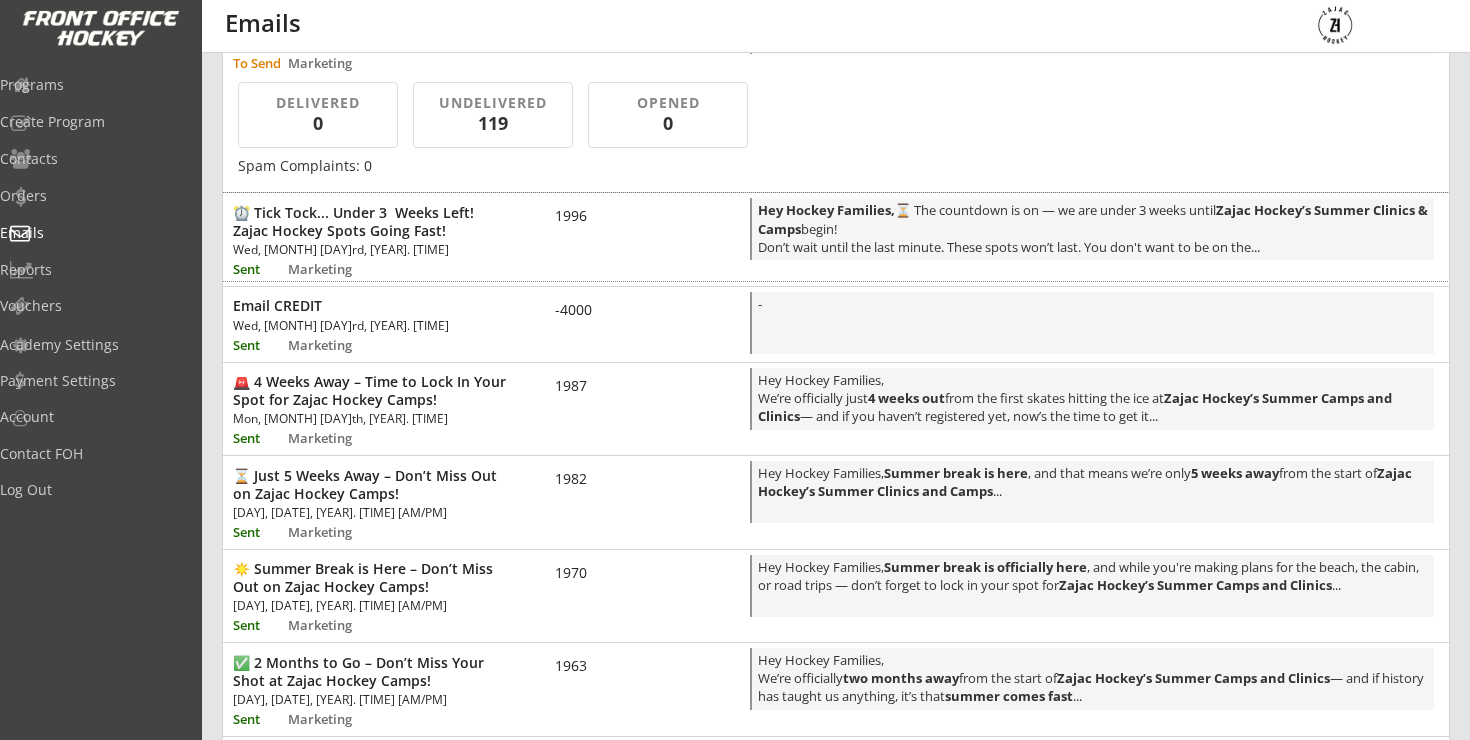 click on "⏰ Tick Tock... Under 3  Weeks Left! Zajac Hockey Spots Going Fast!" at bounding box center (369, 222) 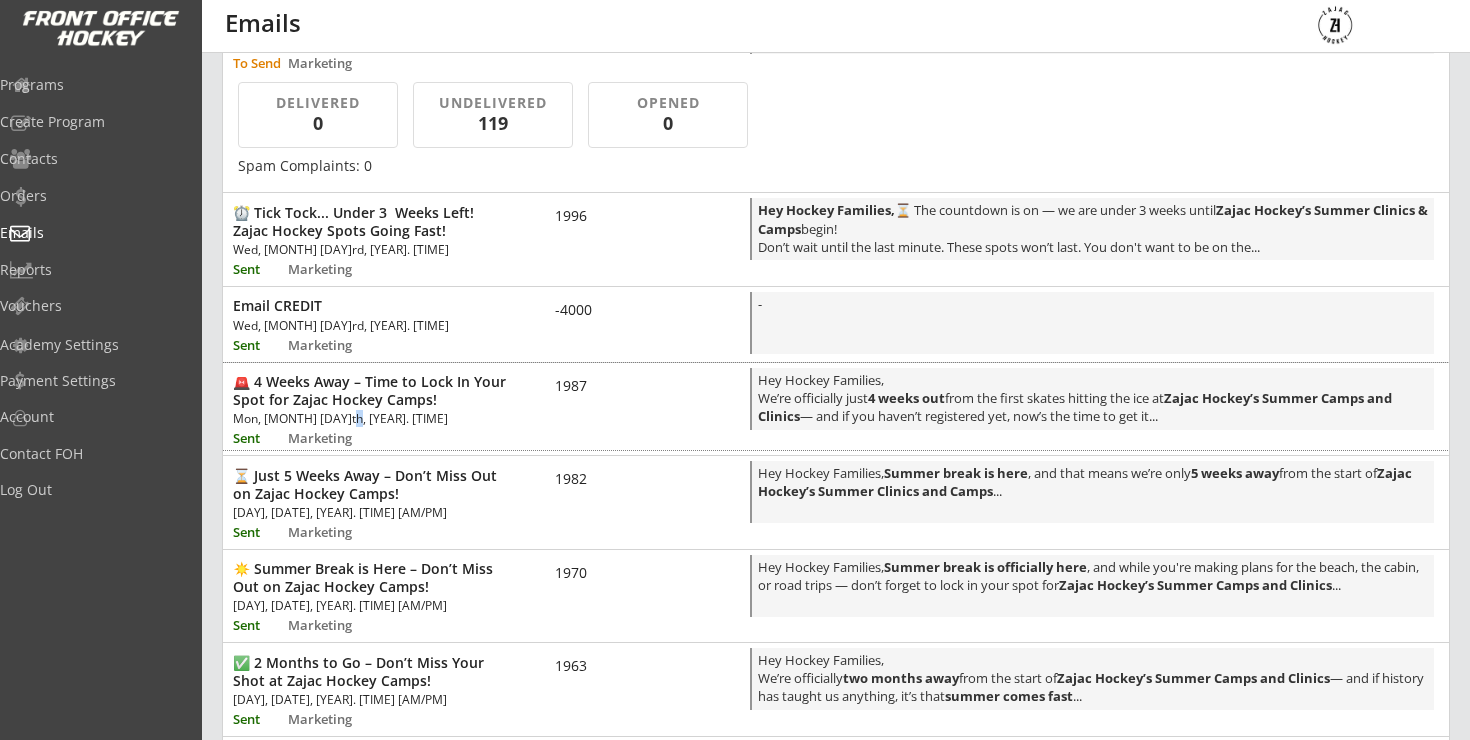 click on "Mon, [MONTH] [DAY]th, [YEAR]. [TIME]" at bounding box center (346, 419) 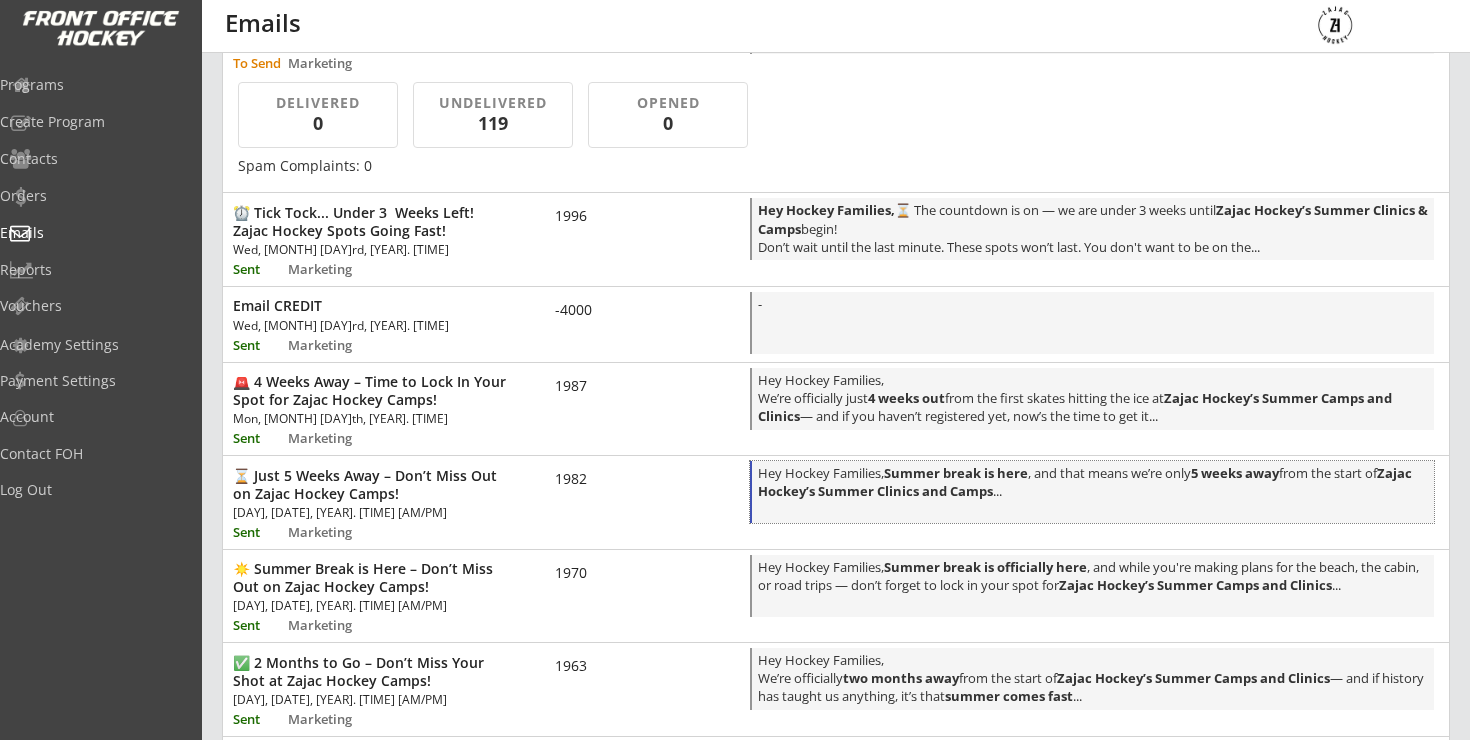 click on "Hey Hockey Families, Summer break is here , and that means we’re only  [NUMBER] weeks away  from the start of  Zajac Hockey’s Summer Clinics and Camps ..." at bounding box center [1093, 493] 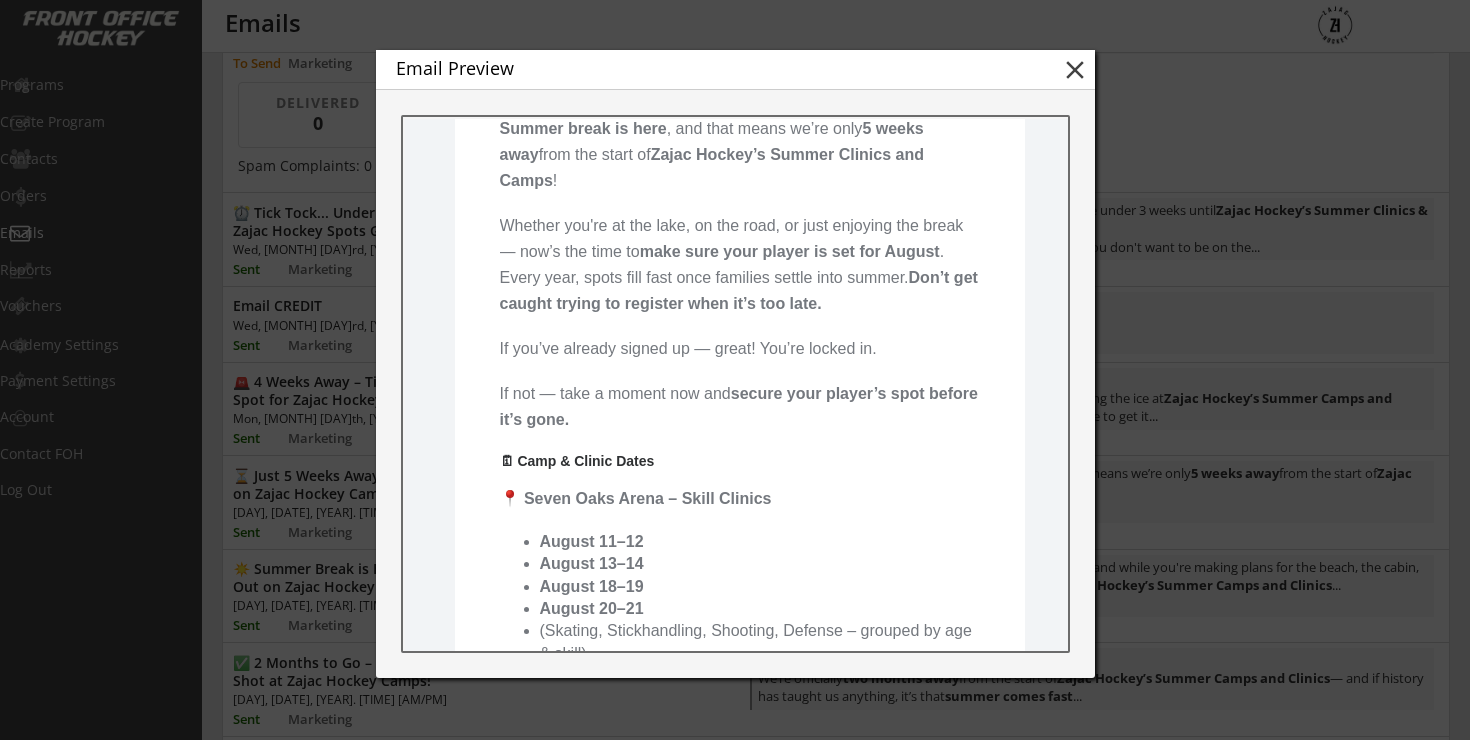 scroll, scrollTop: 604, scrollLeft: 0, axis: vertical 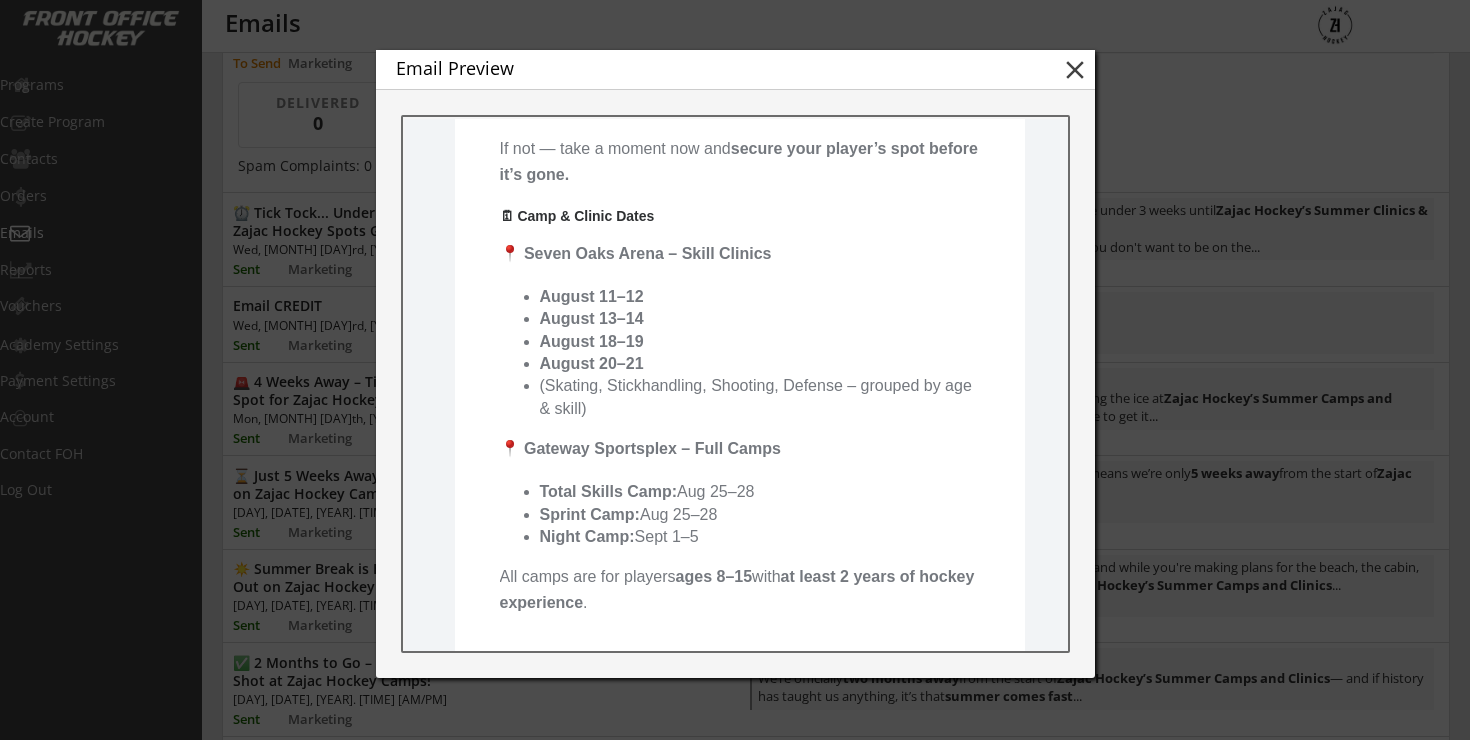 click on "close" at bounding box center (1075, 70) 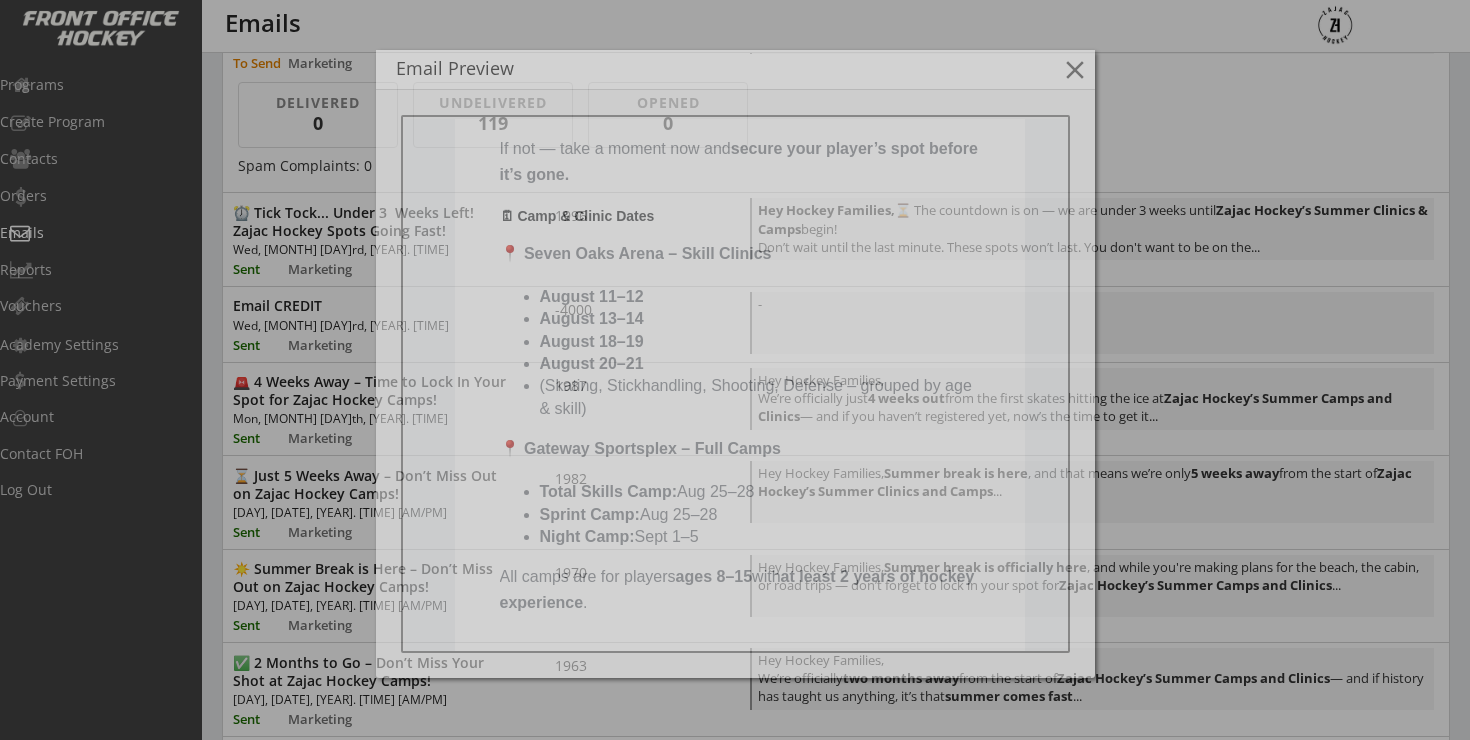 scroll, scrollTop: 0, scrollLeft: 0, axis: both 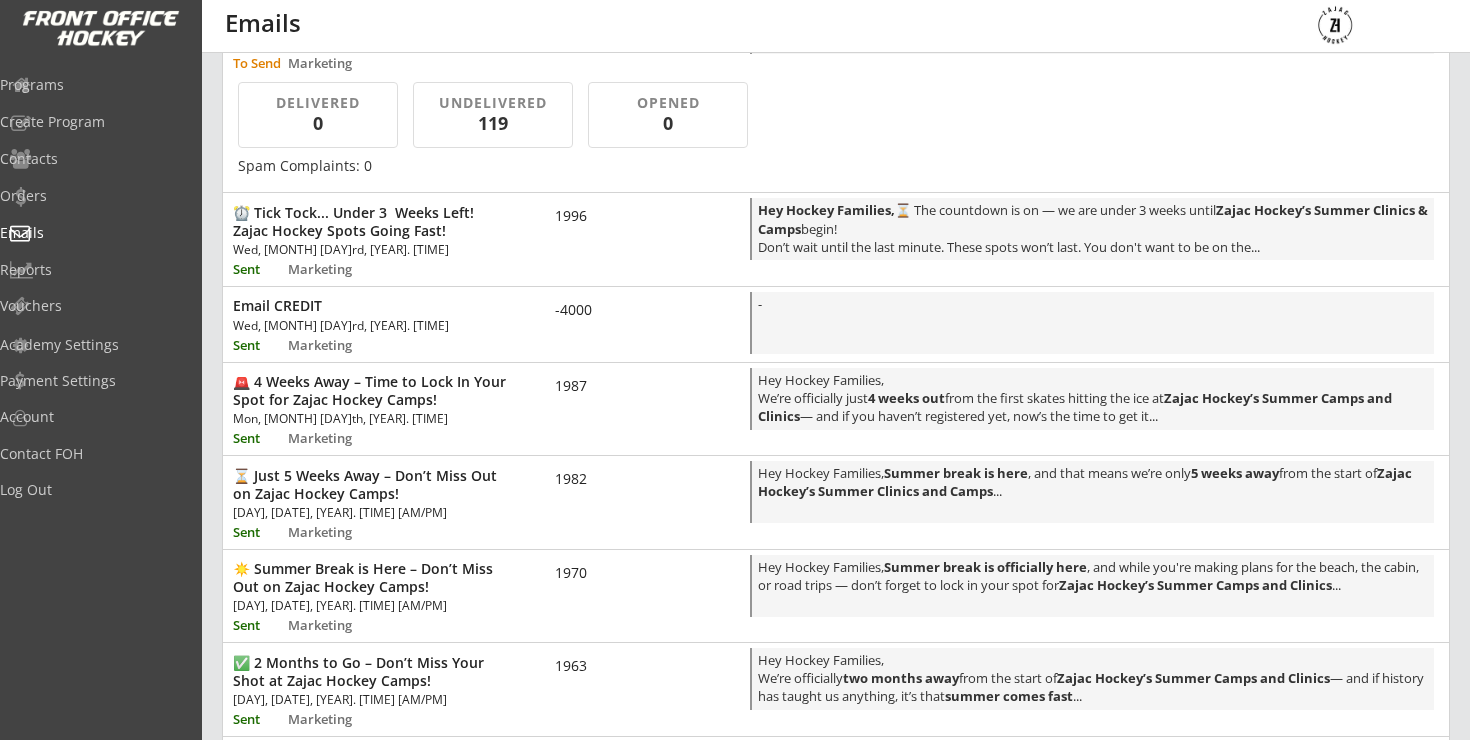 click on "Sent" at bounding box center (259, 532) 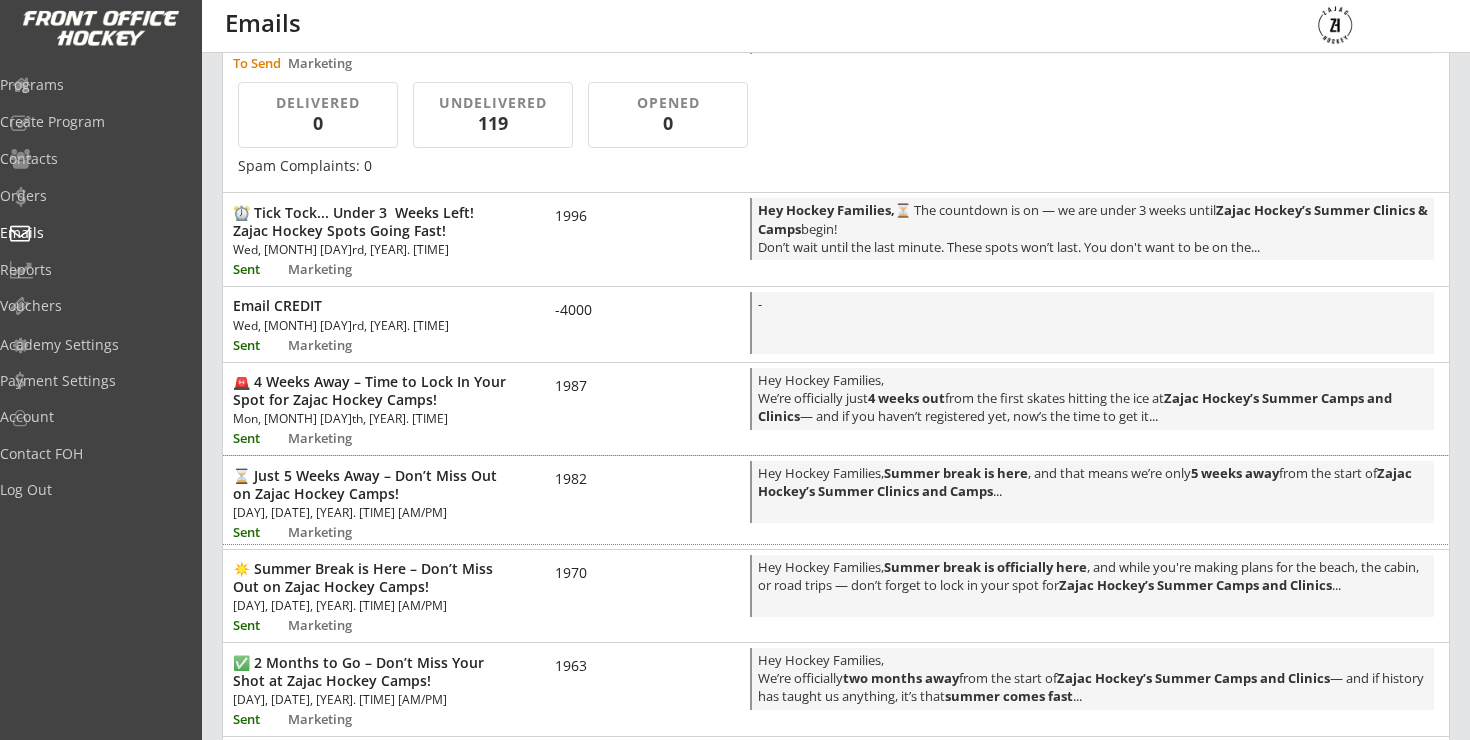 click on "Marketing" at bounding box center (336, 532) 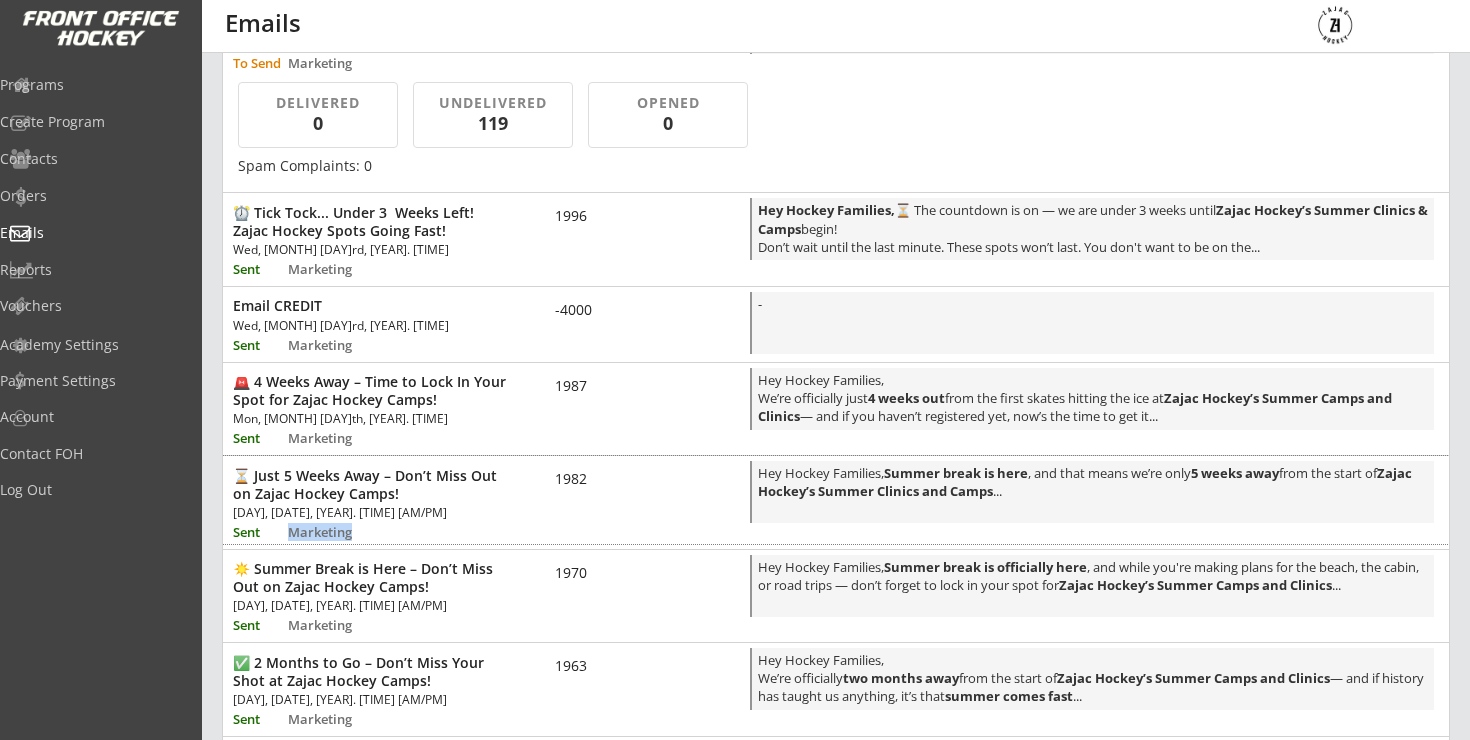 click on "Marketing" at bounding box center (336, 532) 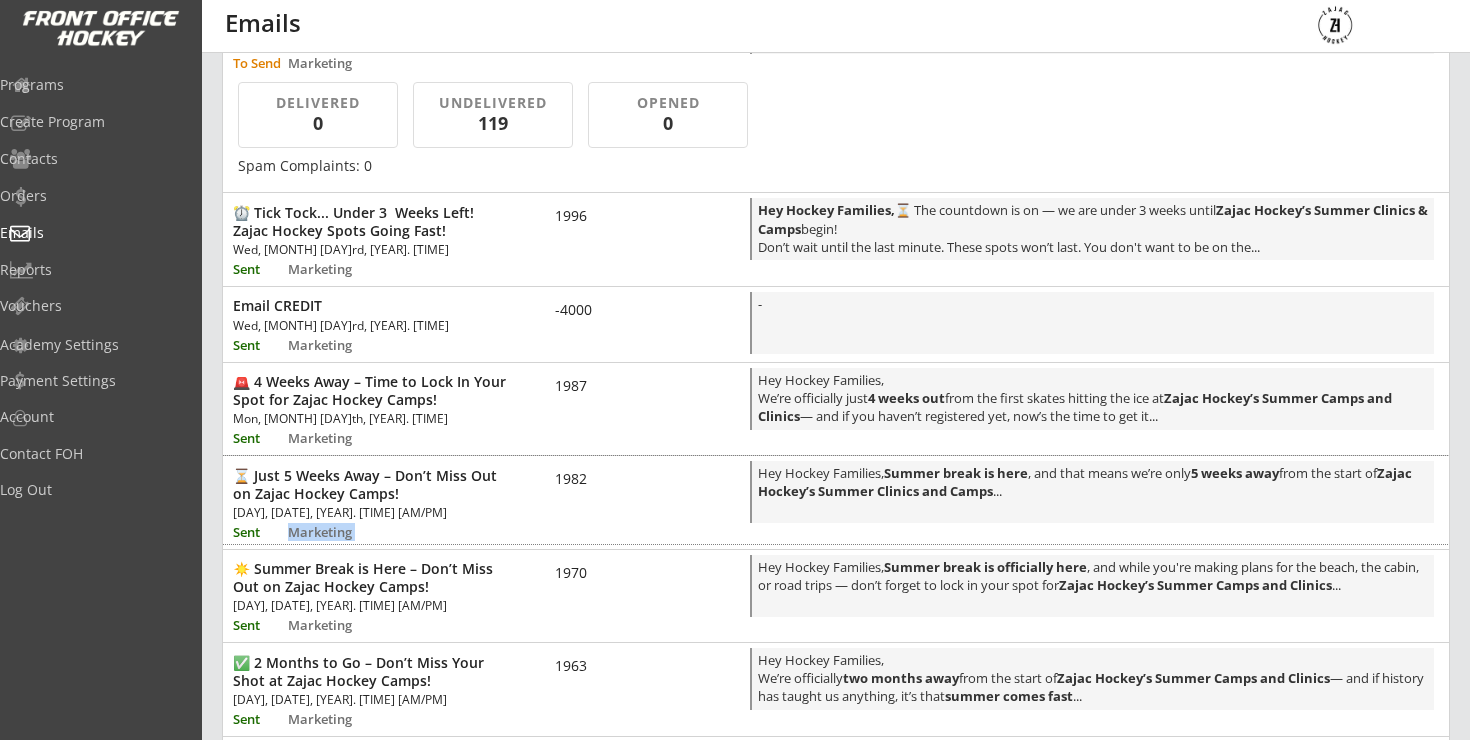 click on "Marketing" at bounding box center (336, 532) 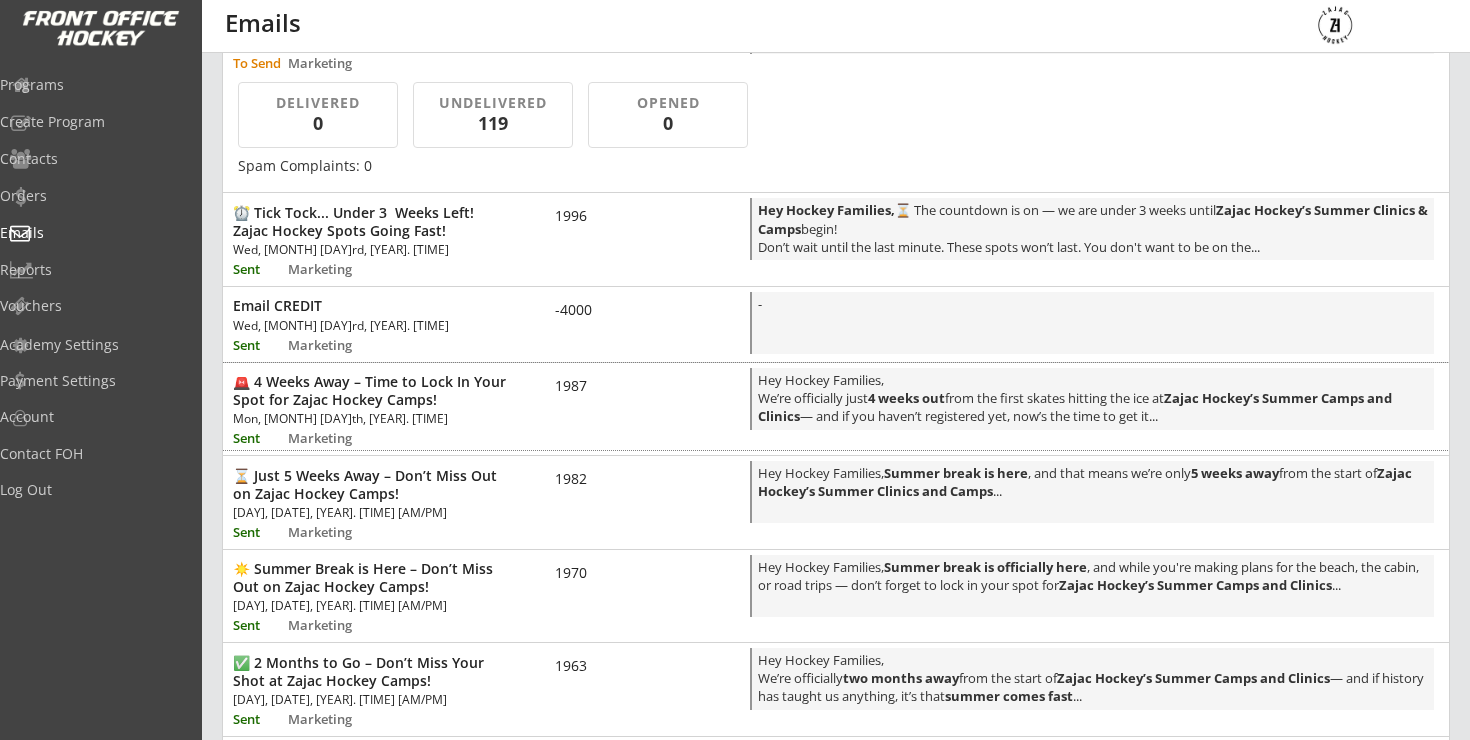 click on "Marketing" at bounding box center [336, 438] 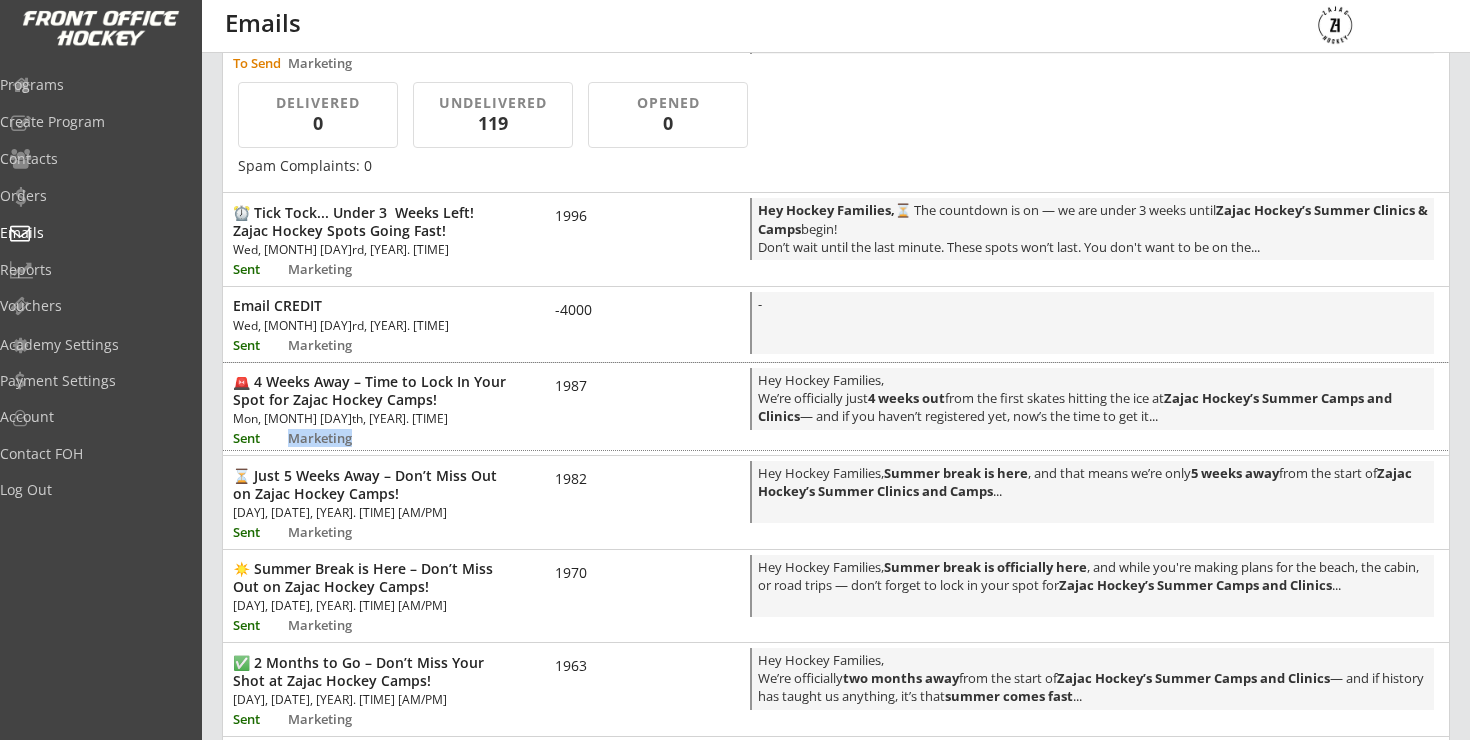 click on "Marketing" at bounding box center [336, 438] 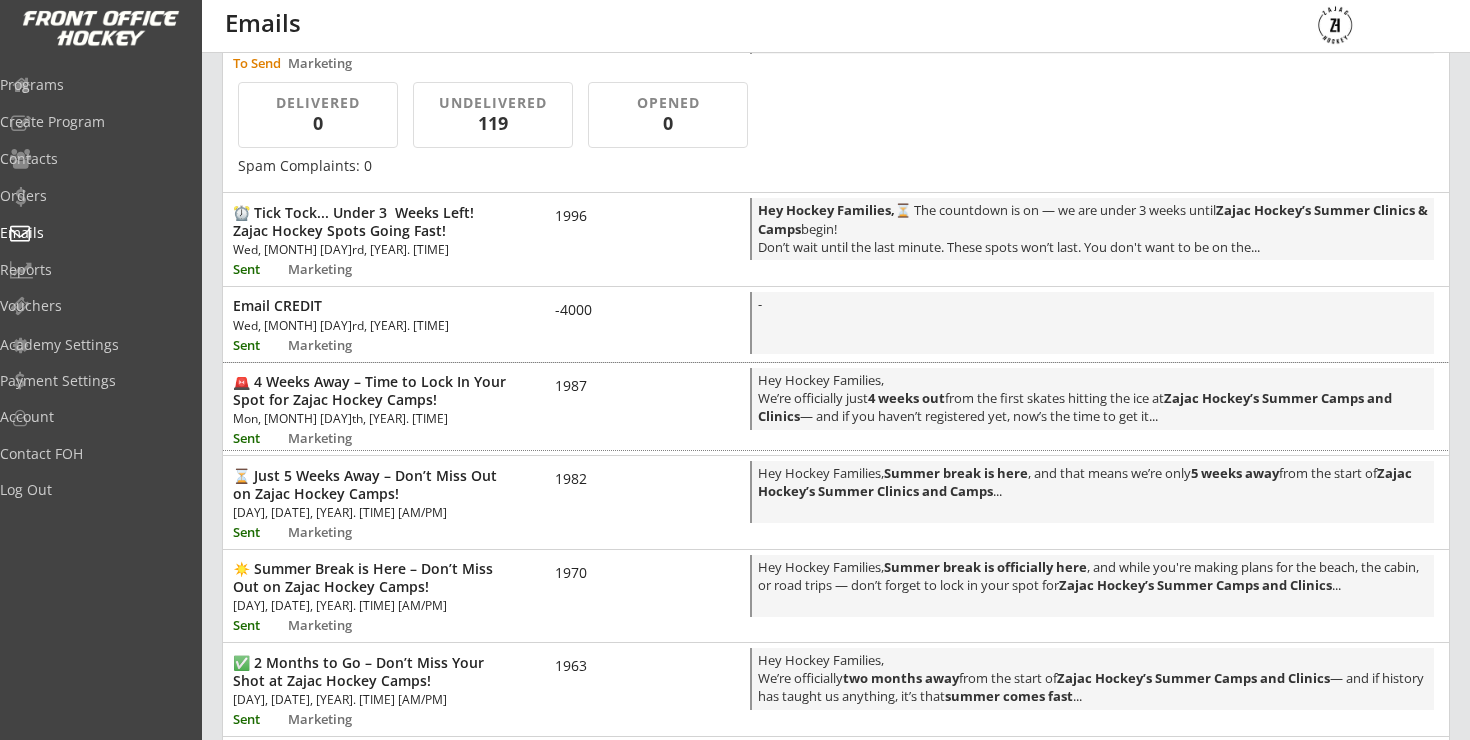 click on "🚨 [NUMBER] Weeks Away – Time to Lock In Your Spot for [COMPANY] Hockey Camps! [DAY], [DATE], [YEAR]. [TIME] [AM/PM] Sent Marketing [YEAR]
Hey Hockey Families,
We’re officially just  [NUMBER] weeks out  from the first skates hitting the ice at  [COMPANY] Hockey’s Summer Camps and Clinics  — and if you haven’t registered yet, now’s the time to get it..." at bounding box center (836, 407) 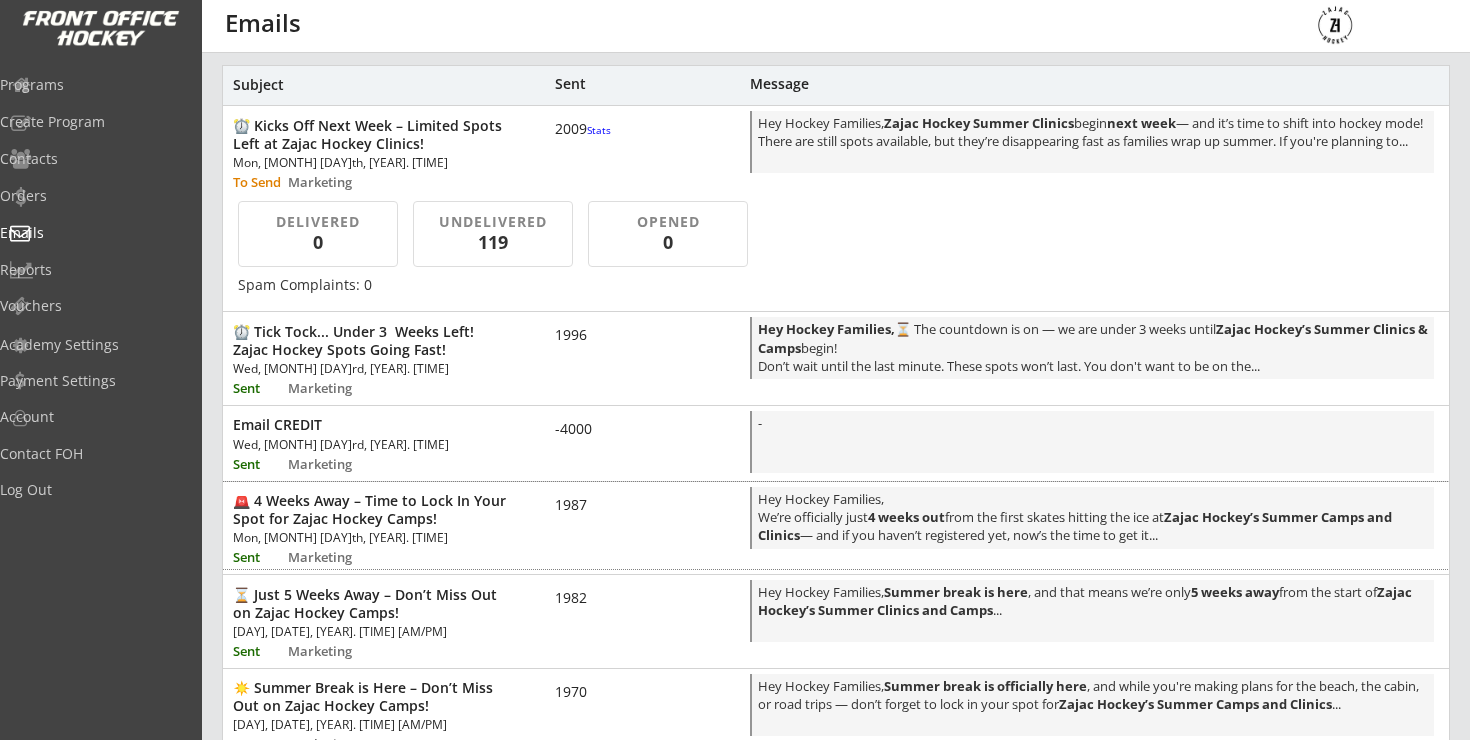 scroll, scrollTop: 0, scrollLeft: 0, axis: both 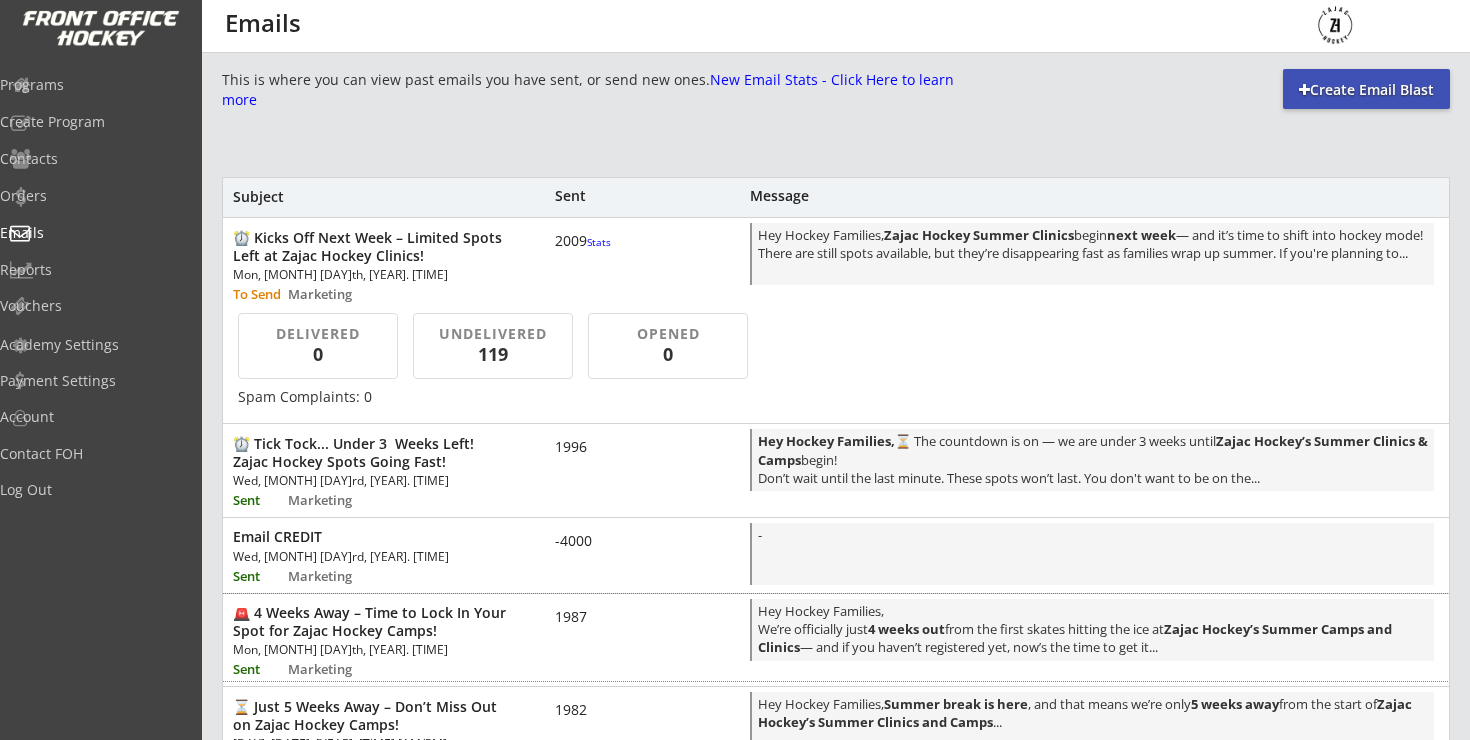 click on "⏰ Kicks Off Next Week – Limited Spots Left at Zajac Hockey Clinics!" at bounding box center (369, 247) 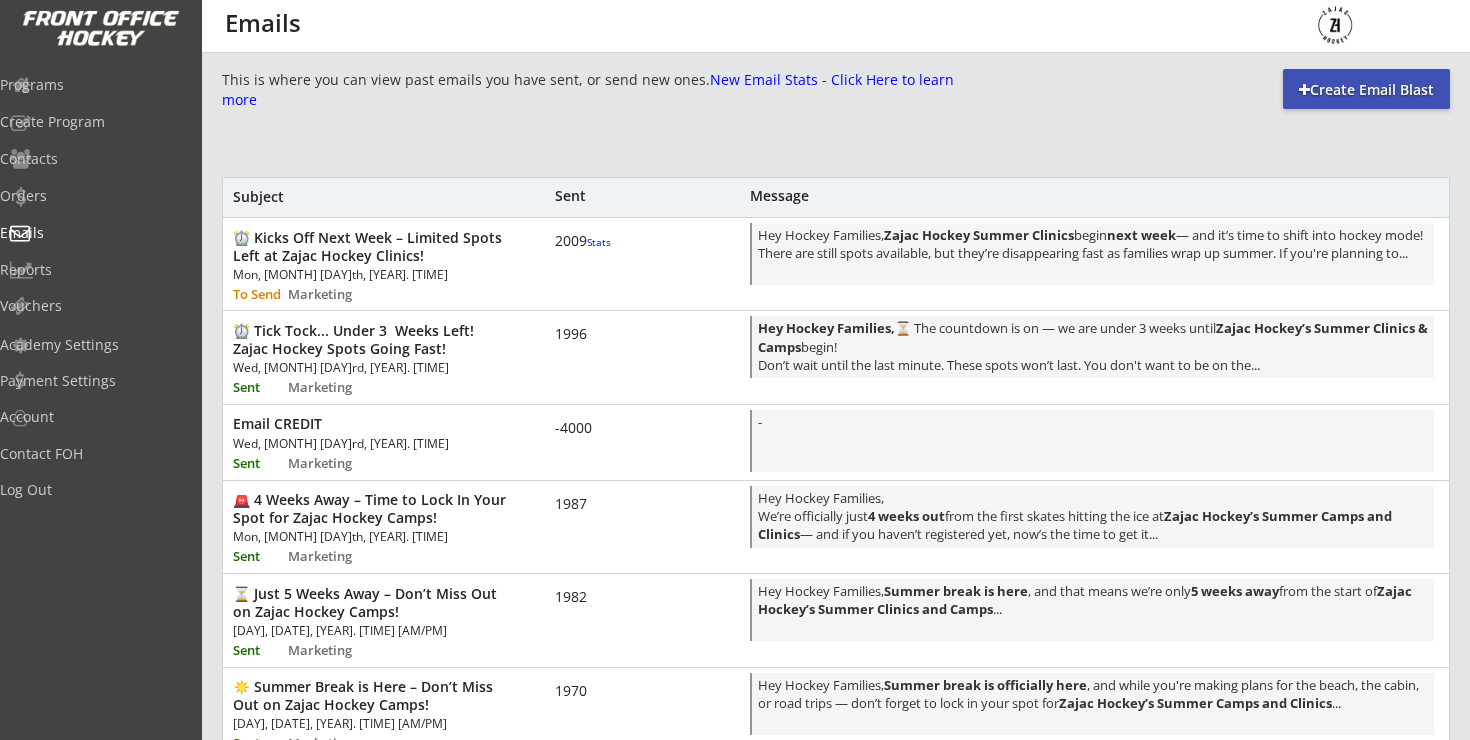 click on "⏰ Tick Tock... Under 3  Weeks Left! Zajac Hockey Spots Going Fast!" at bounding box center [369, 340] 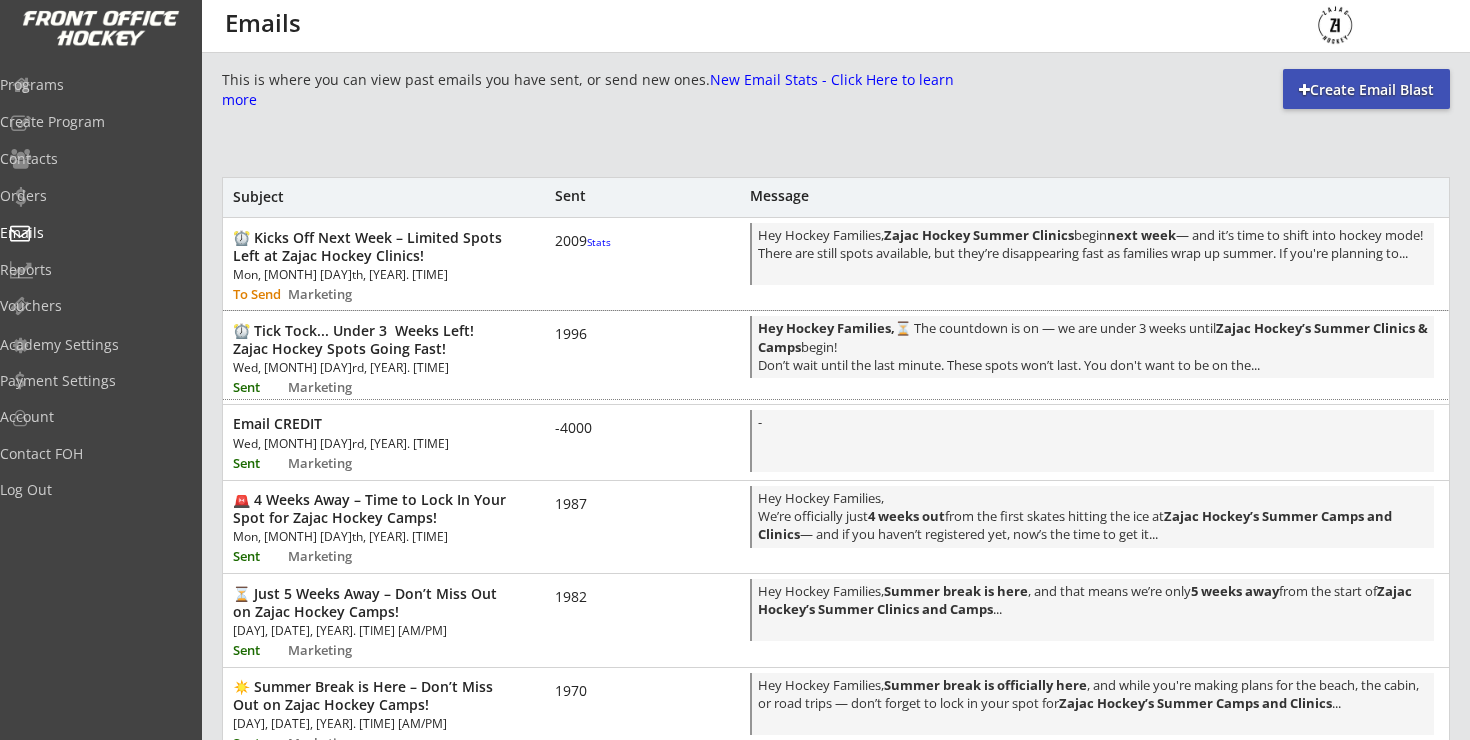 click on "Marketing" at bounding box center [336, 387] 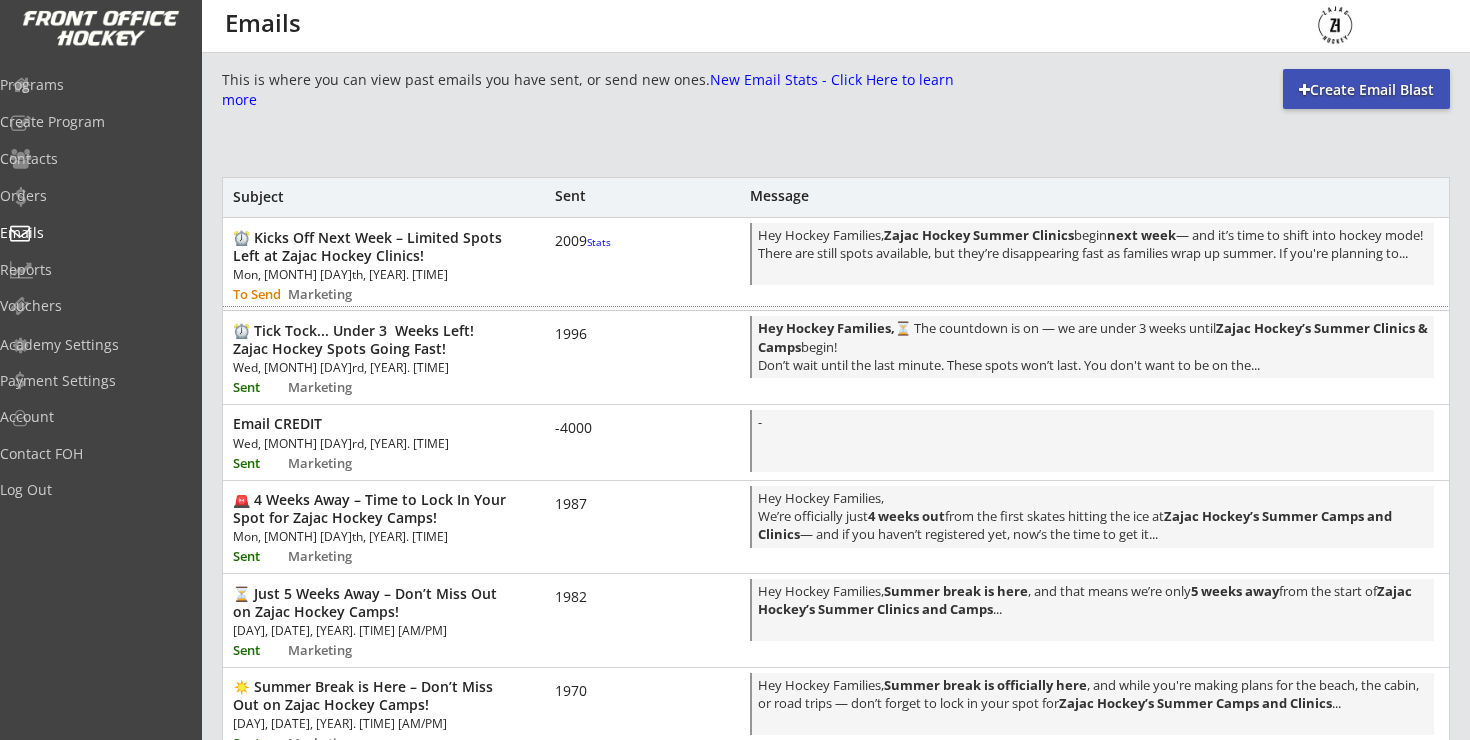 click on "Stats" at bounding box center (599, 242) 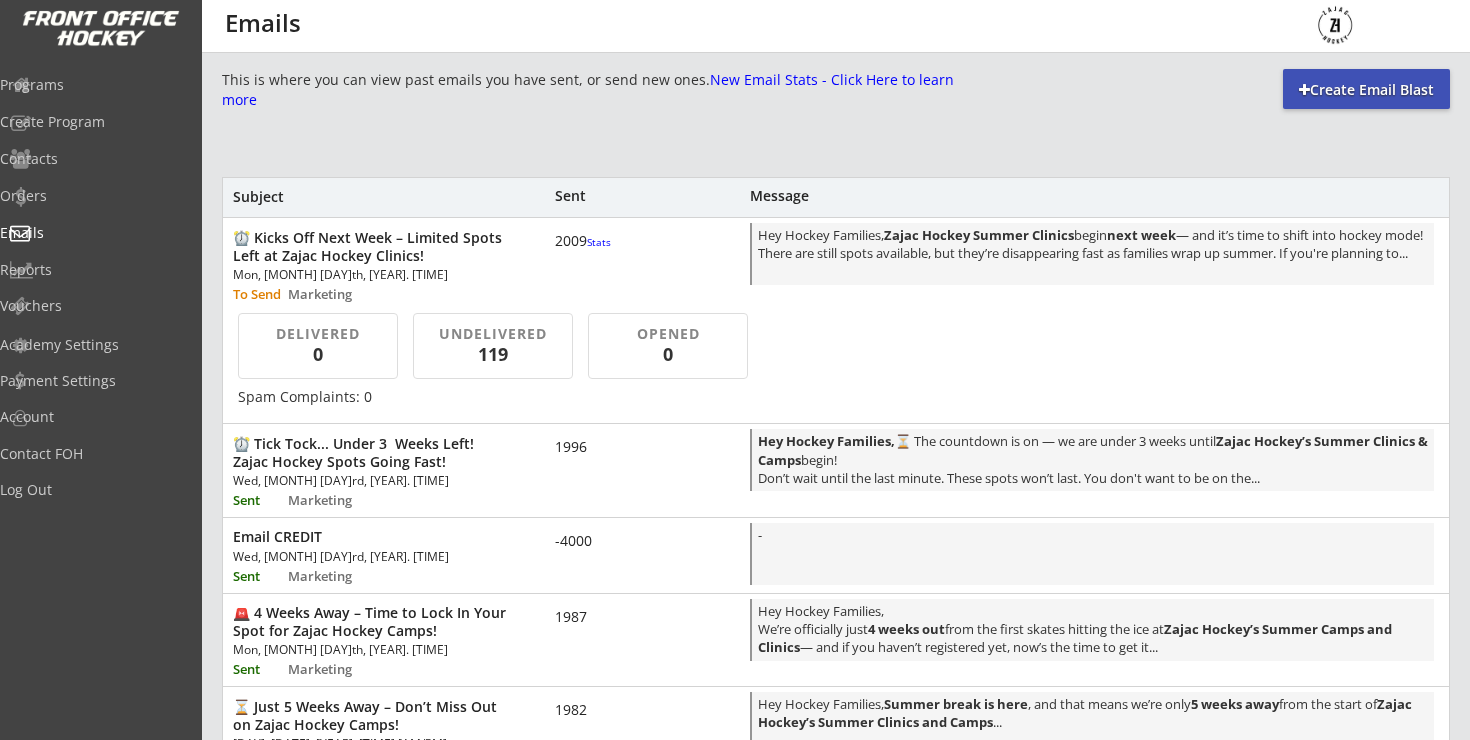 click on "Stats" at bounding box center (599, 242) 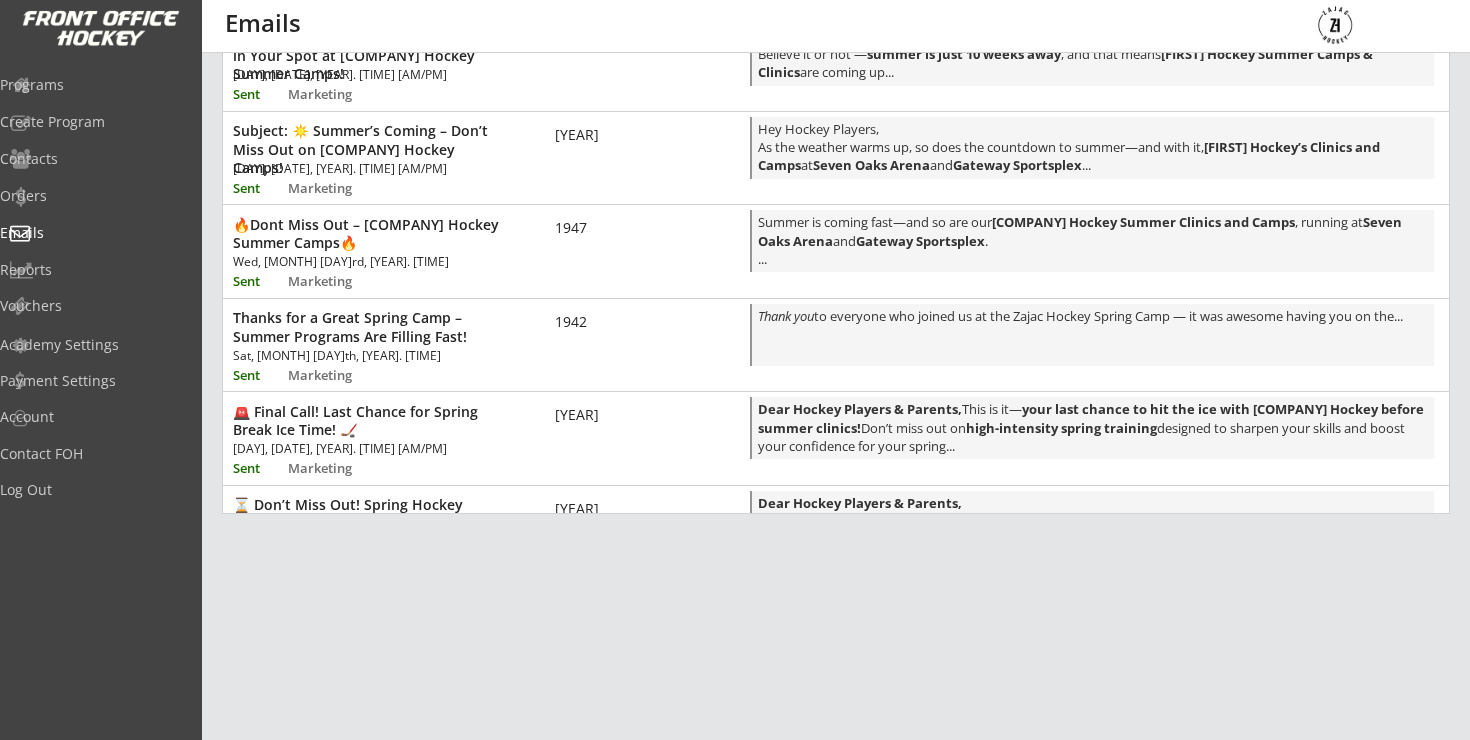 scroll, scrollTop: 863, scrollLeft: 0, axis: vertical 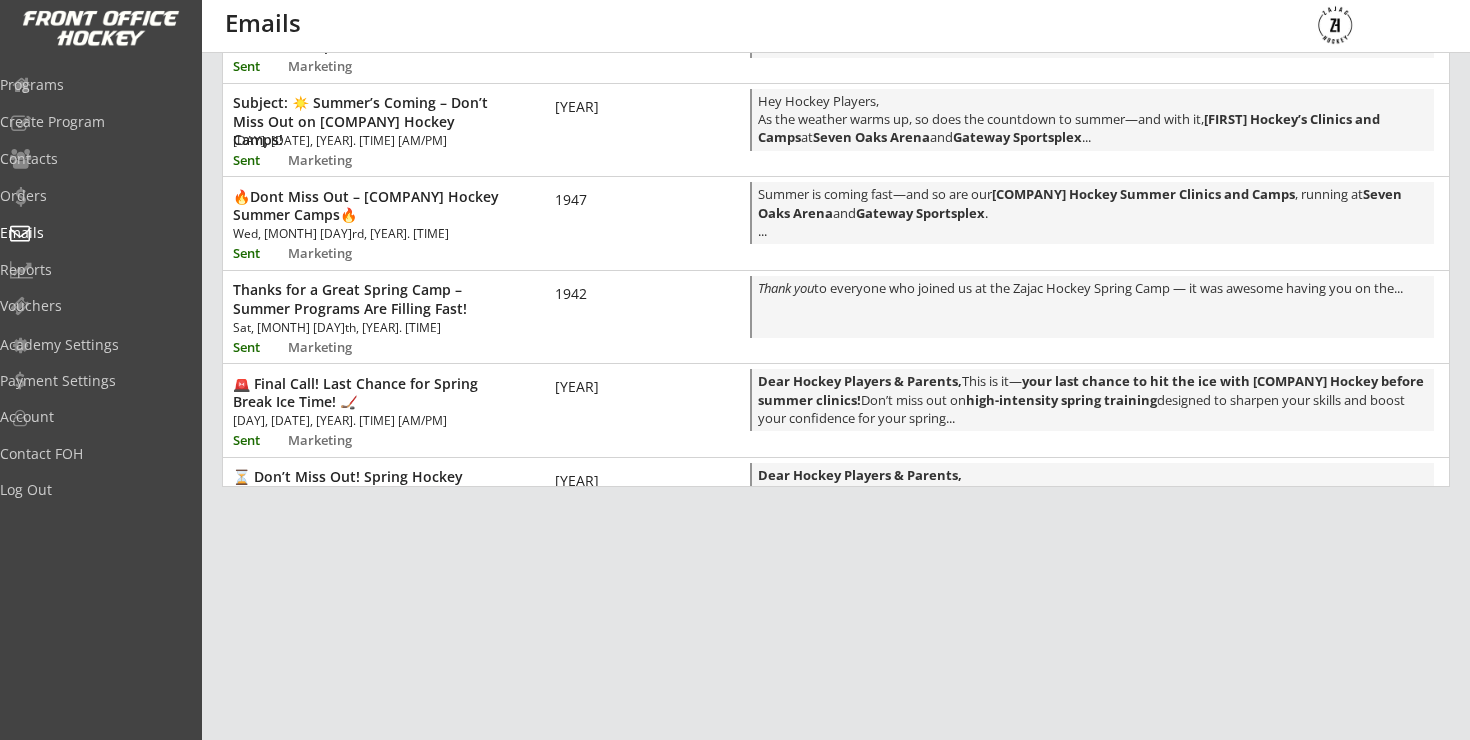 click on "🚨 Final Call! Last Chance for Spring Break Ice Time! 🏒 Thu, [MONTH] [DAY]th, [YEAR]. [TIME] Sent Marketing [YEAR] Dear Hockey Players & Parents,
This is it— your last chance to hit the ice with Zajac Hockey before summer clinics!  Don’t miss out on  high-intensity spring training  designed to sharpen your skills and boost your confidence for your spring..." at bounding box center [836, 409] 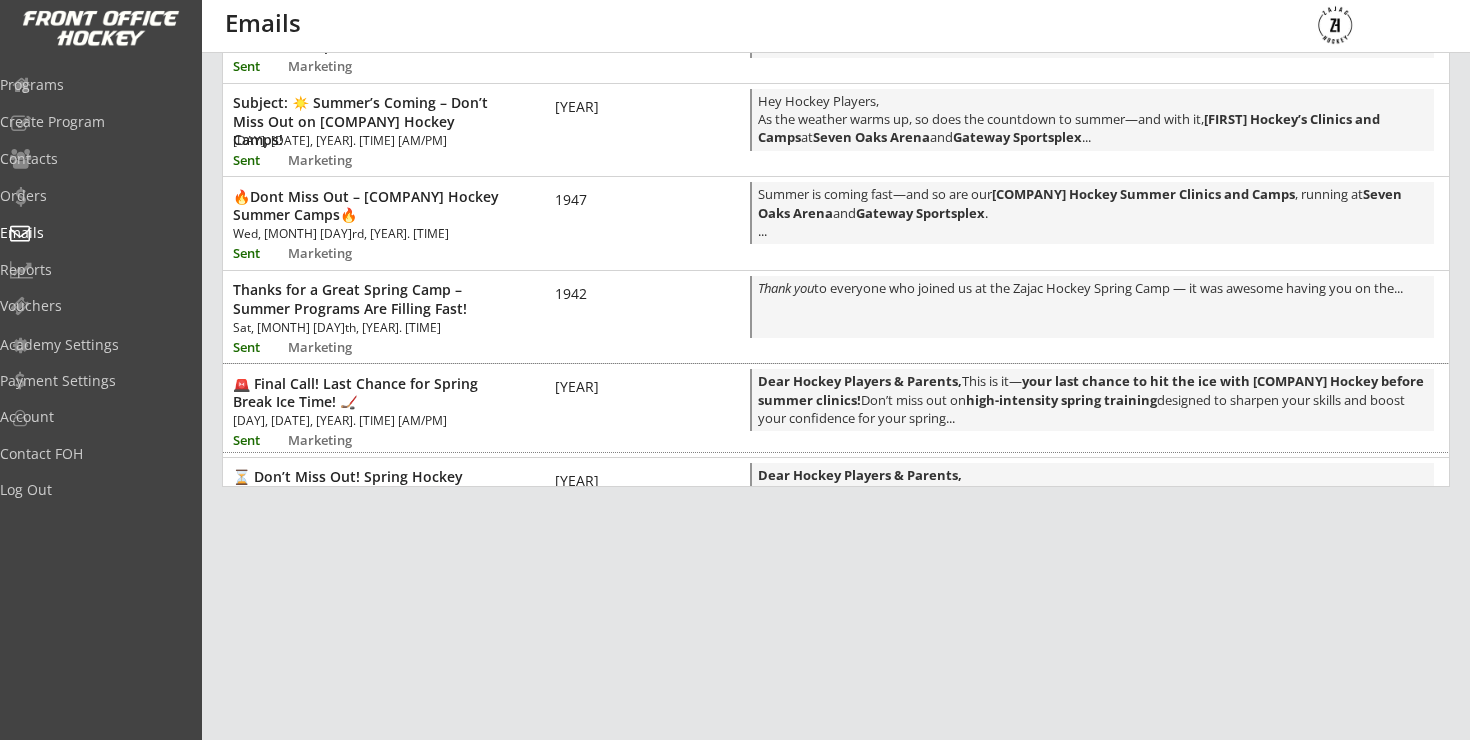 click on "1942" at bounding box center (585, 294) 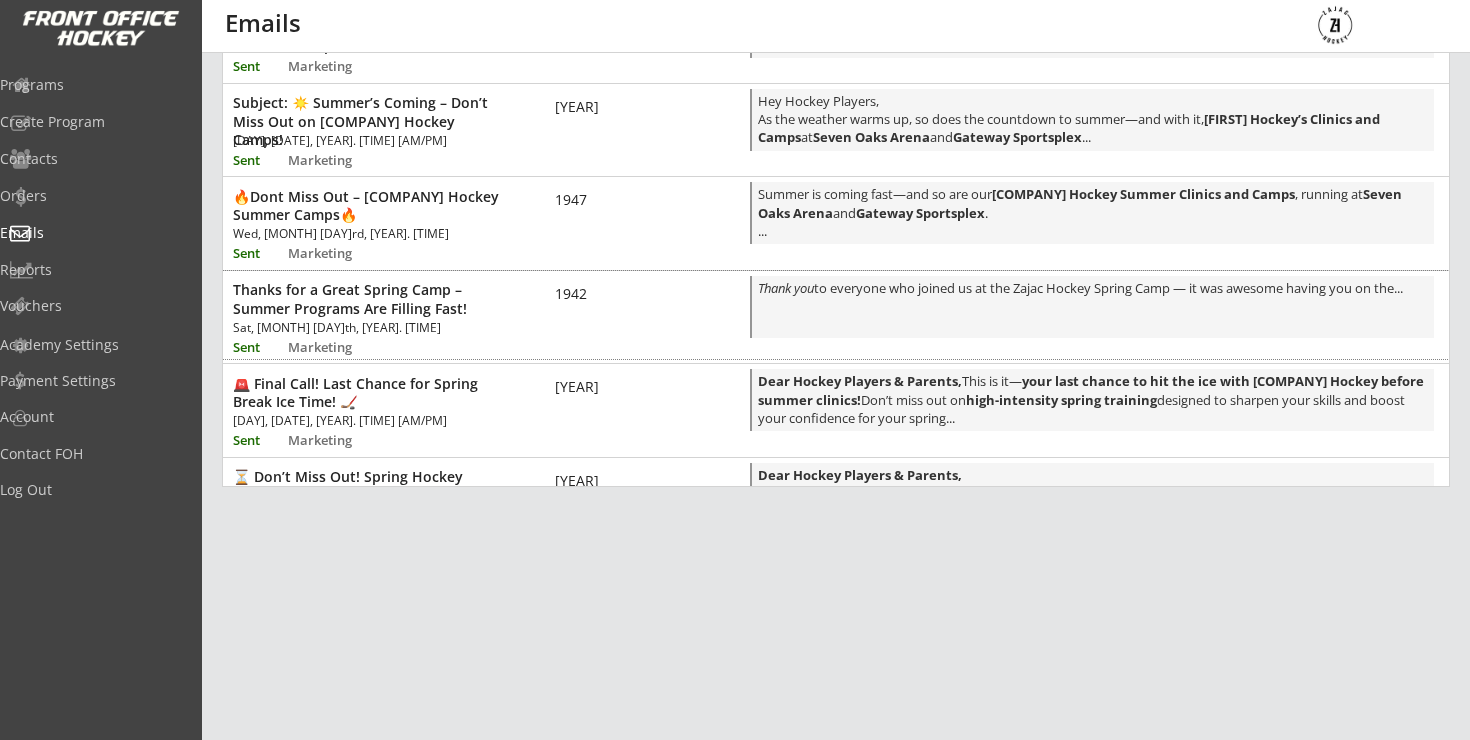 scroll, scrollTop: 0, scrollLeft: 0, axis: both 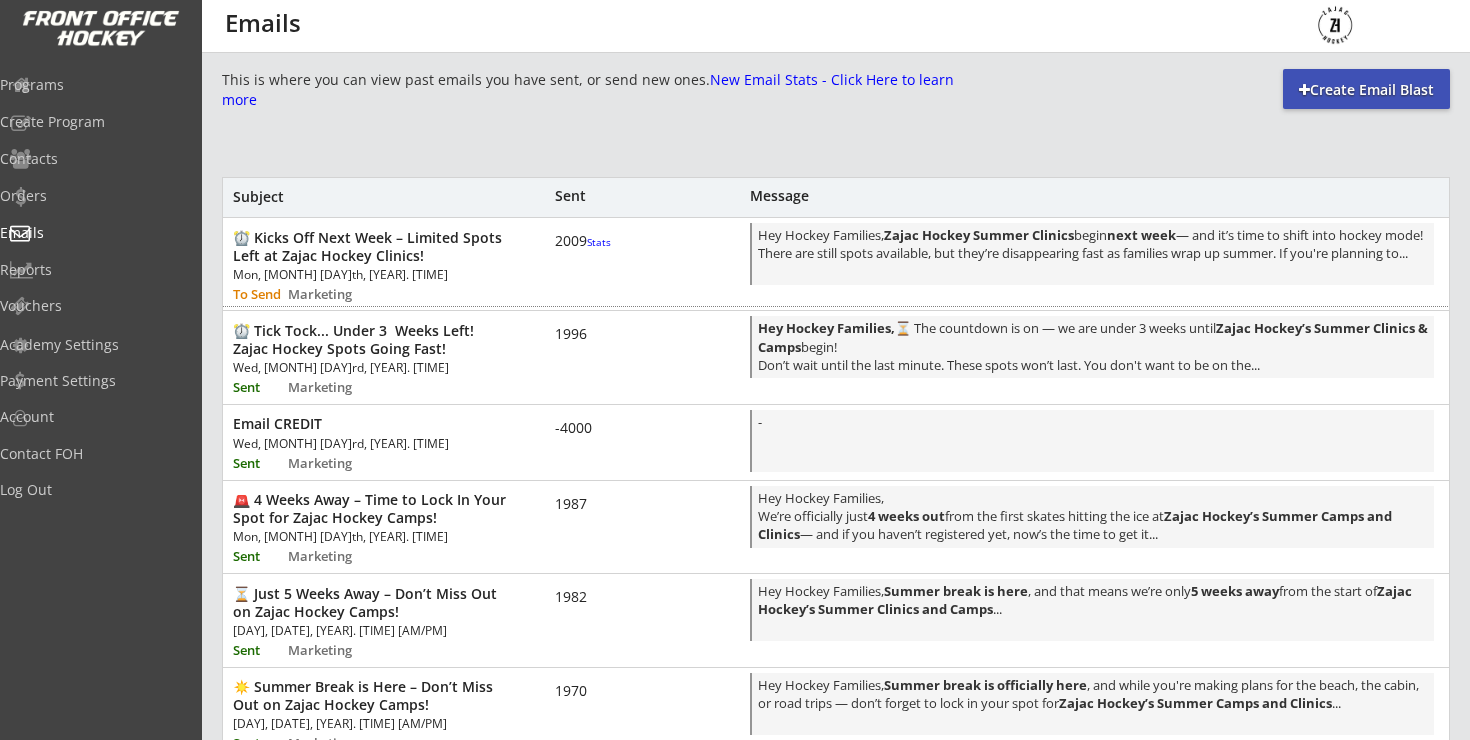 click on "To Send" at bounding box center (259, 294) 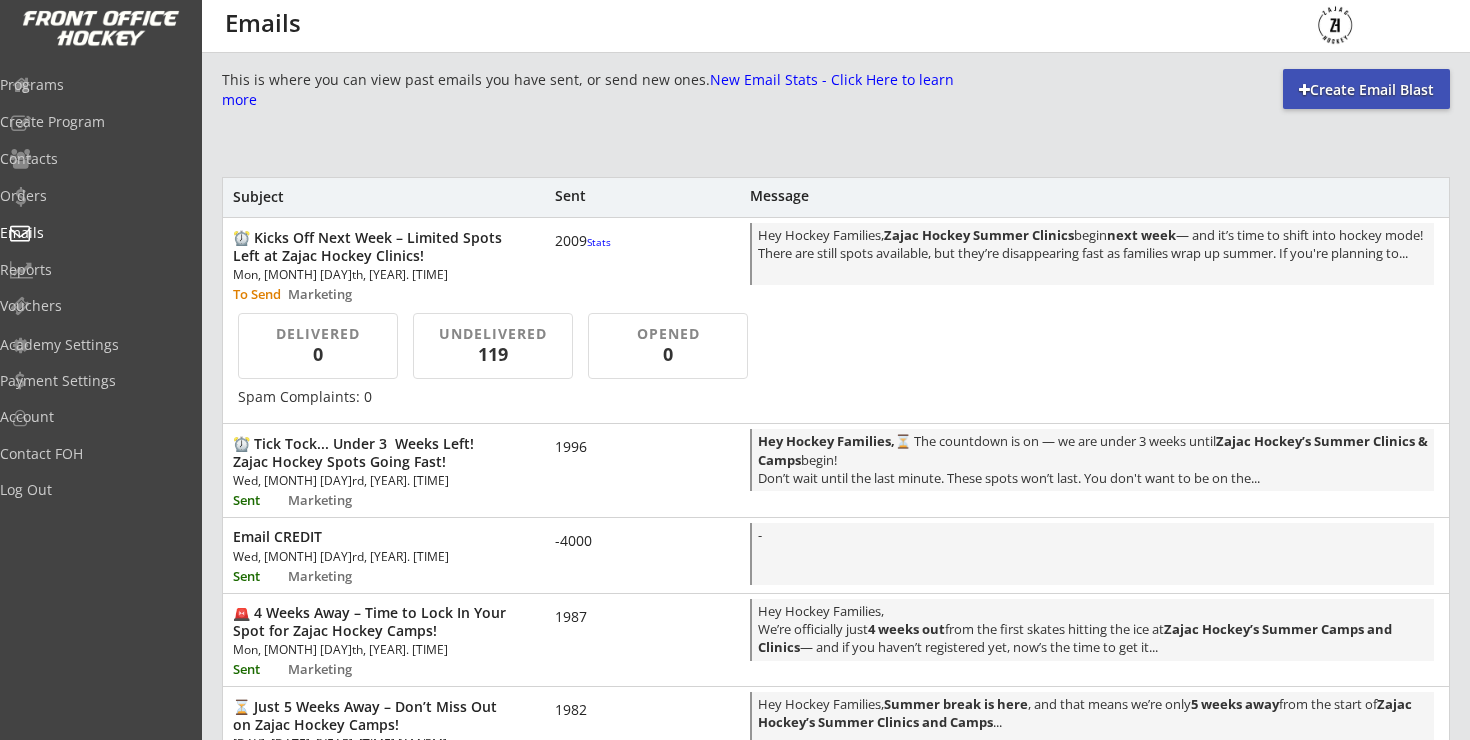 click on "0" at bounding box center (668, 354) 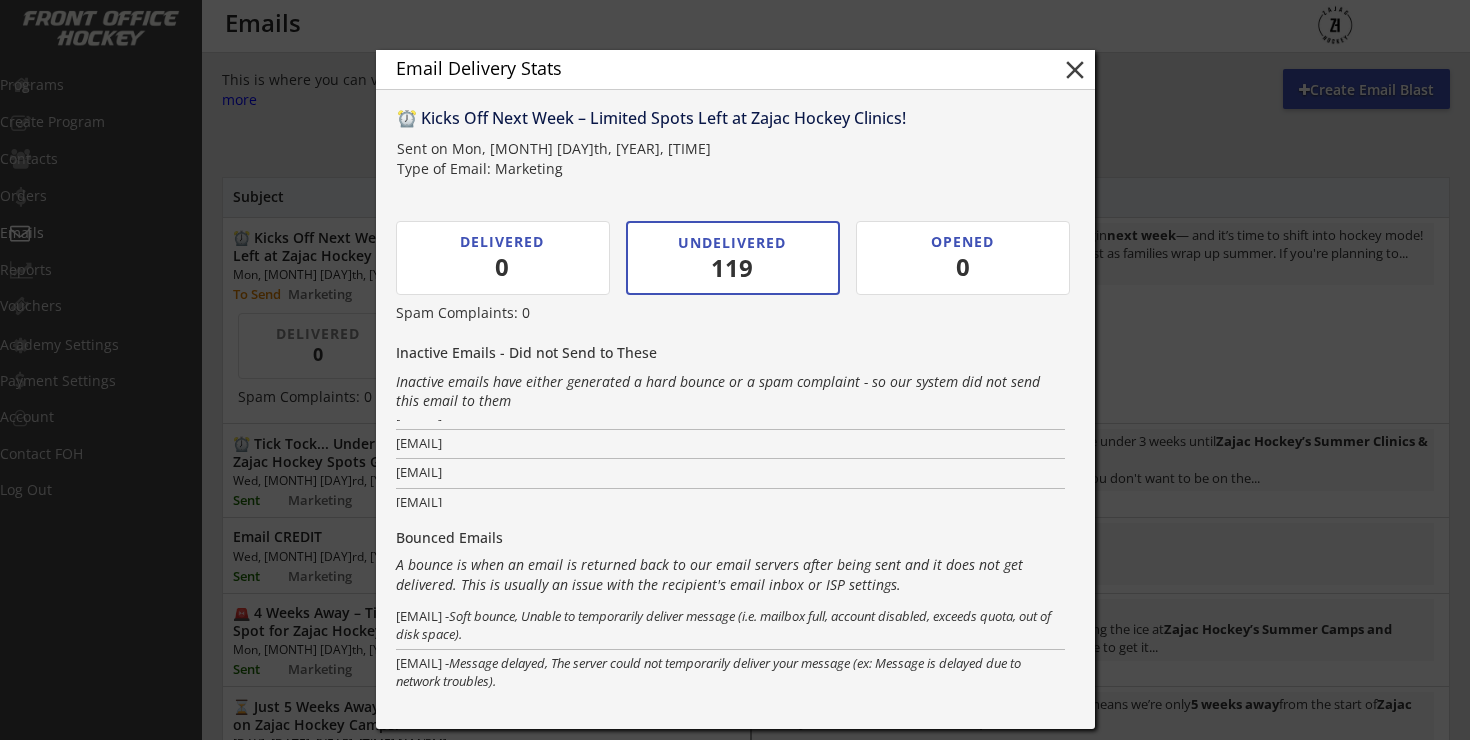 scroll, scrollTop: 2658, scrollLeft: 0, axis: vertical 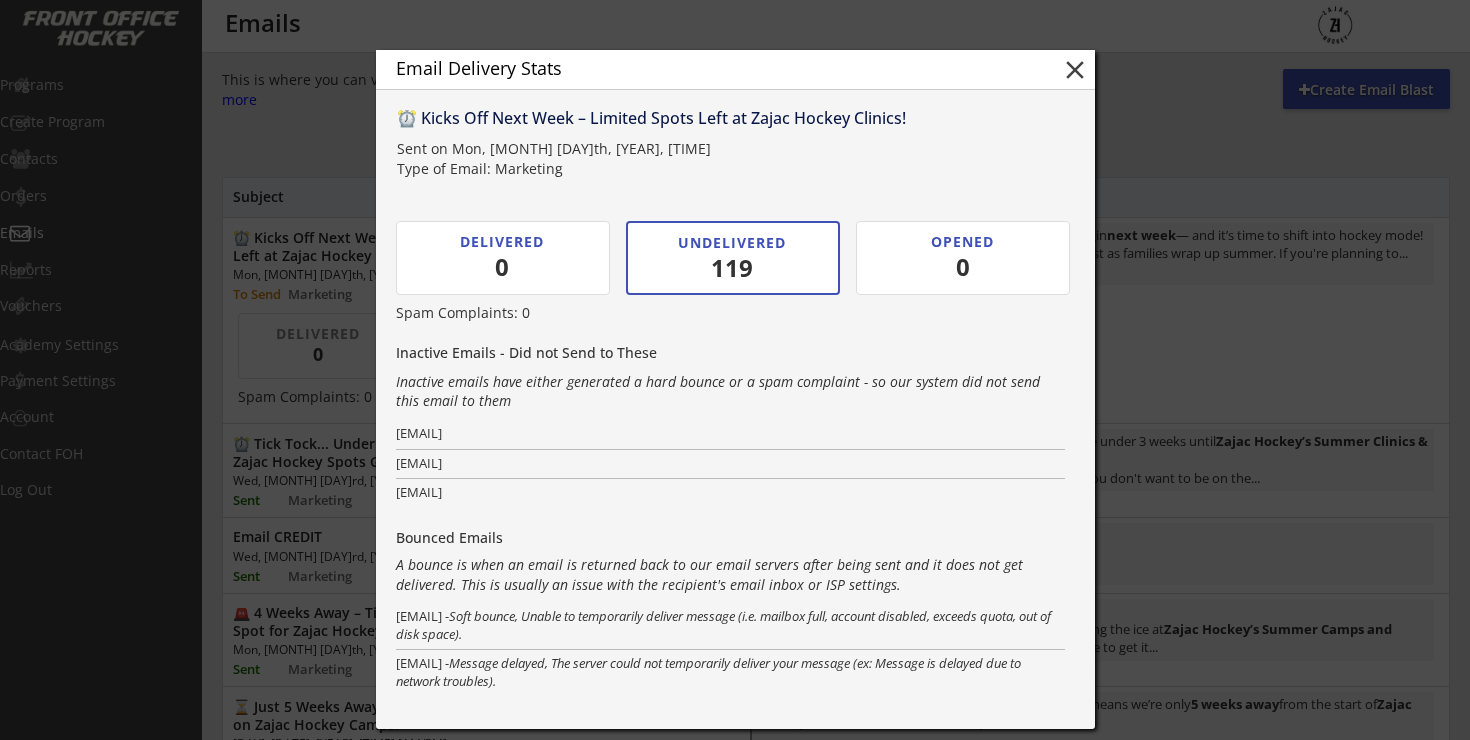 click on "[EMAIL]" at bounding box center [730, 463] 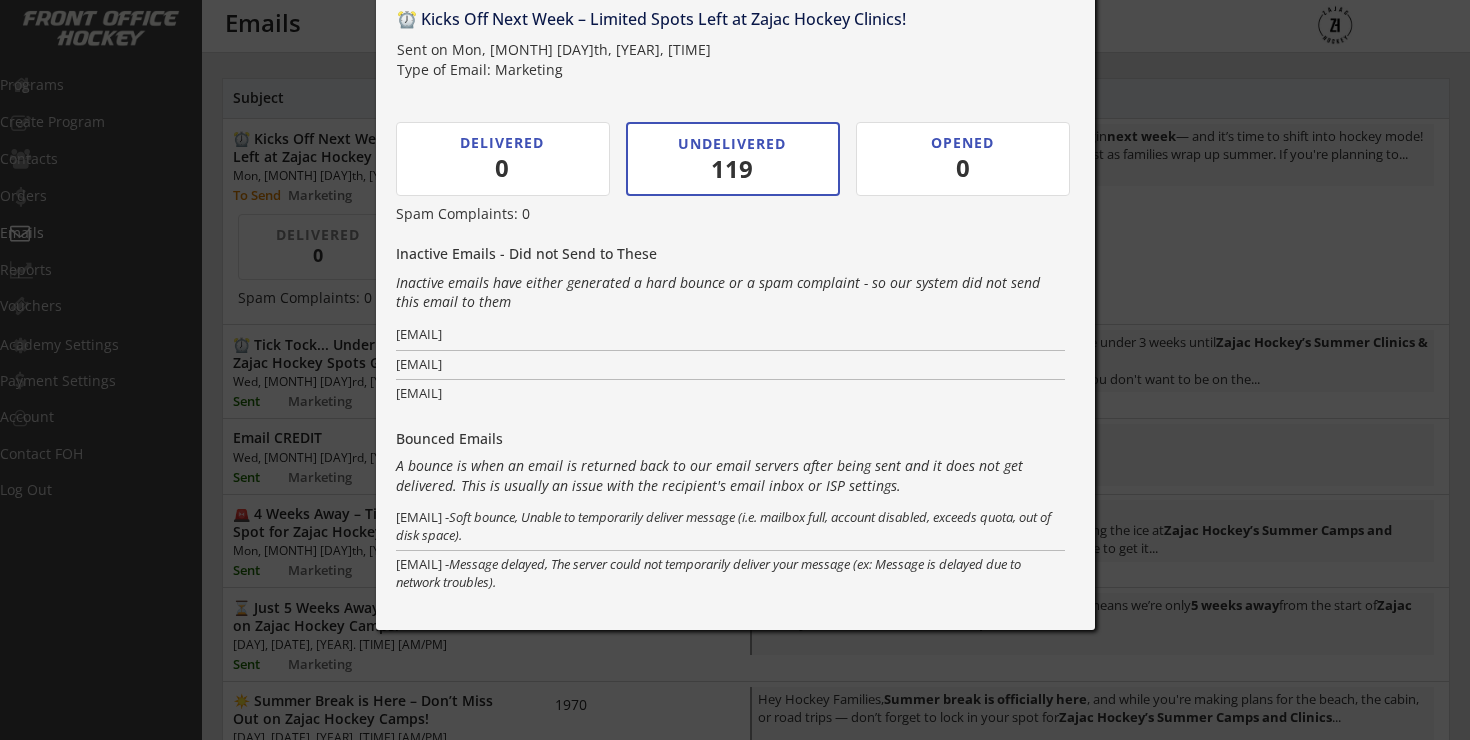 scroll, scrollTop: 160, scrollLeft: 0, axis: vertical 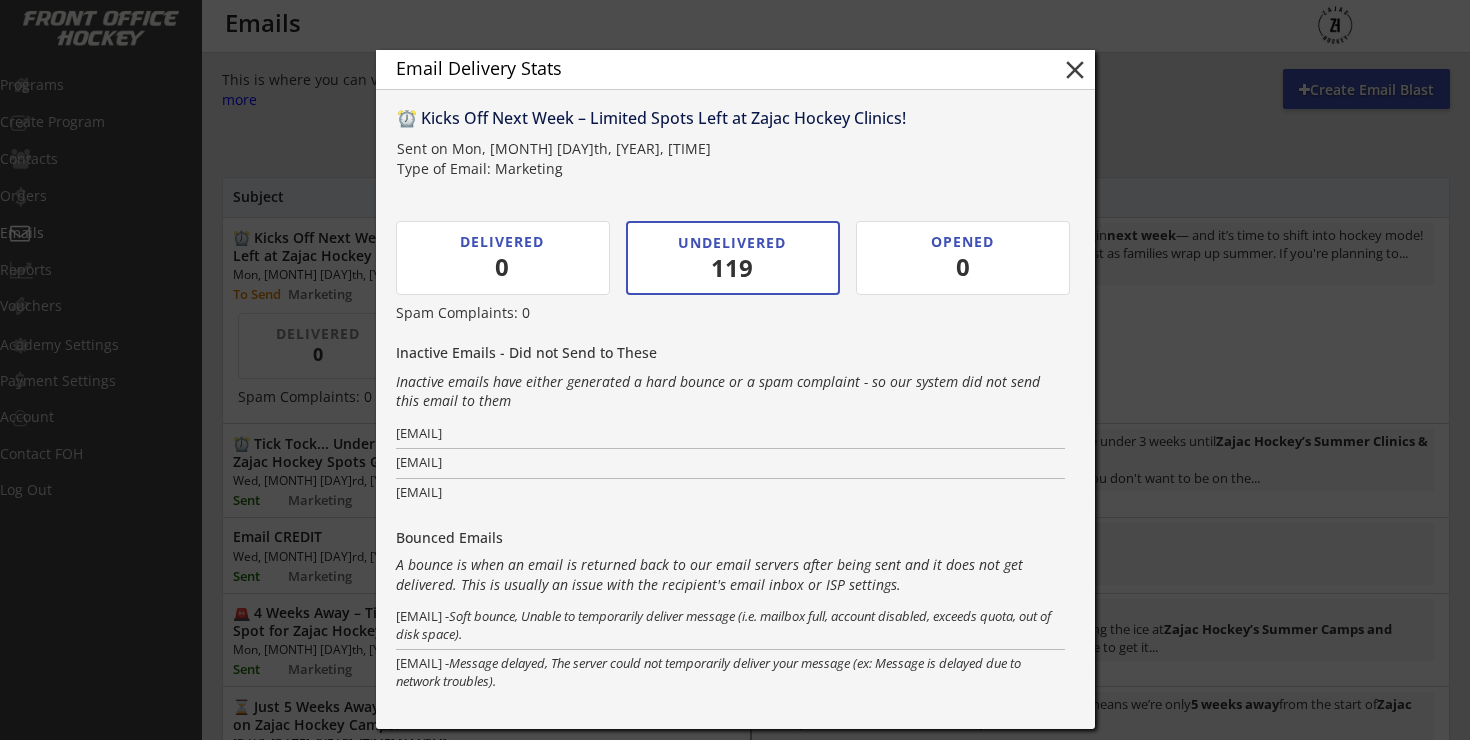 click on "Email Delivery Stats close" at bounding box center (735, 70) 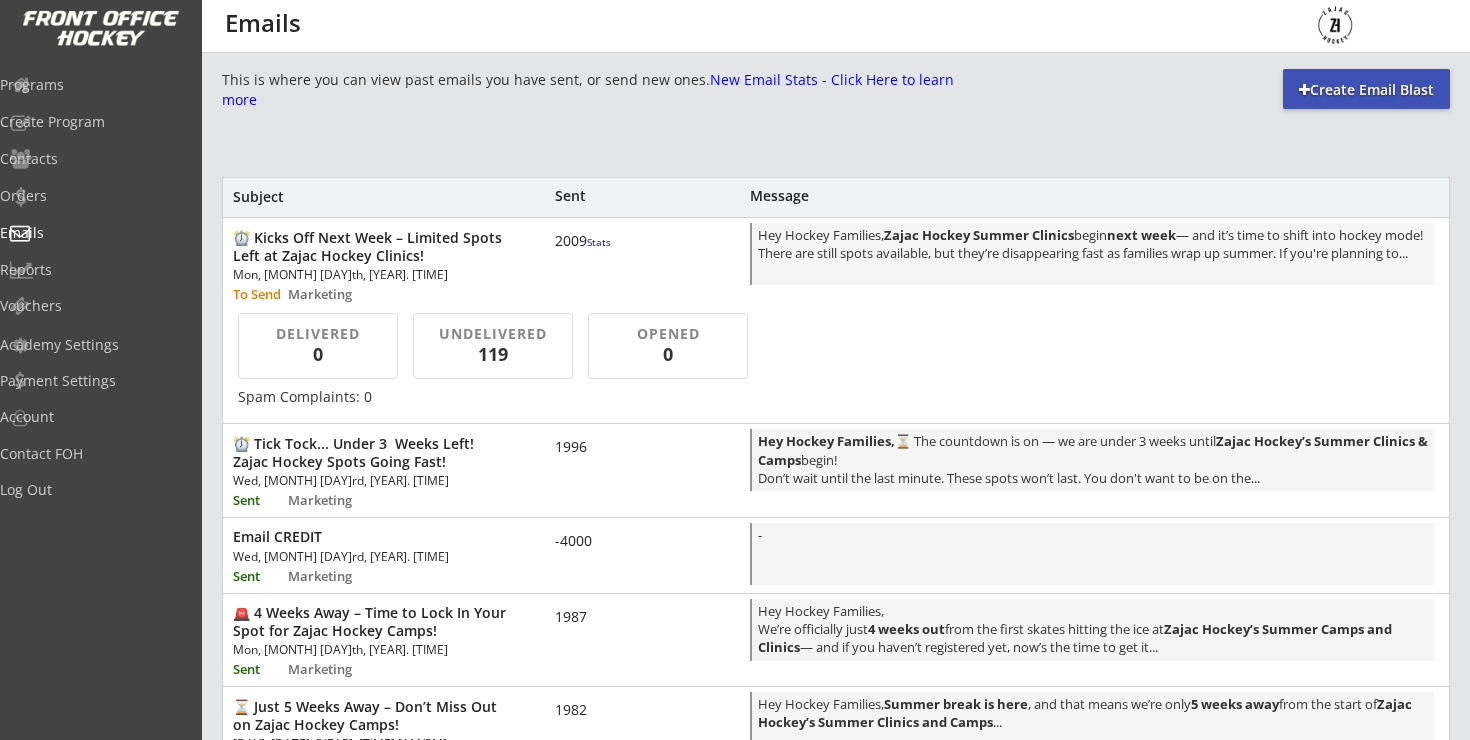 click on "Subject Sent Message" at bounding box center [836, 197] 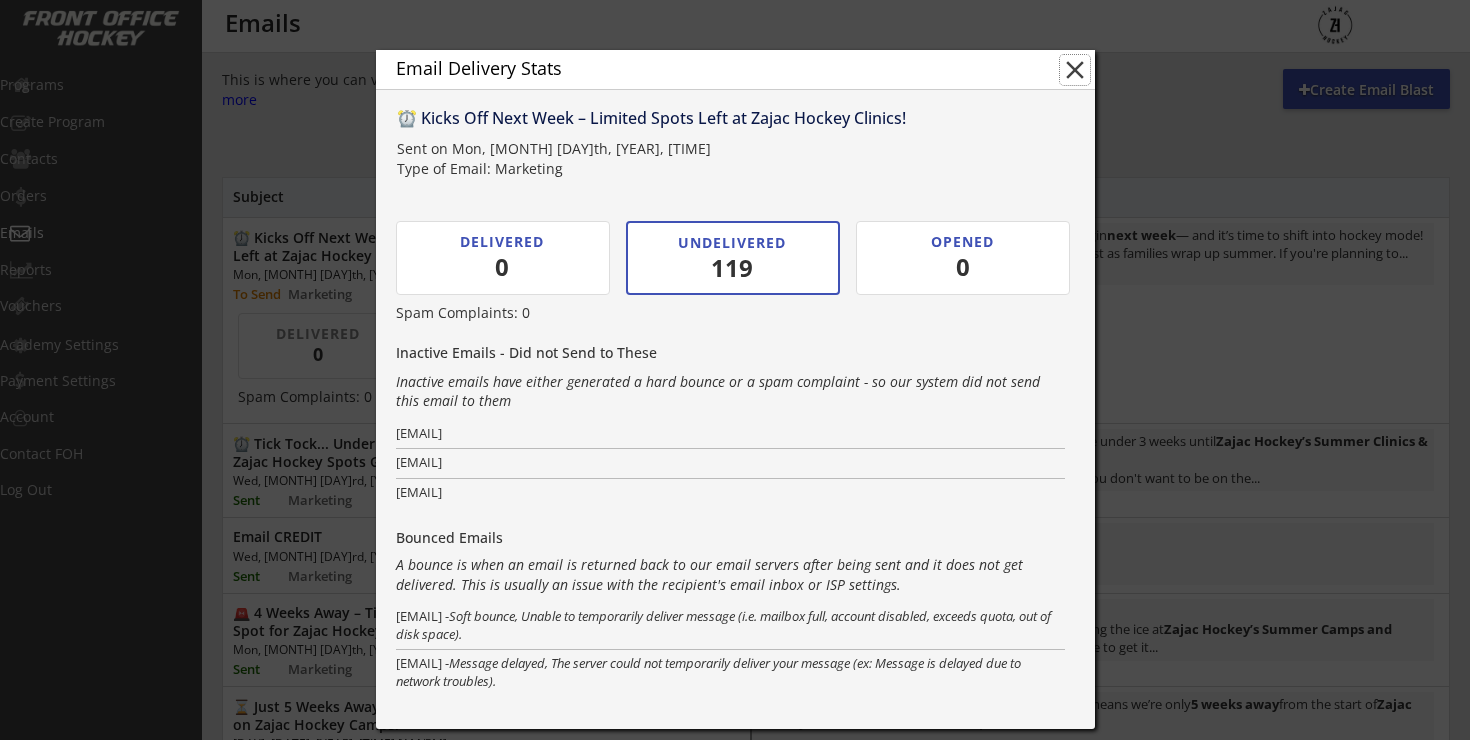 click on "close" at bounding box center [1075, 70] 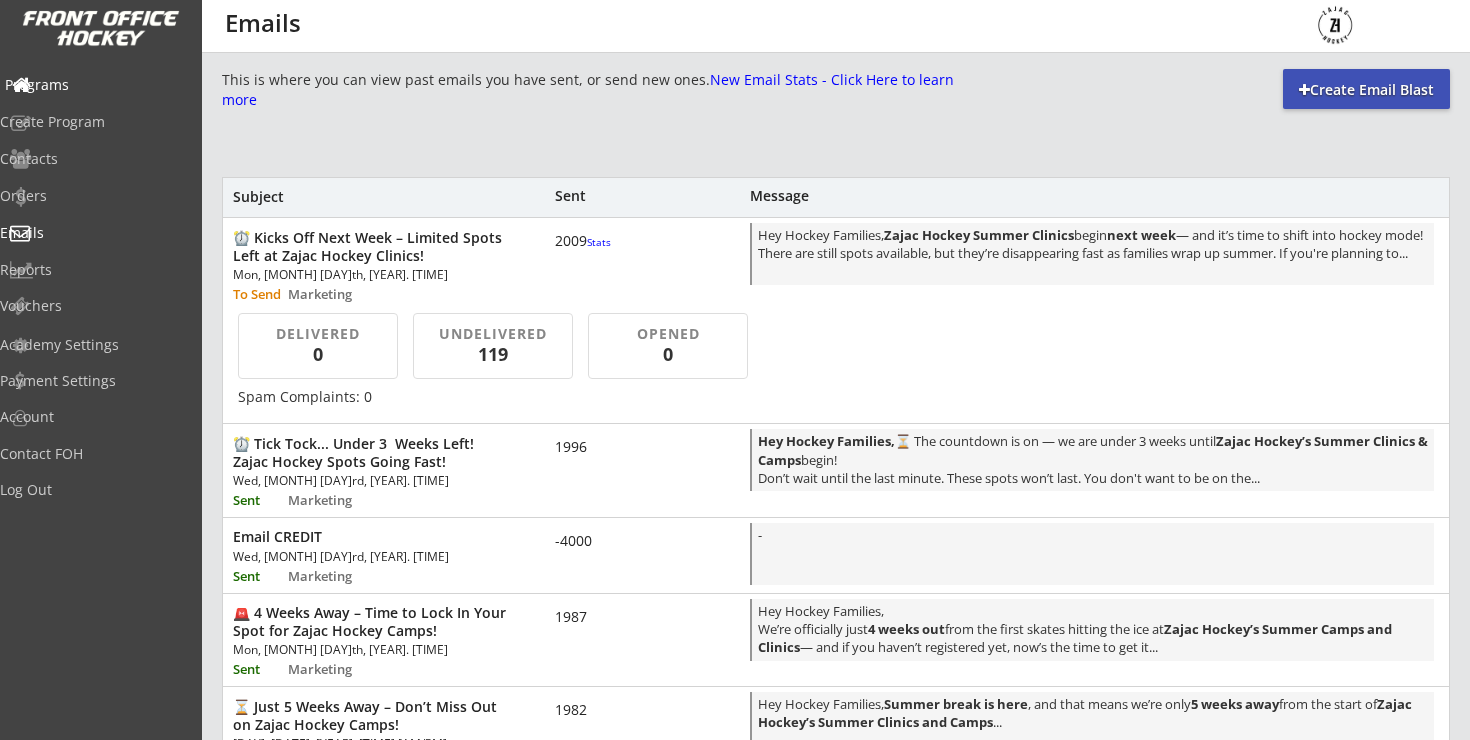click on "Programs" at bounding box center (95, 86) 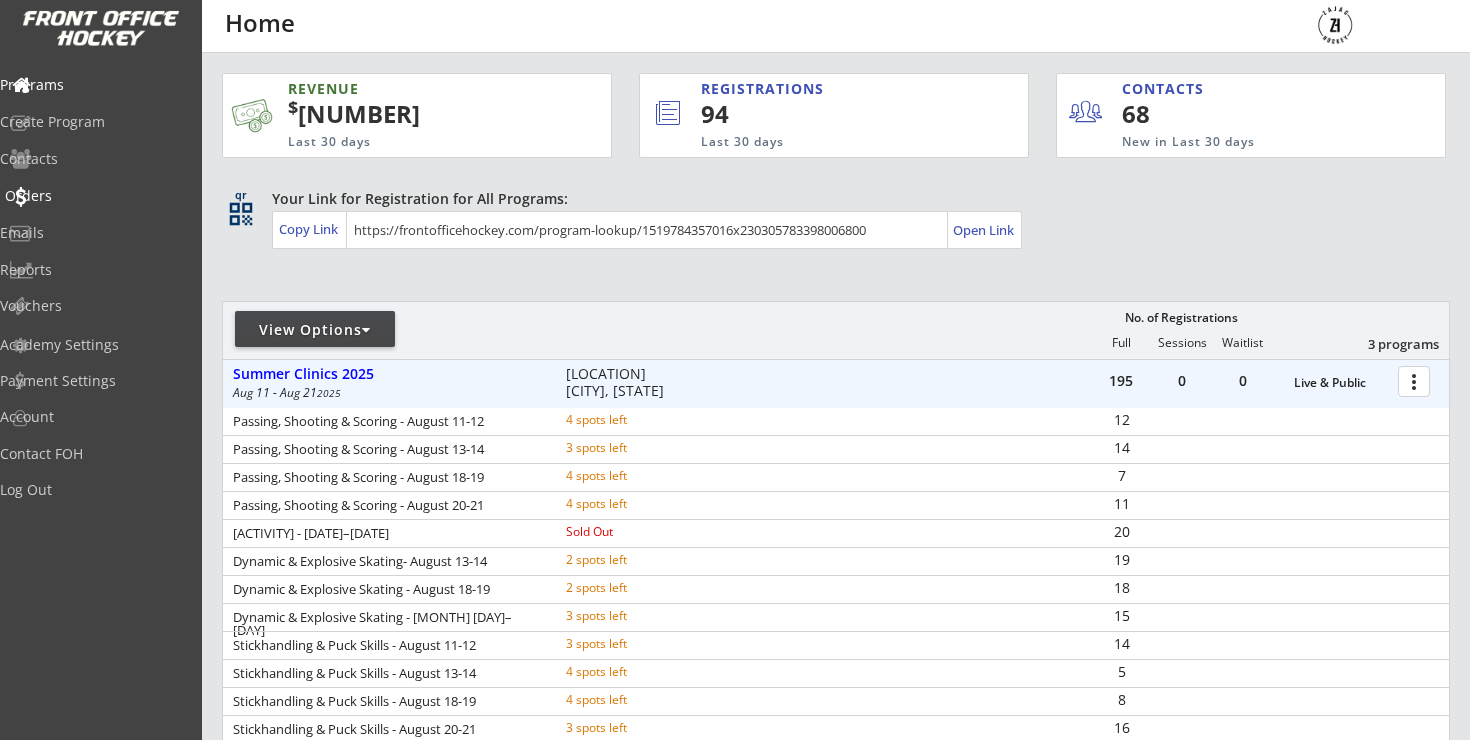 click on "Orders" at bounding box center (95, 197) 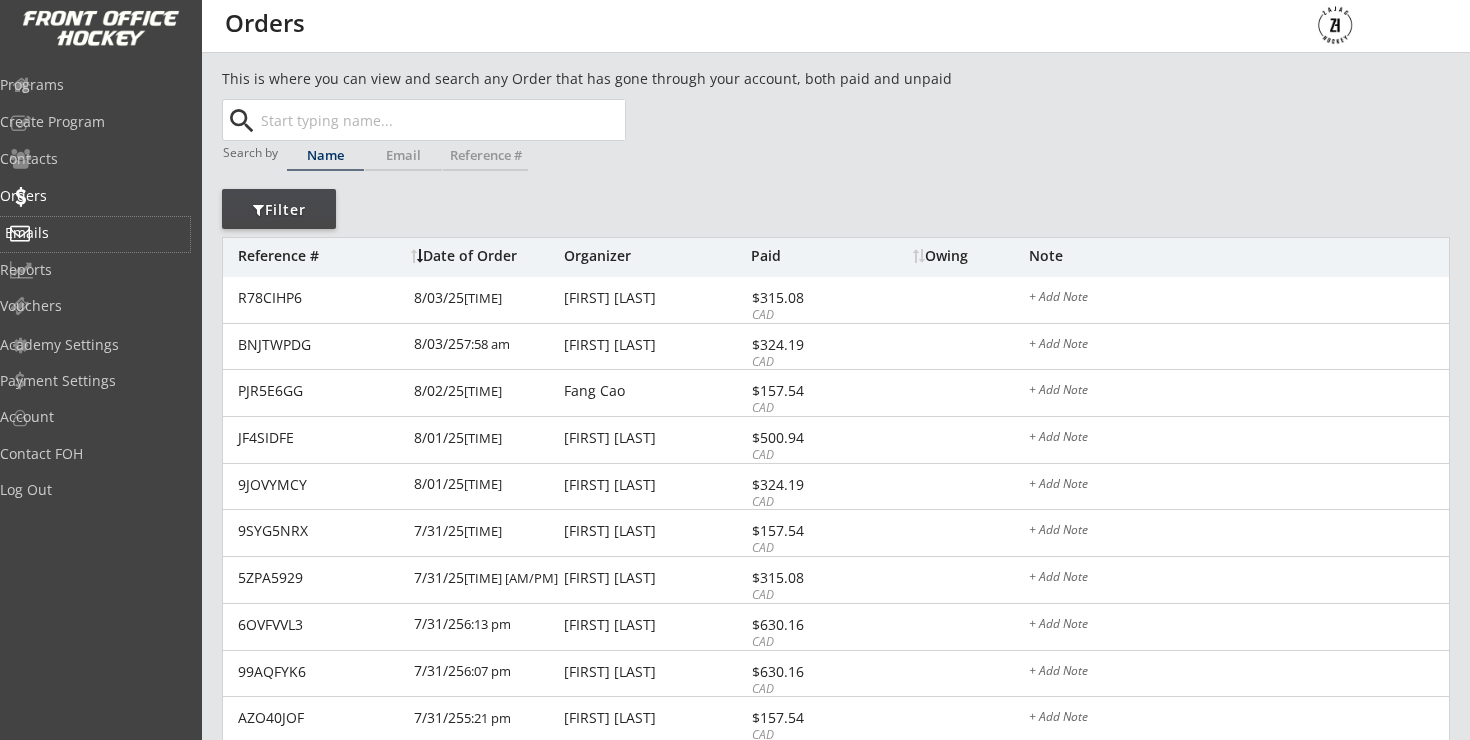 click on "Emails" at bounding box center [95, 233] 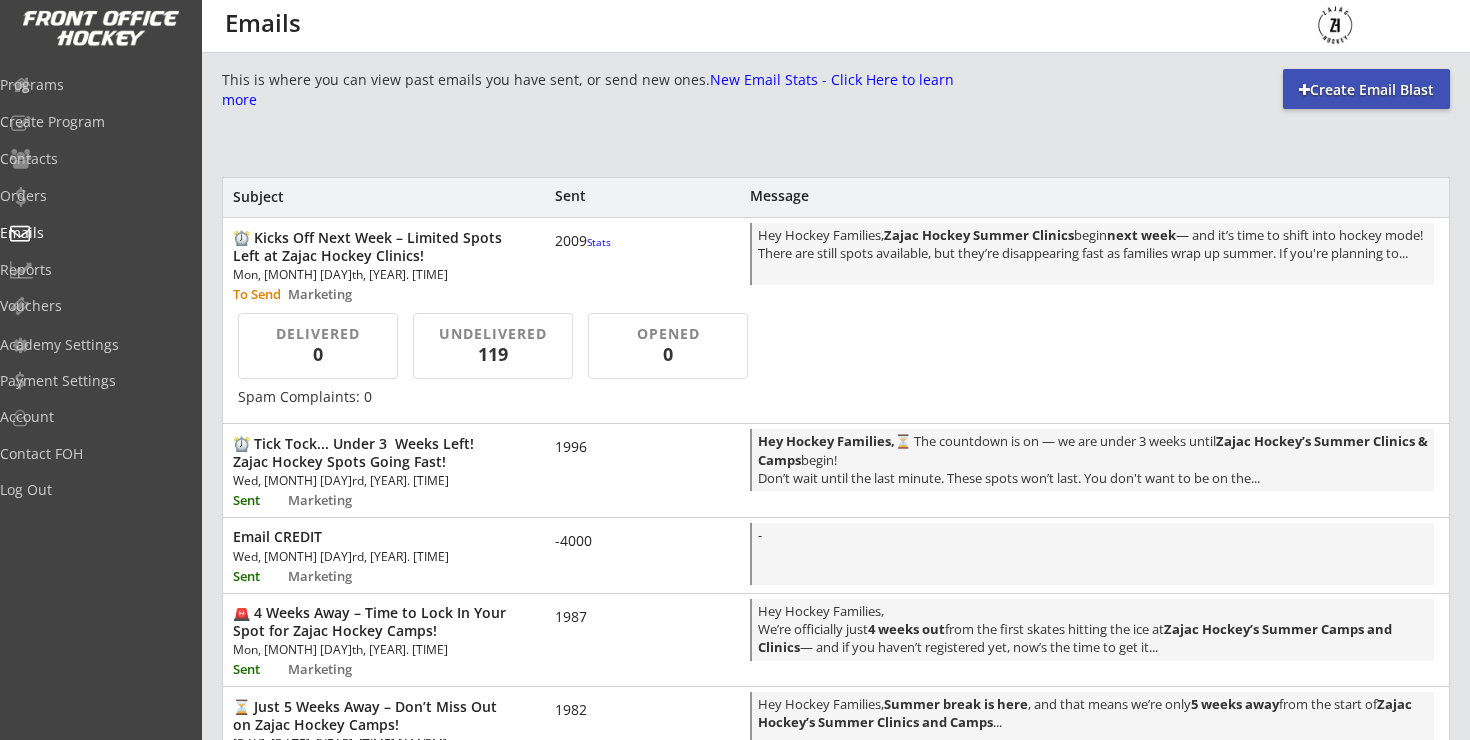 click on "To Send" at bounding box center (259, 294) 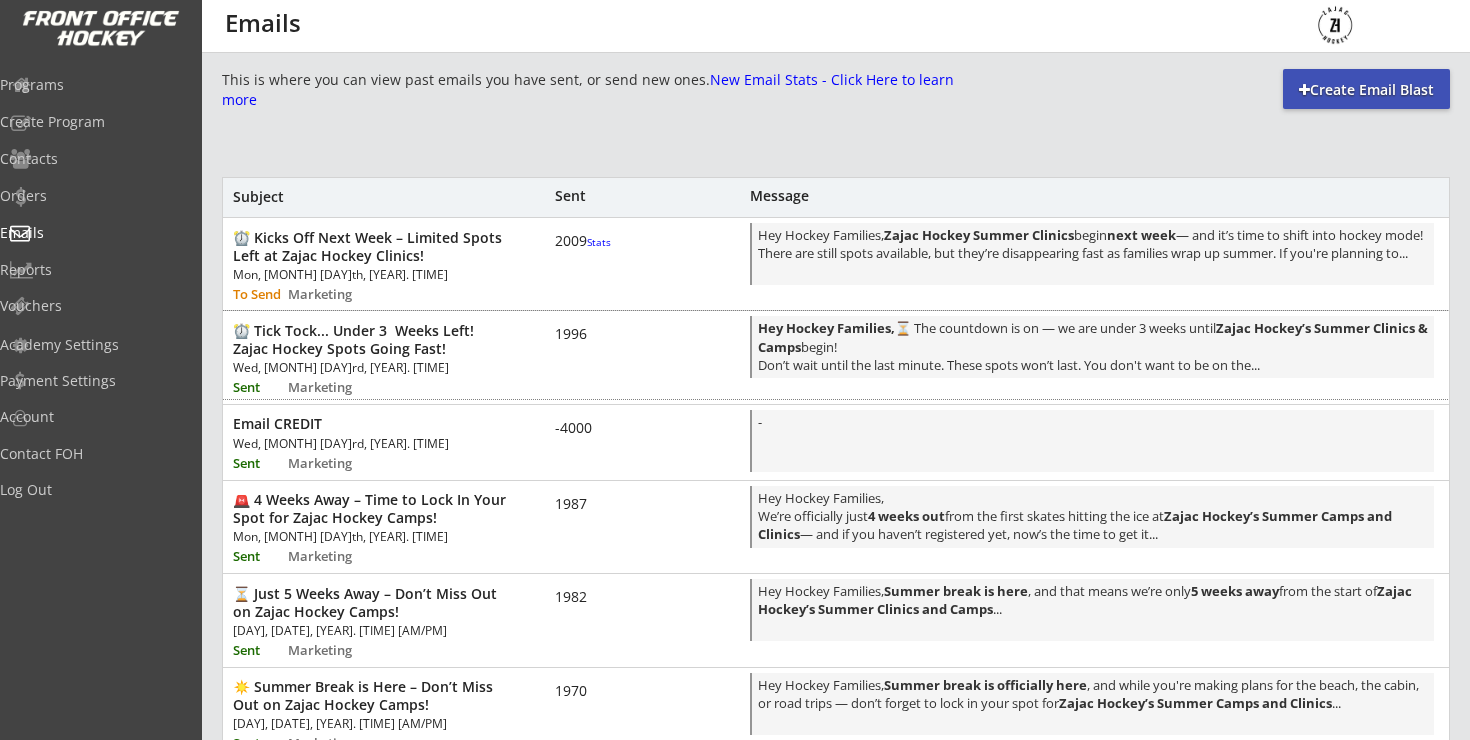 click on "1996" at bounding box center [585, 334] 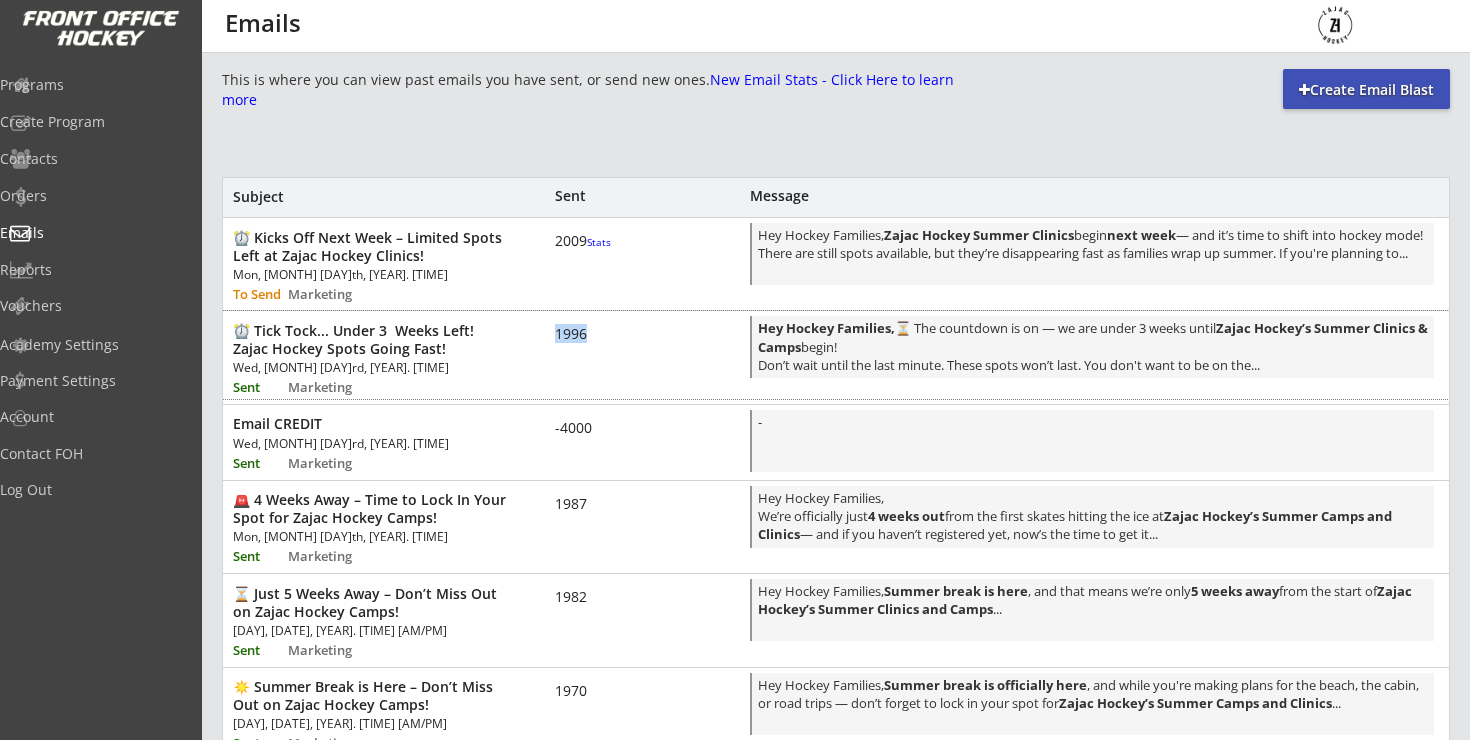 click on "1996" at bounding box center (585, 334) 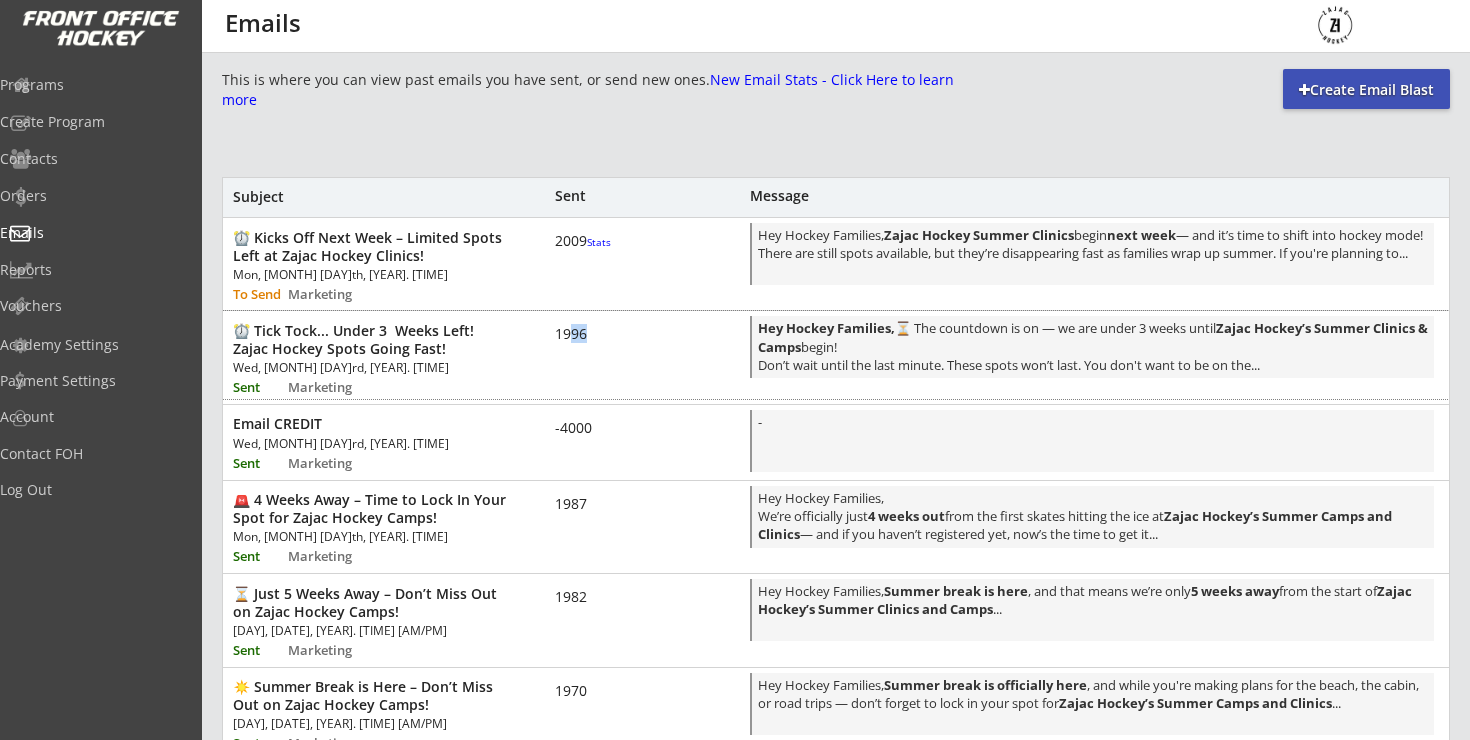click on "1996" at bounding box center [585, 334] 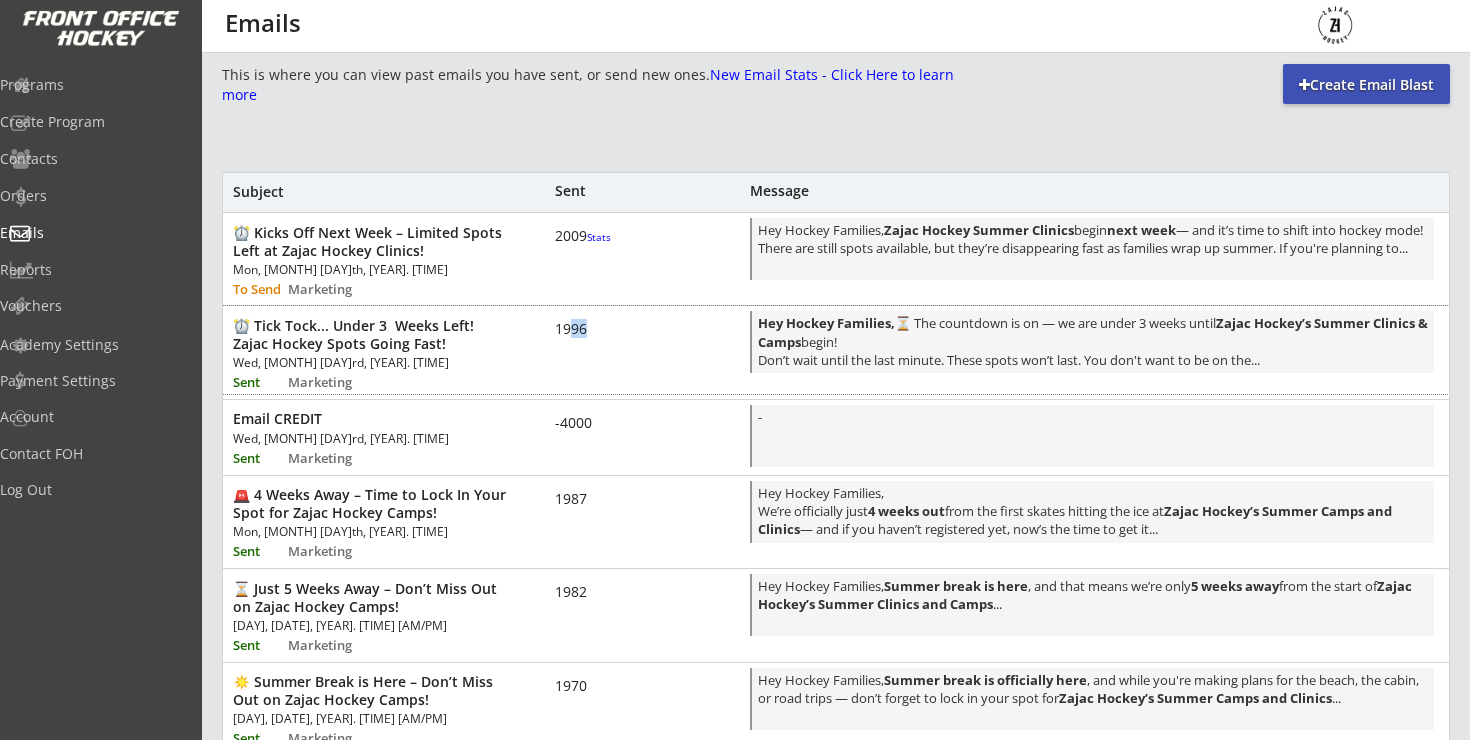 scroll, scrollTop: 0, scrollLeft: 0, axis: both 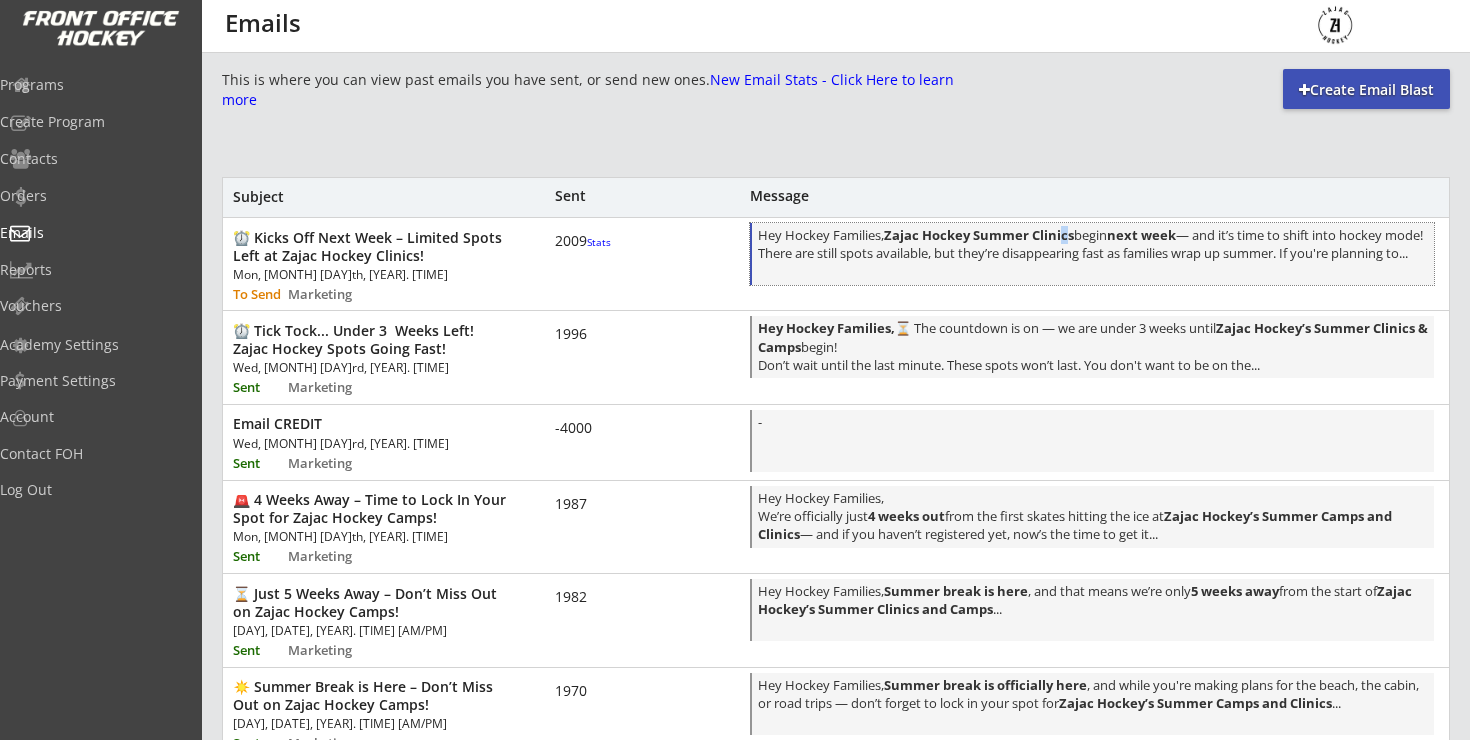 click on "Zajac Hockey Summer Clinics" at bounding box center [979, 235] 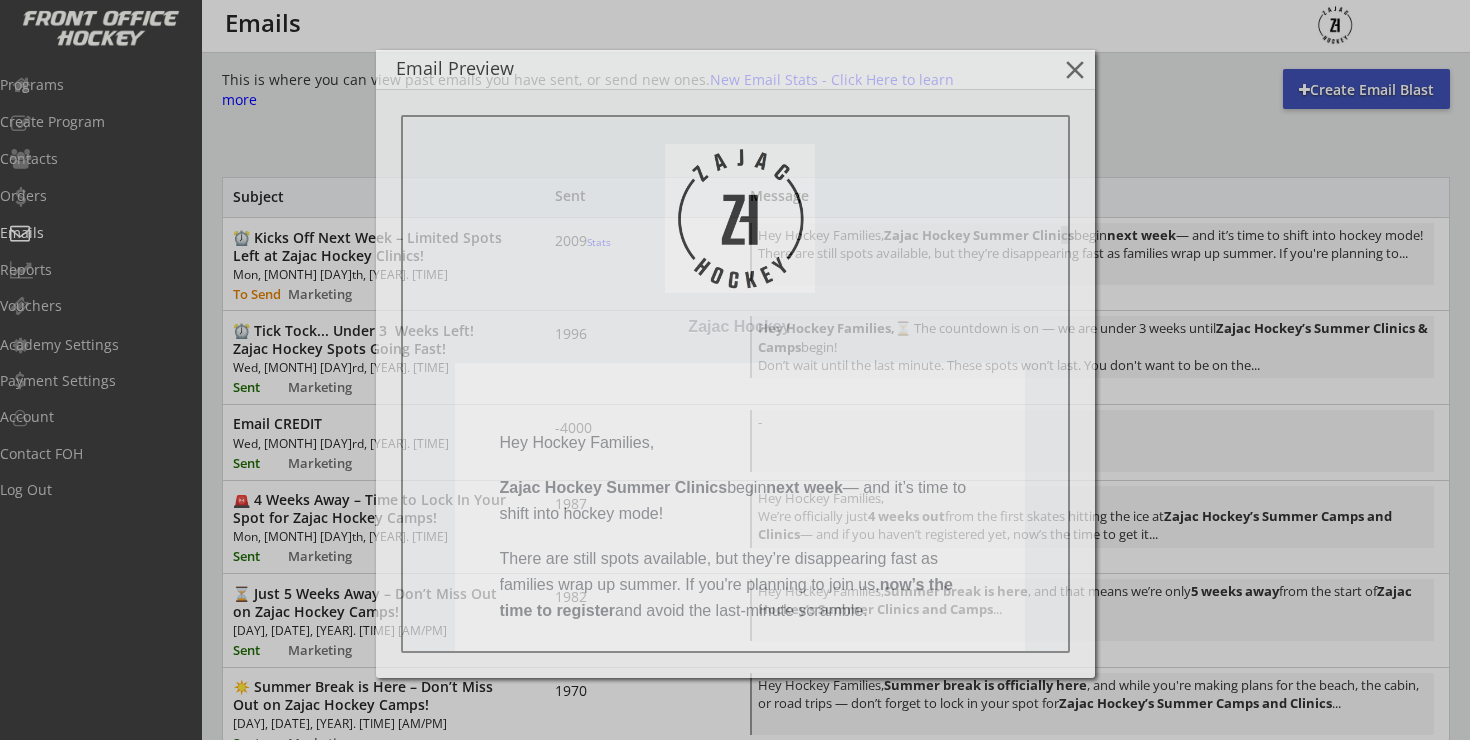 click on "Zajac Hockey" at bounding box center [738, 241] 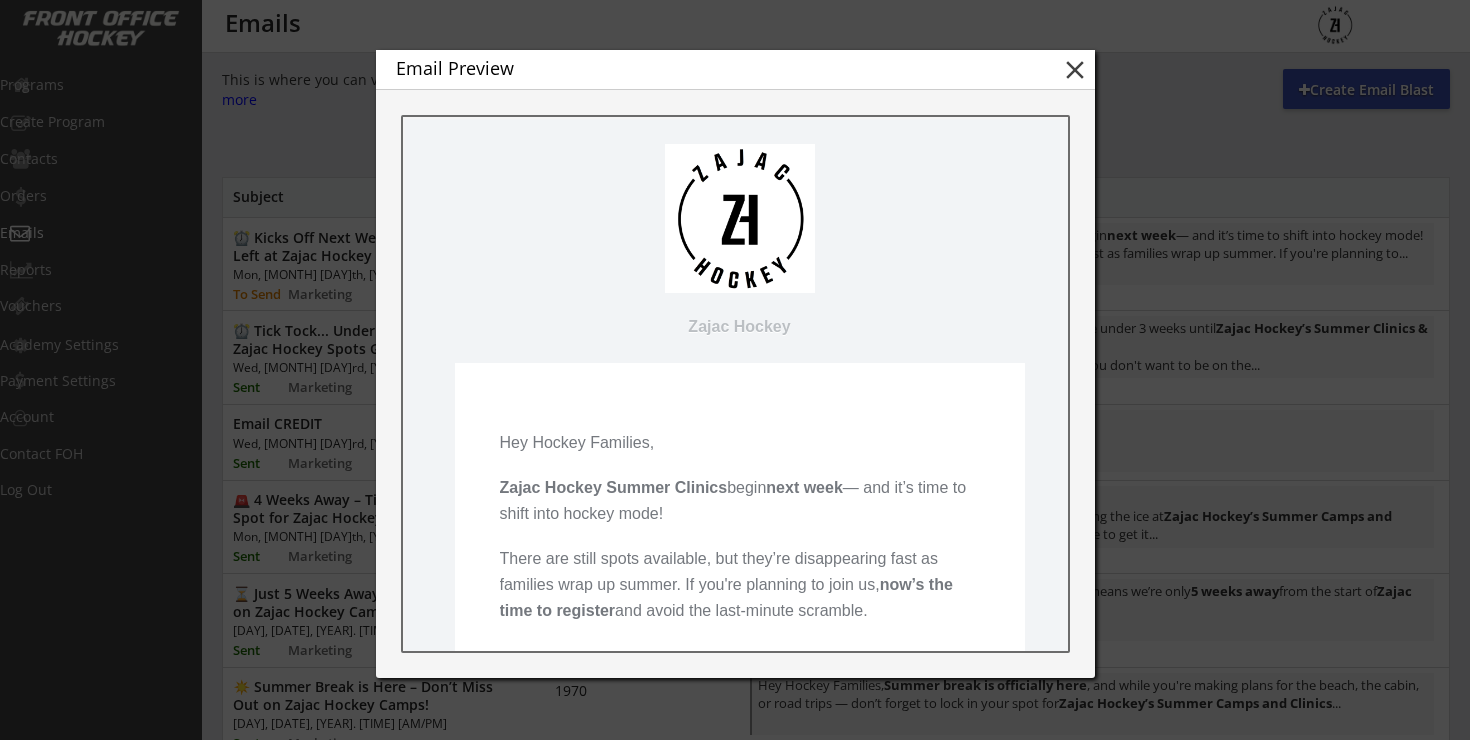 click on "close" at bounding box center (1075, 70) 